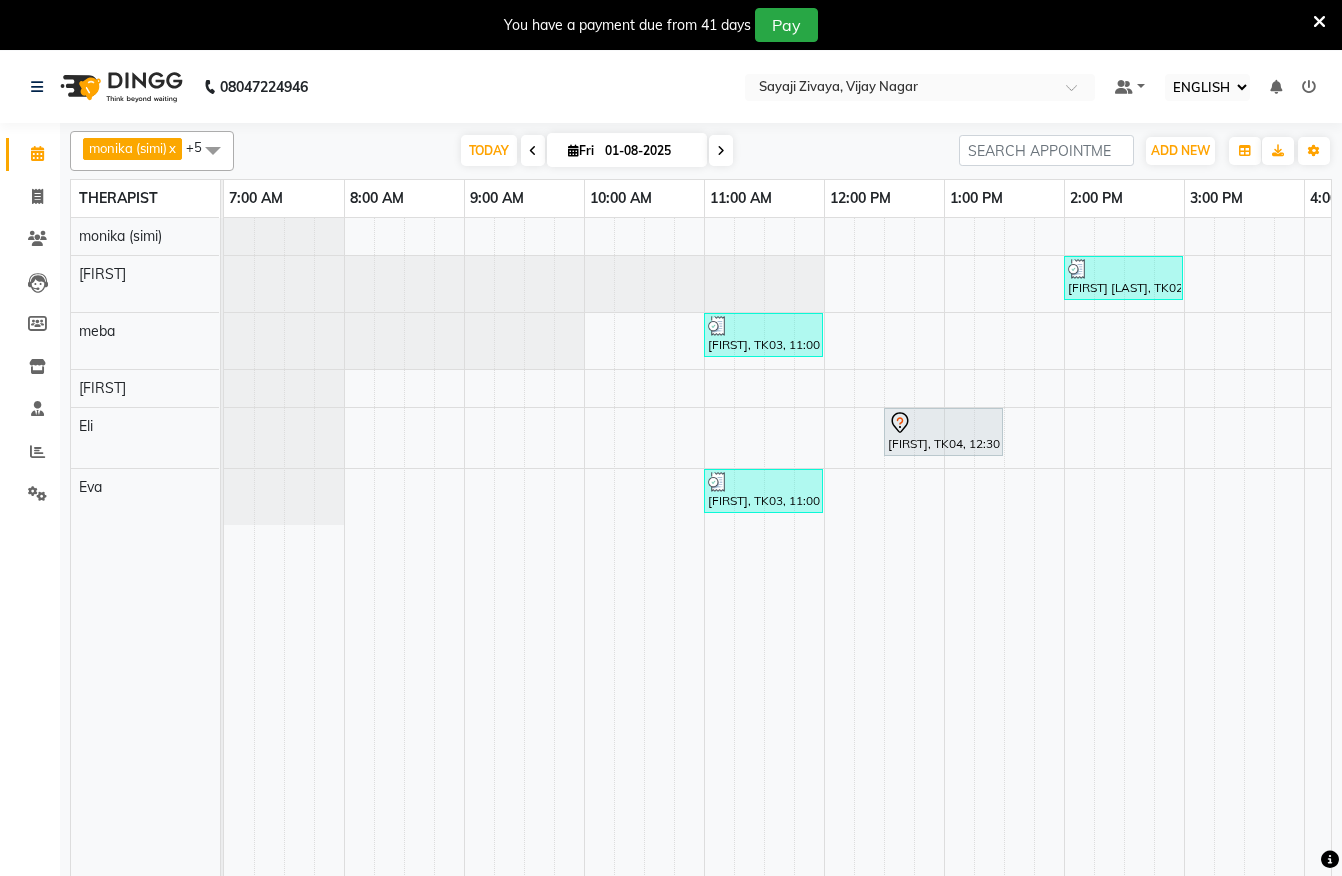 select on "ec" 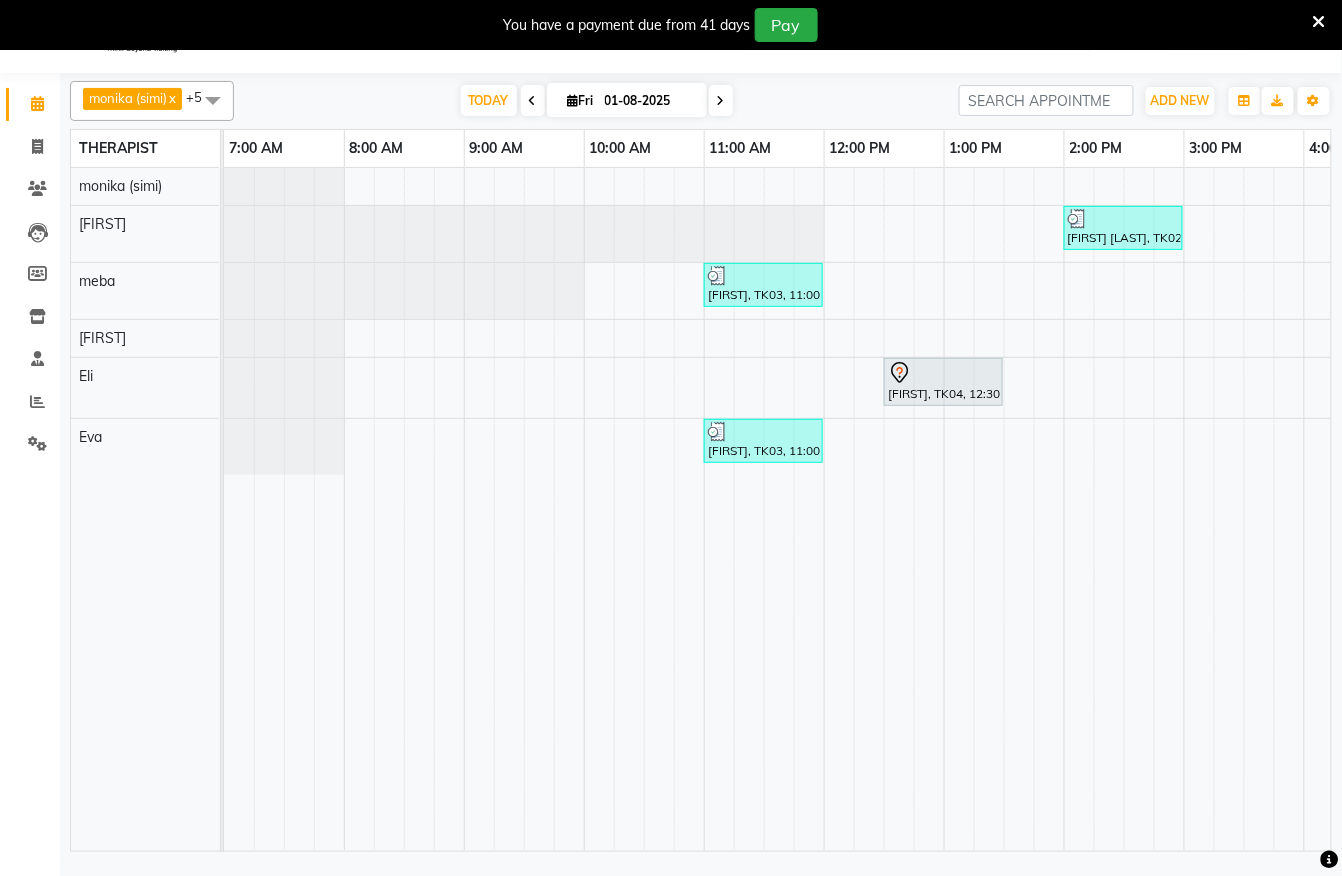 scroll, scrollTop: 0, scrollLeft: 0, axis: both 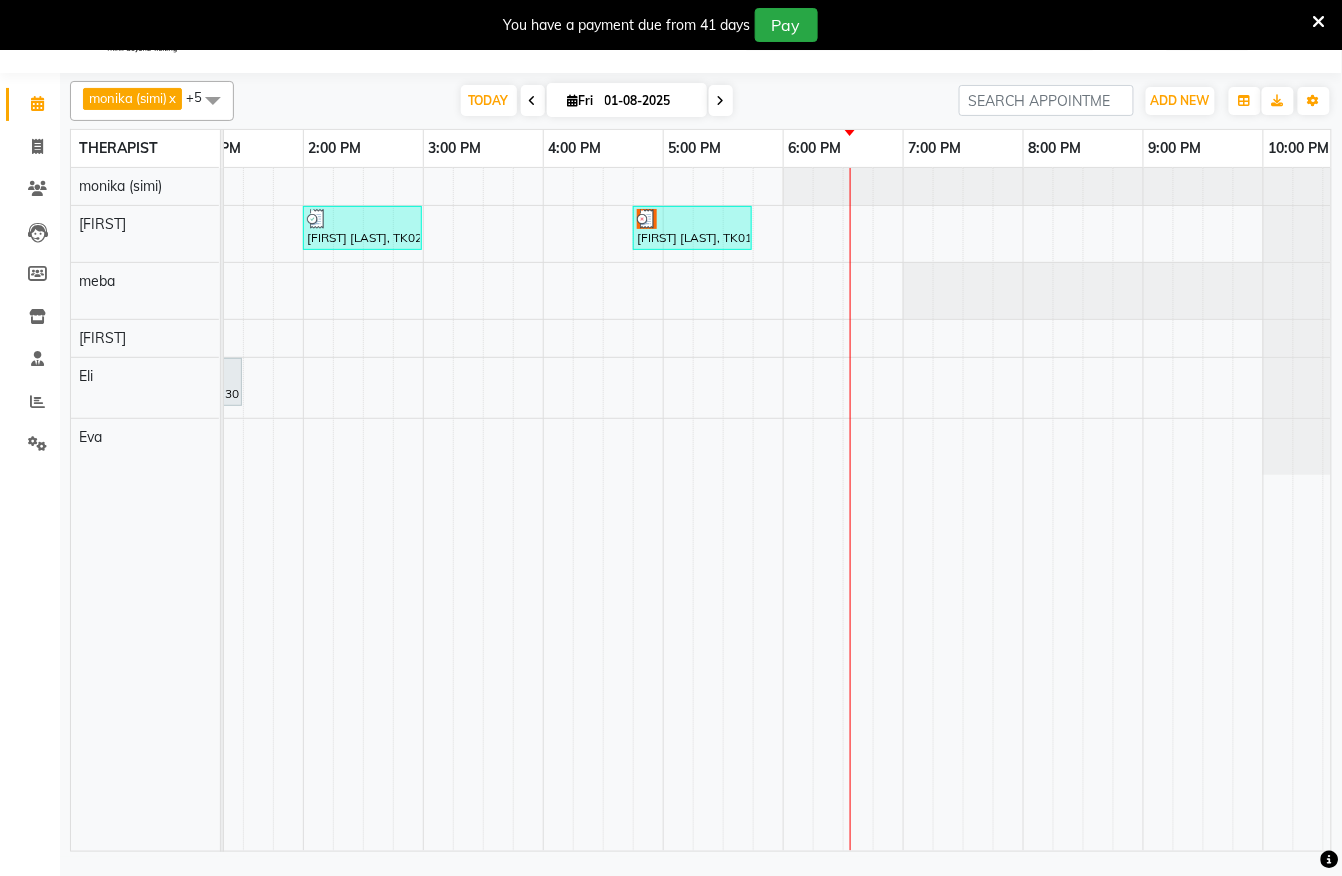 click on "7:00 PM" at bounding box center [935, 148] 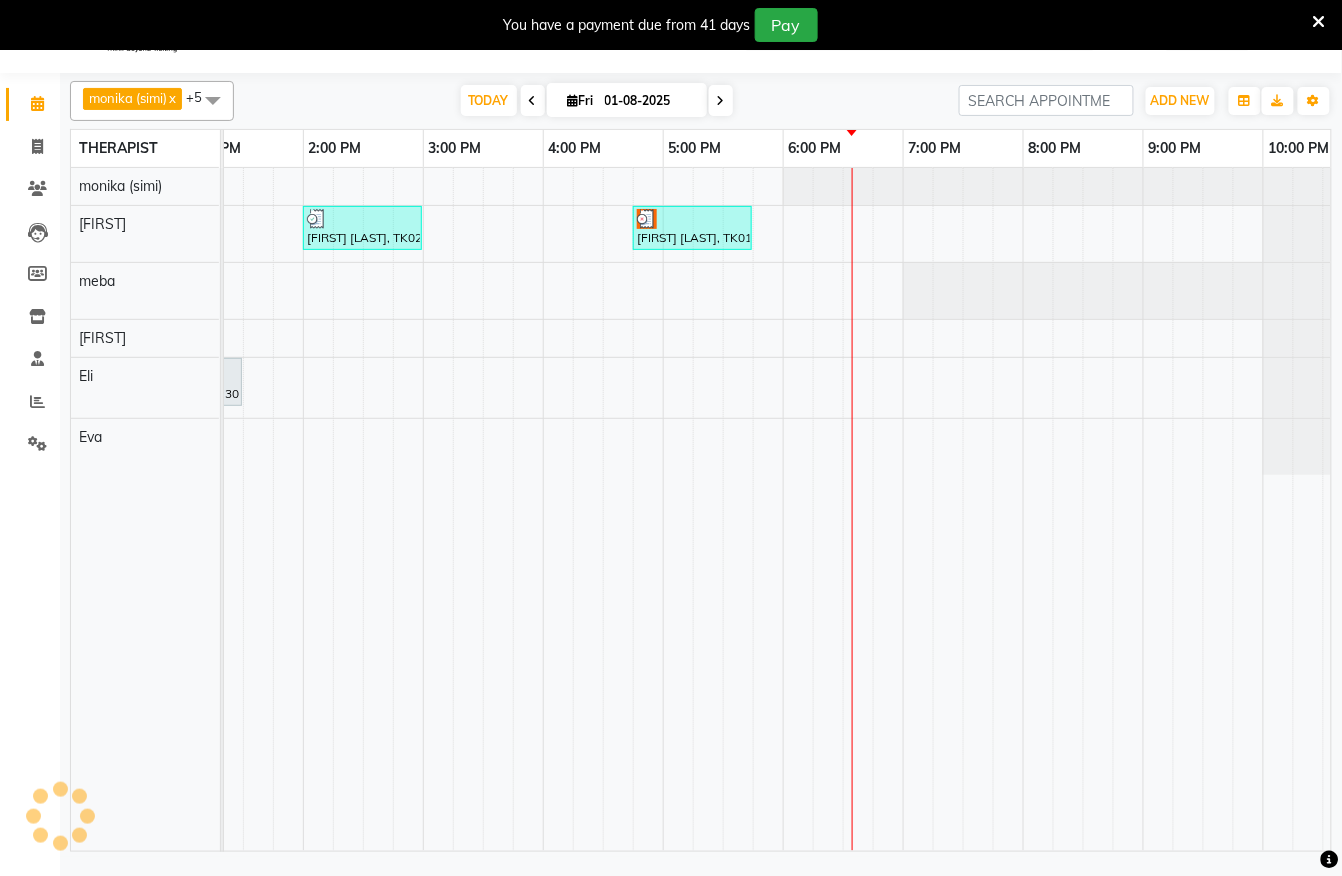scroll, scrollTop: 0, scrollLeft: 834, axis: horizontal 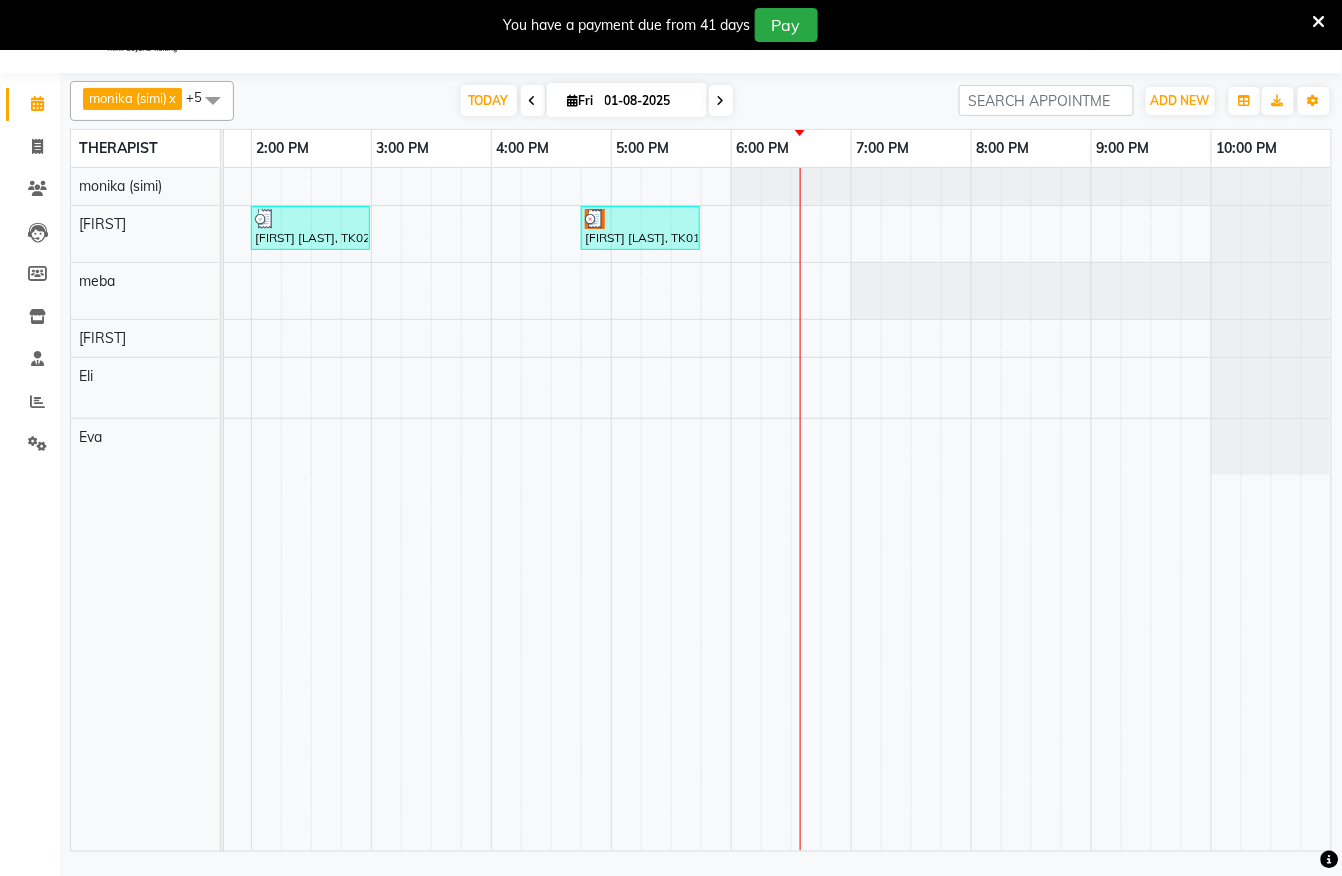 click at bounding box center (533, 101) 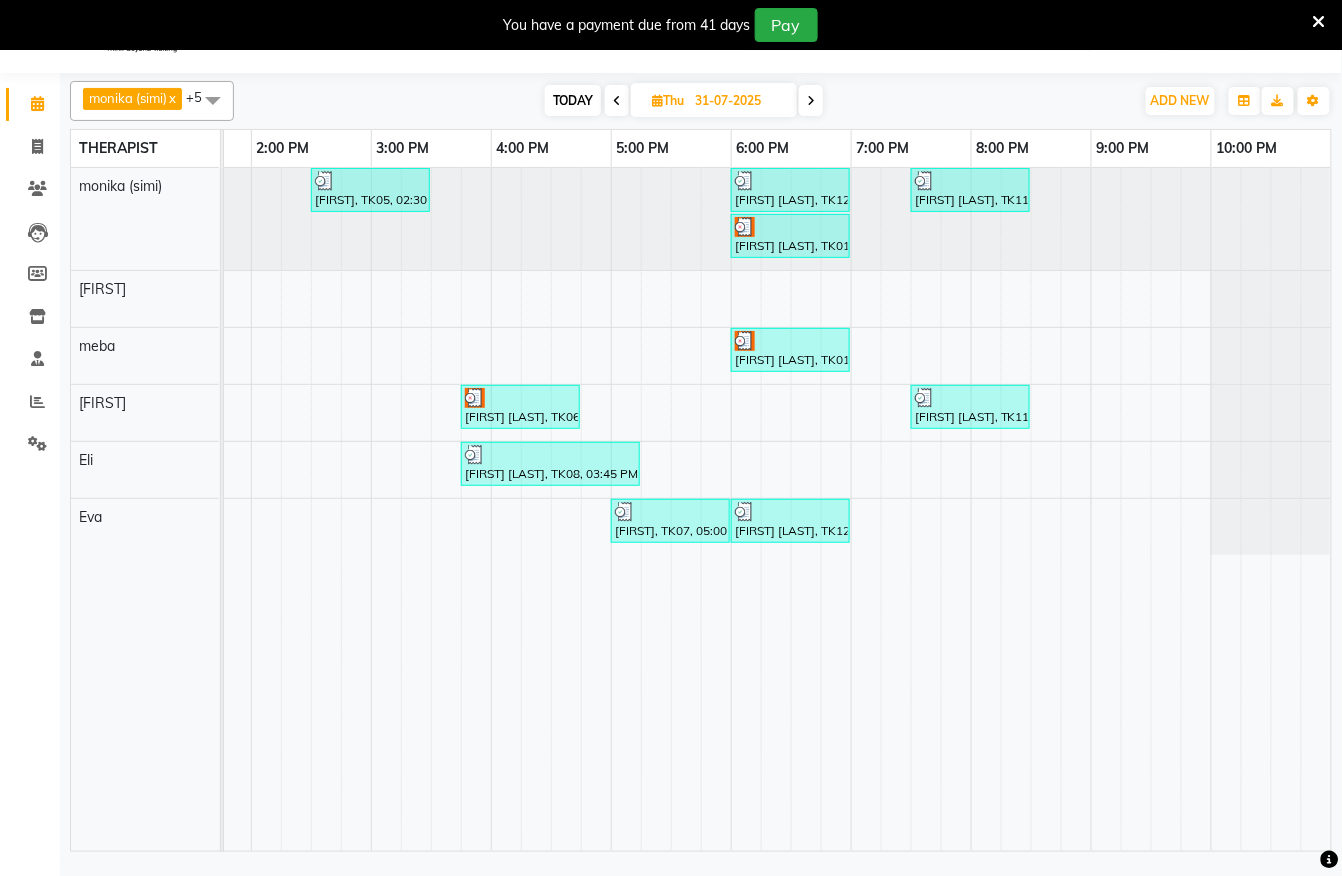 drag, startPoint x: 846, startPoint y: 826, endPoint x: 1170, endPoint y: 770, distance: 328.8039 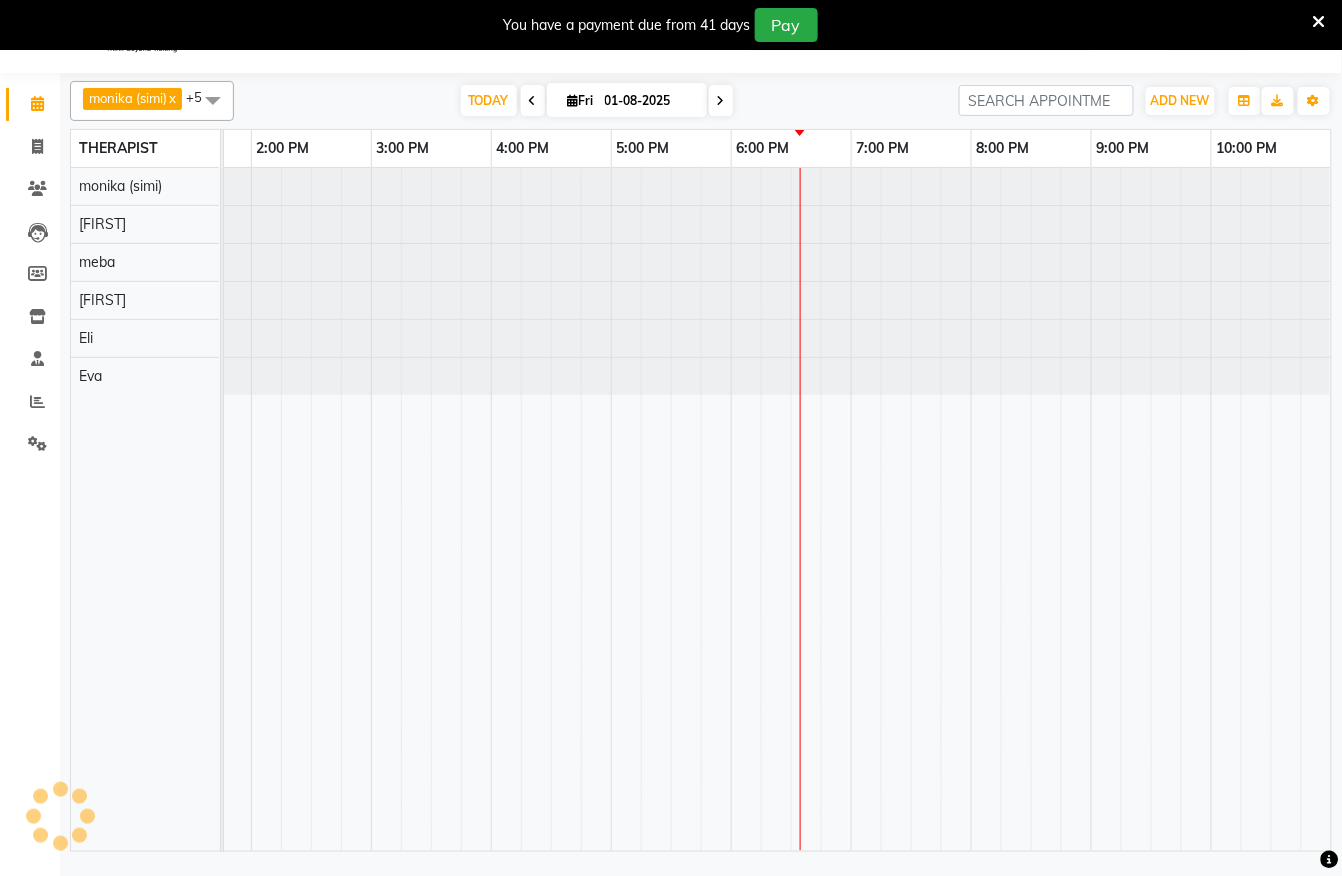 scroll, scrollTop: 0, scrollLeft: 0, axis: both 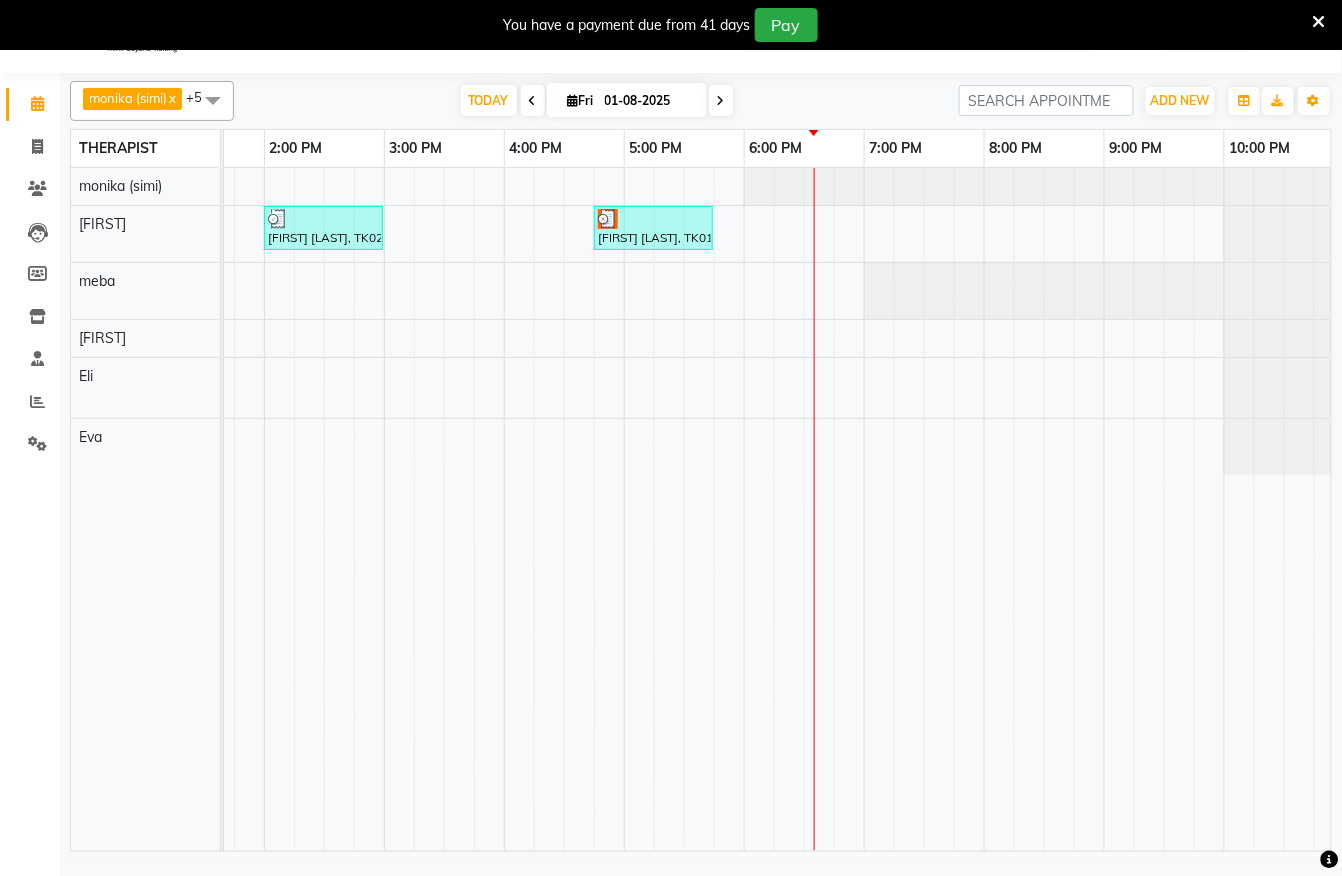 drag, startPoint x: 745, startPoint y: 828, endPoint x: 653, endPoint y: 857, distance: 96.462425 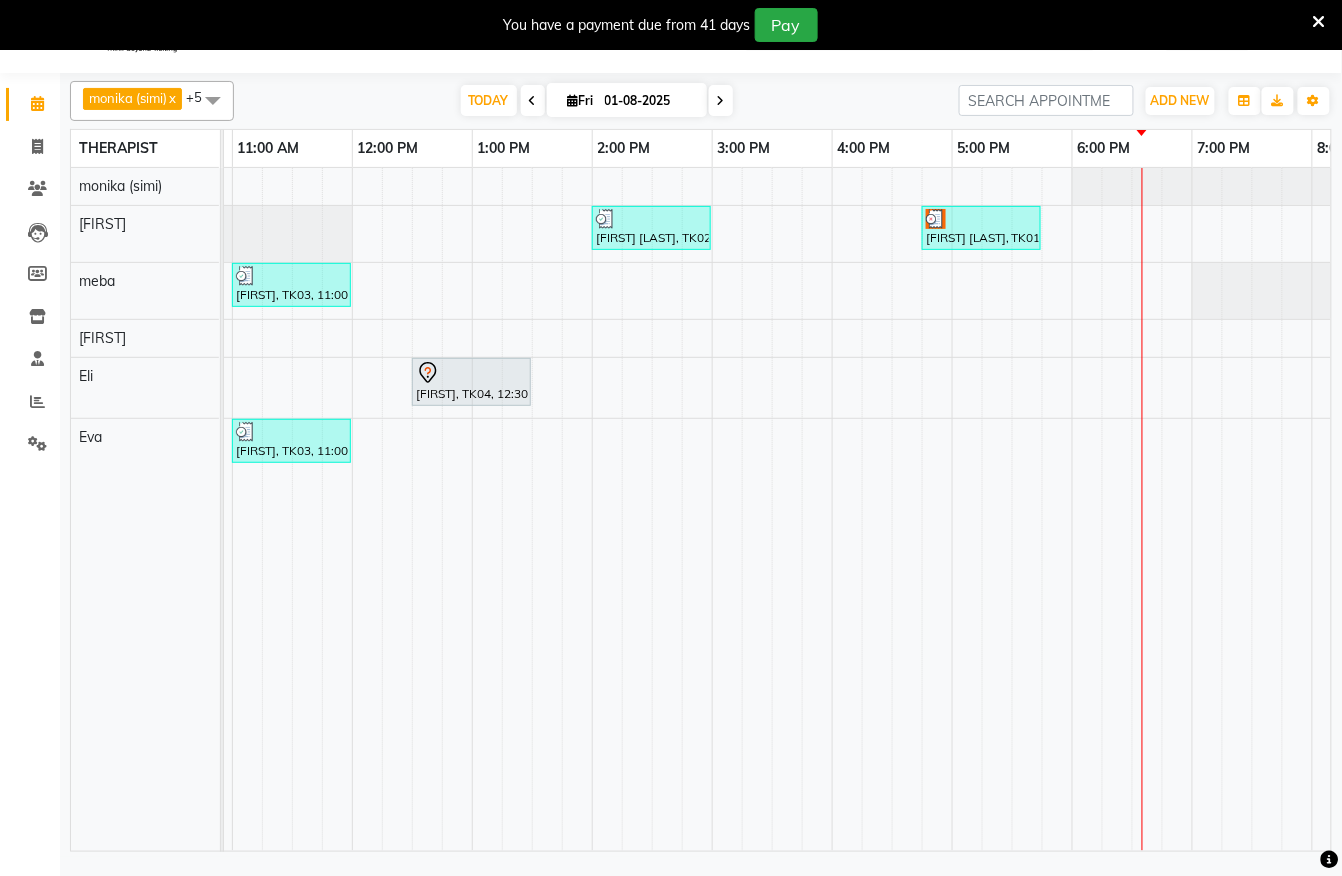 scroll, scrollTop: 0, scrollLeft: 418, axis: horizontal 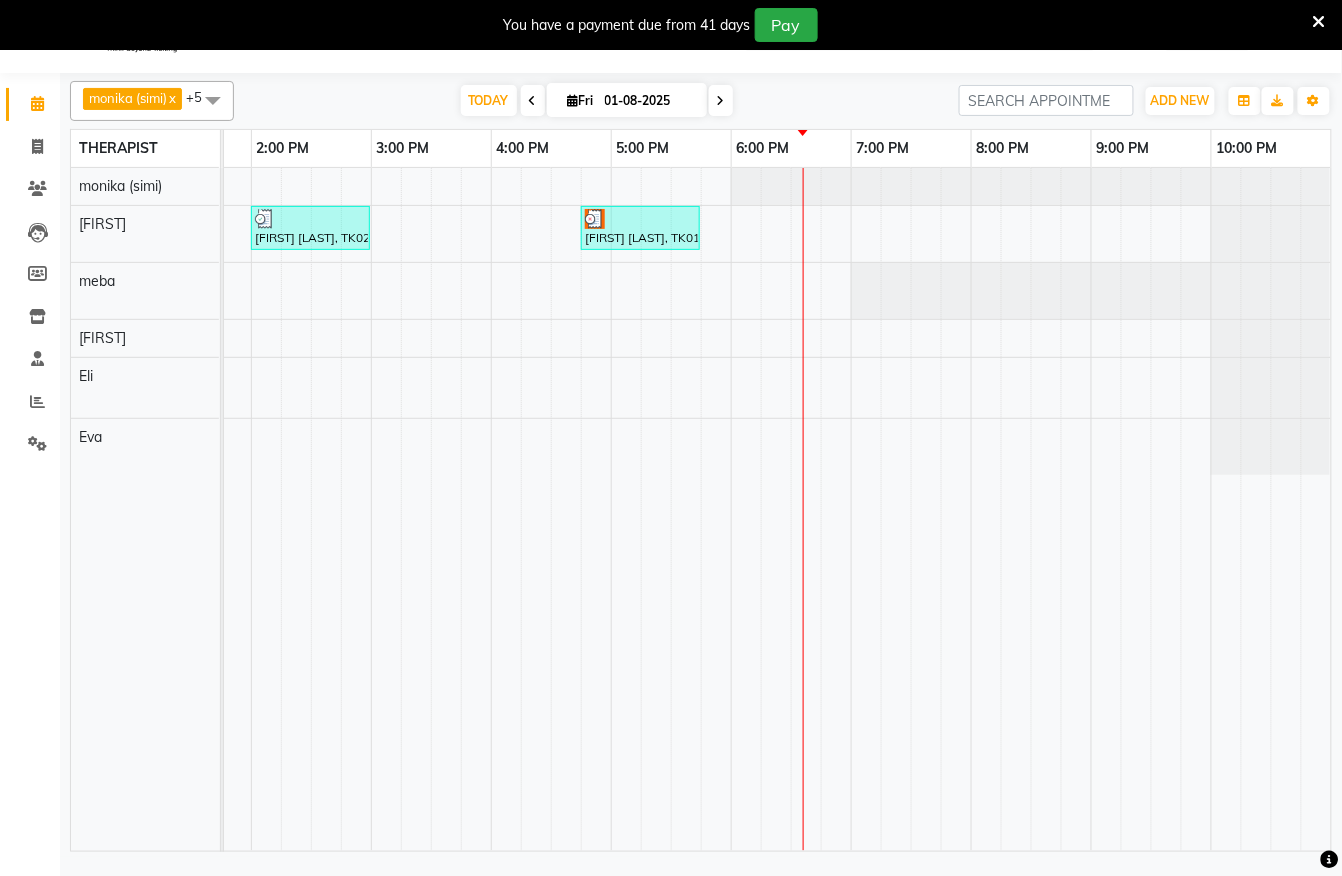 click on "monika (simi)  x meba  x Mary  x lisa  x Eva  x Eli  x +5 Select All Atu Baljeet Eli Eva lisa Mary meba monika (simi) VL Marriot TODAY  Fri 01-08-2025 Toggle Dropdown ADD APPOINTMENT ADD INVOICE ADD CLIENT Toggle Dropdown ADD APPOINTMENT ADD INVOICE ADD CLIENT ADD NEW Toggle Dropdown ADD APPOINTMENT ADD INVOICE ADD CLIENT monika (simi)  x meba  x Mary  x lisa  x Eva  x Eli  x +5 Select All Atu Baljeet Eli Eva lisa Mary meba monika (simi) VL Marriot GROUP BY  STAFF VIEW   ROOM VIEW  VIEW AS VERTICAL  VERTICAL - Week View  HORIZONTAL  HORIZONTAL - Week View  List  Toggle Dropdown CALENDAR SETTINGS MANAGE TAGS   ARRANGE THERAPISTS   RESET THERAPISTS  FULL SCREEN  Show Available Stylist  APPOINTMENT FORM Zoom 100% THERAPIST 7:00 AM 8:00 AM 9:00 AM 10:00 AM 11:00 AM 12:00 PM 1:00 PM 2:00 PM 3:00 PM 4:00 PM 5:00 PM 6:00 PM 7:00 PM 8:00 PM 9:00 PM 10:00 PM monika (simi) lisa meba Mary Eli Eva     [FIRST] [LAST], TK02, 02:00 PM-03:00 PM, Javanese Pampering - 60 Mins" 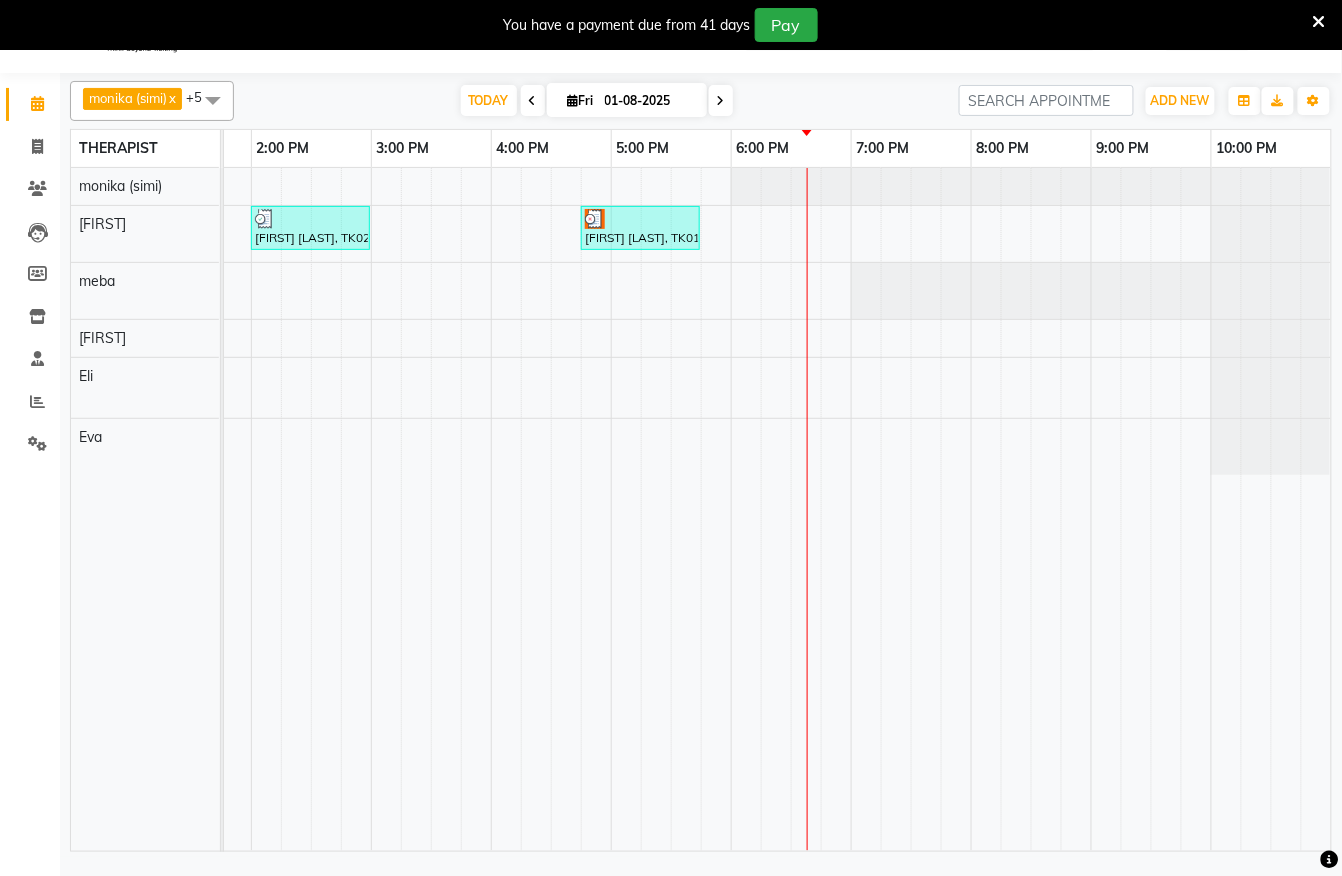 drag, startPoint x: 774, startPoint y: 828, endPoint x: 750, endPoint y: 829, distance: 24.020824 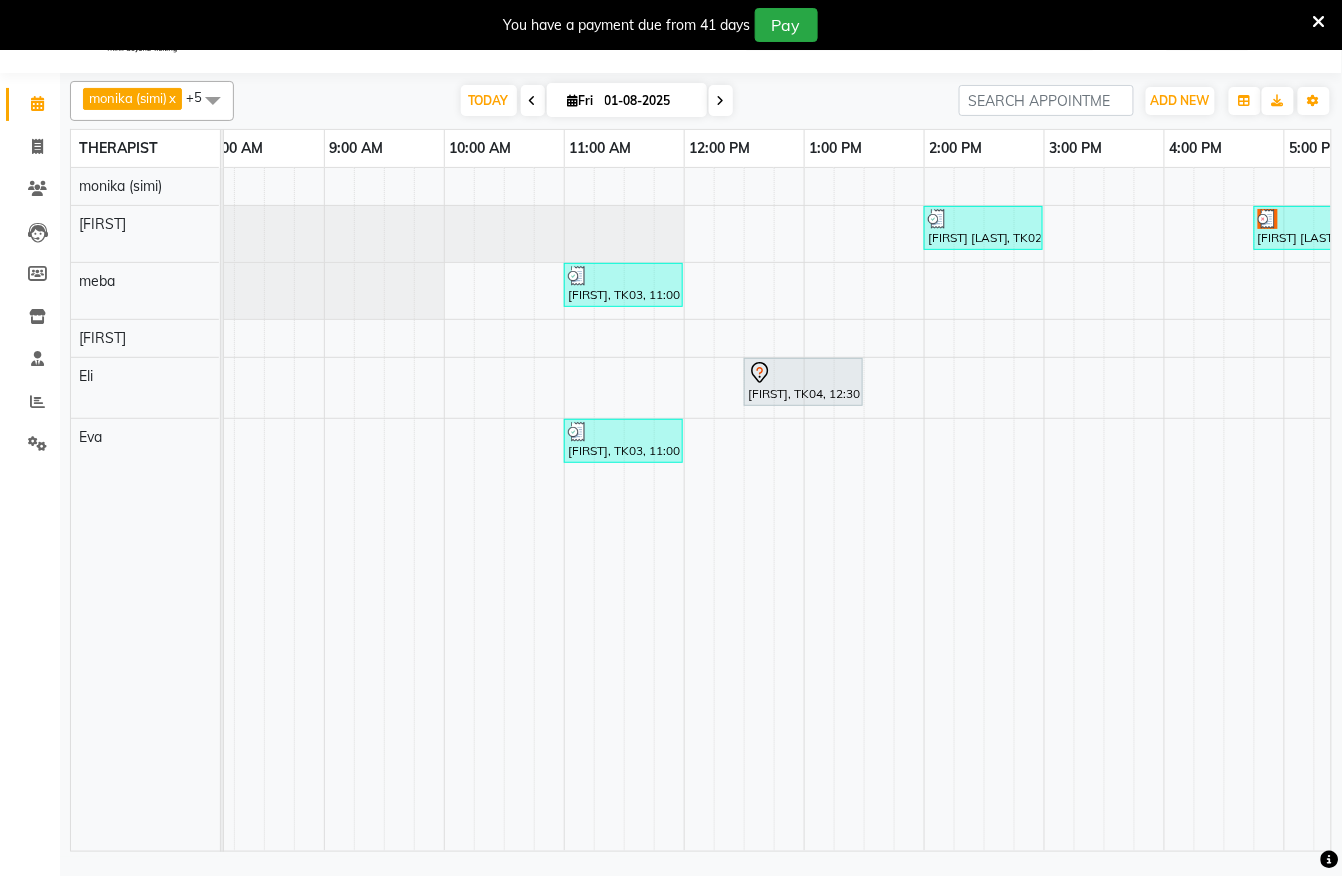 scroll, scrollTop: 0, scrollLeft: 5, axis: horizontal 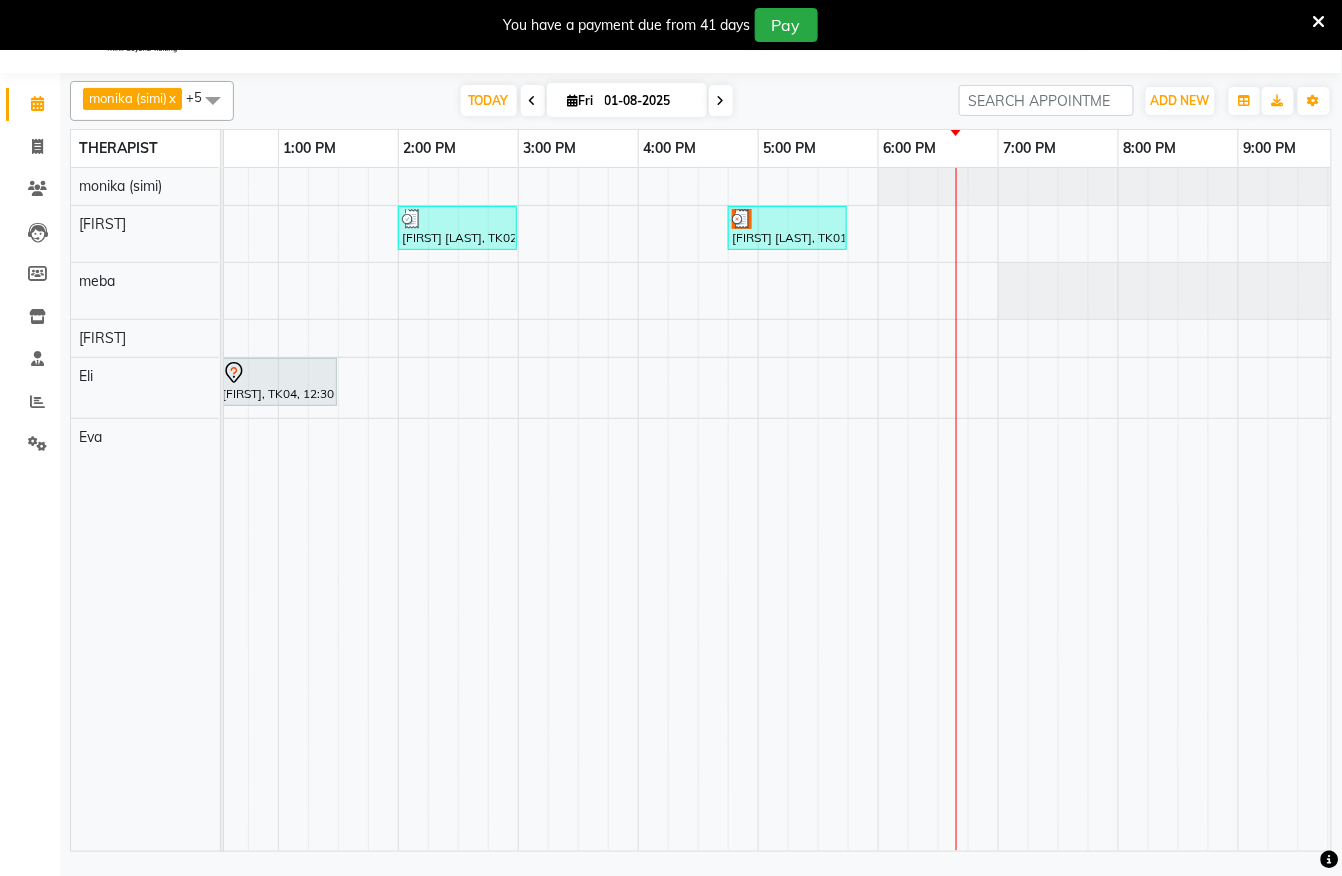 click on "[FIRST] [LAST], TK02, 02:00 PM-03:00 PM, Javanese Pampering - 60 Mins     [FIRST] [LAST], TK01, 04:45 PM-05:45 PM, Javanese Pampering - 60 Mins     [FIRST], TK03, 11:00 AM-12:00 PM, Aromatherapy Magic - 60 Mins             [FIRST], TK04, 12:30 PM-01:30 PM, Javanese Pampering - 60 Mins     [FIRST], TK03, 11:00 AM-12:00 PM, Aromatherapy Magic - 60 Mins" at bounding box center (518, 509) 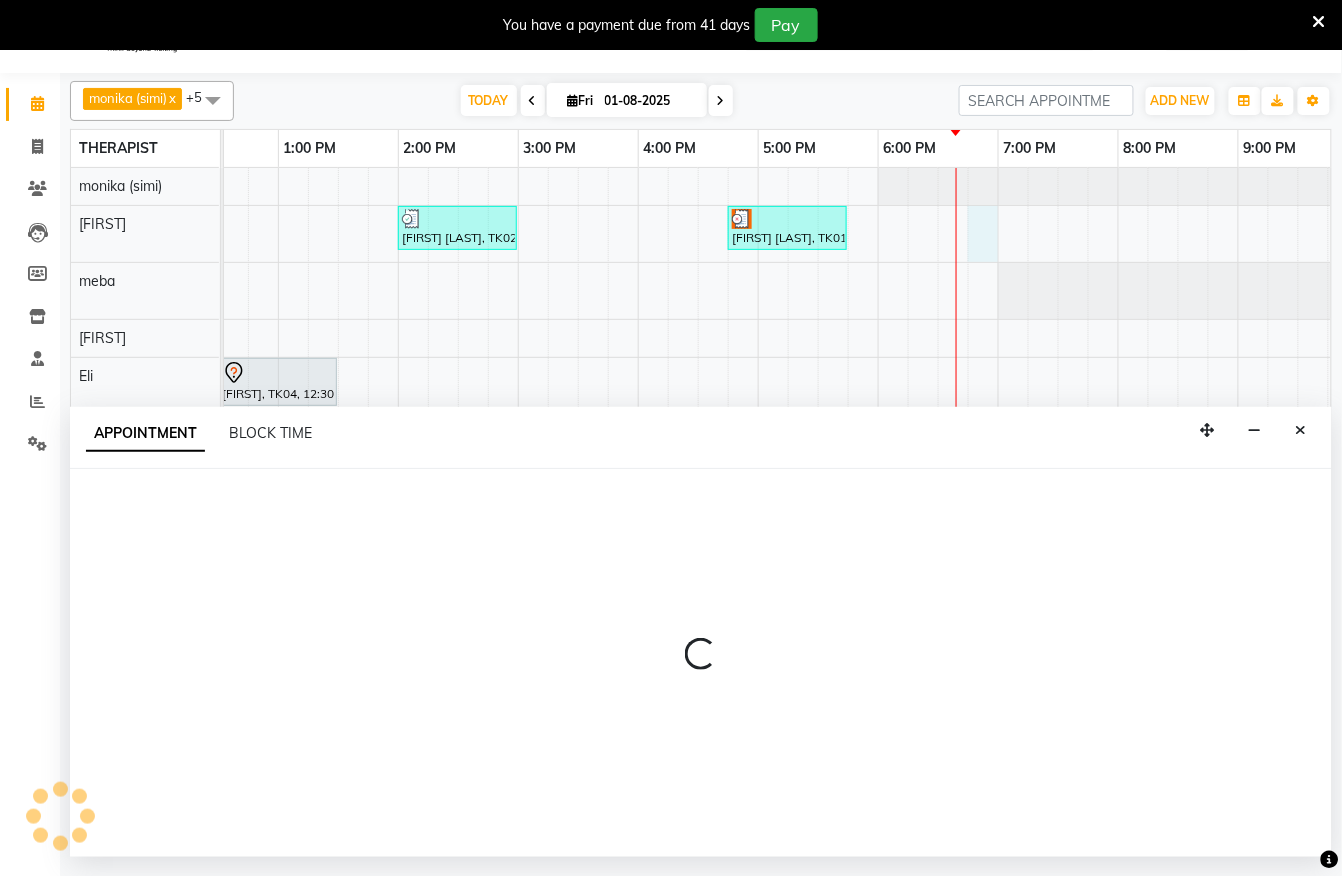select on "62270" 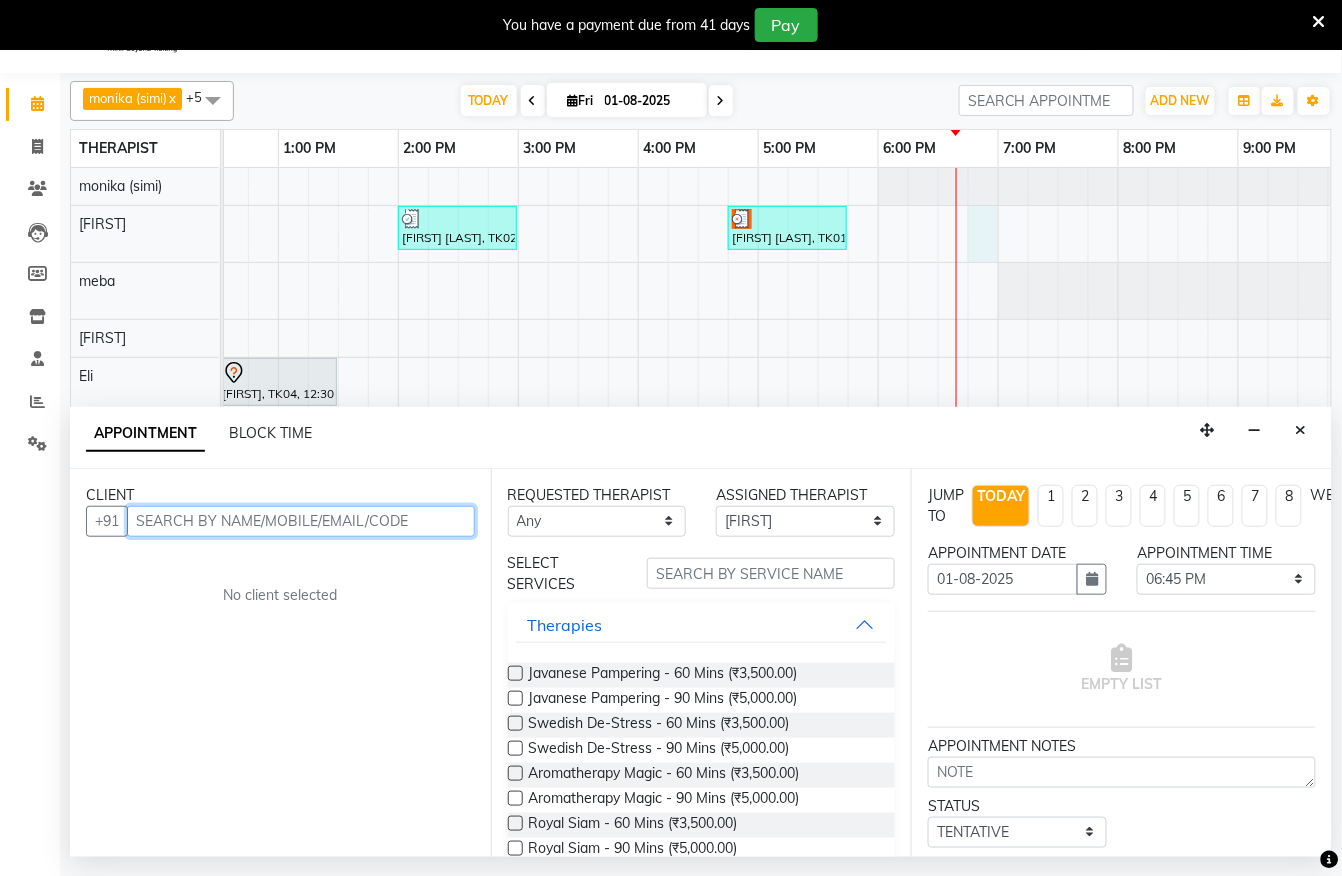 click at bounding box center [301, 521] 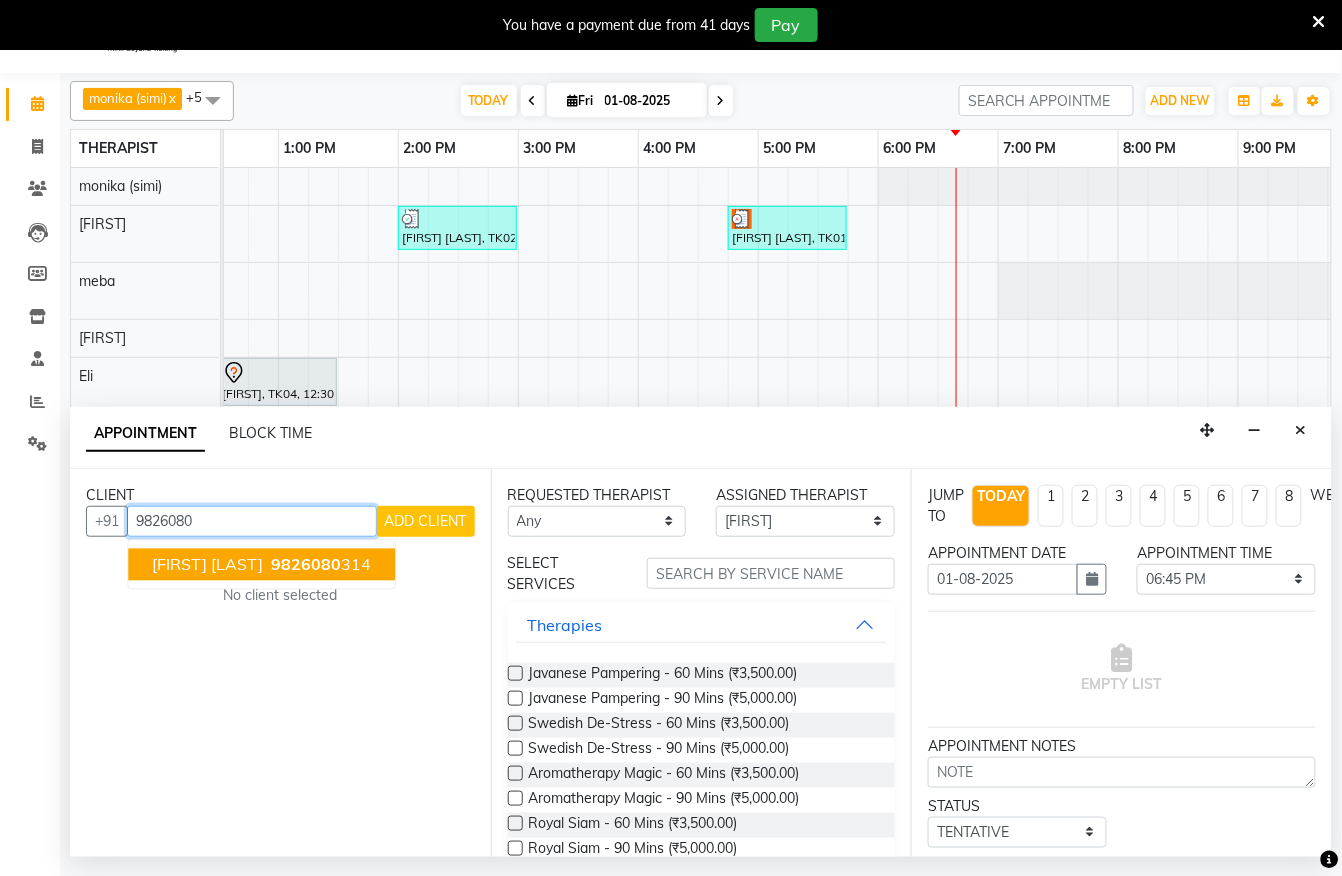drag, startPoint x: 286, startPoint y: 566, endPoint x: 290, endPoint y: 554, distance: 12.649111 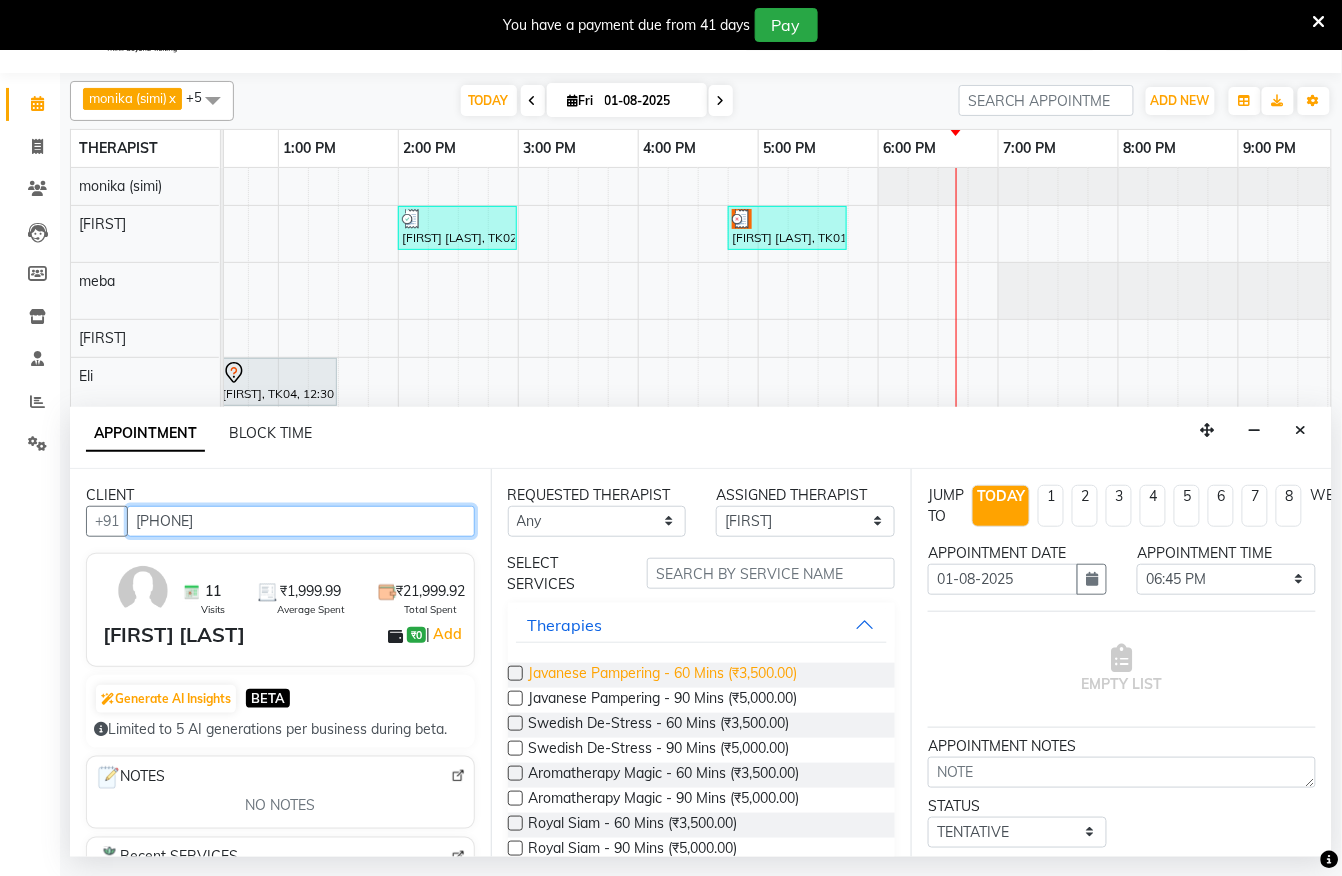type on "[PHONE]" 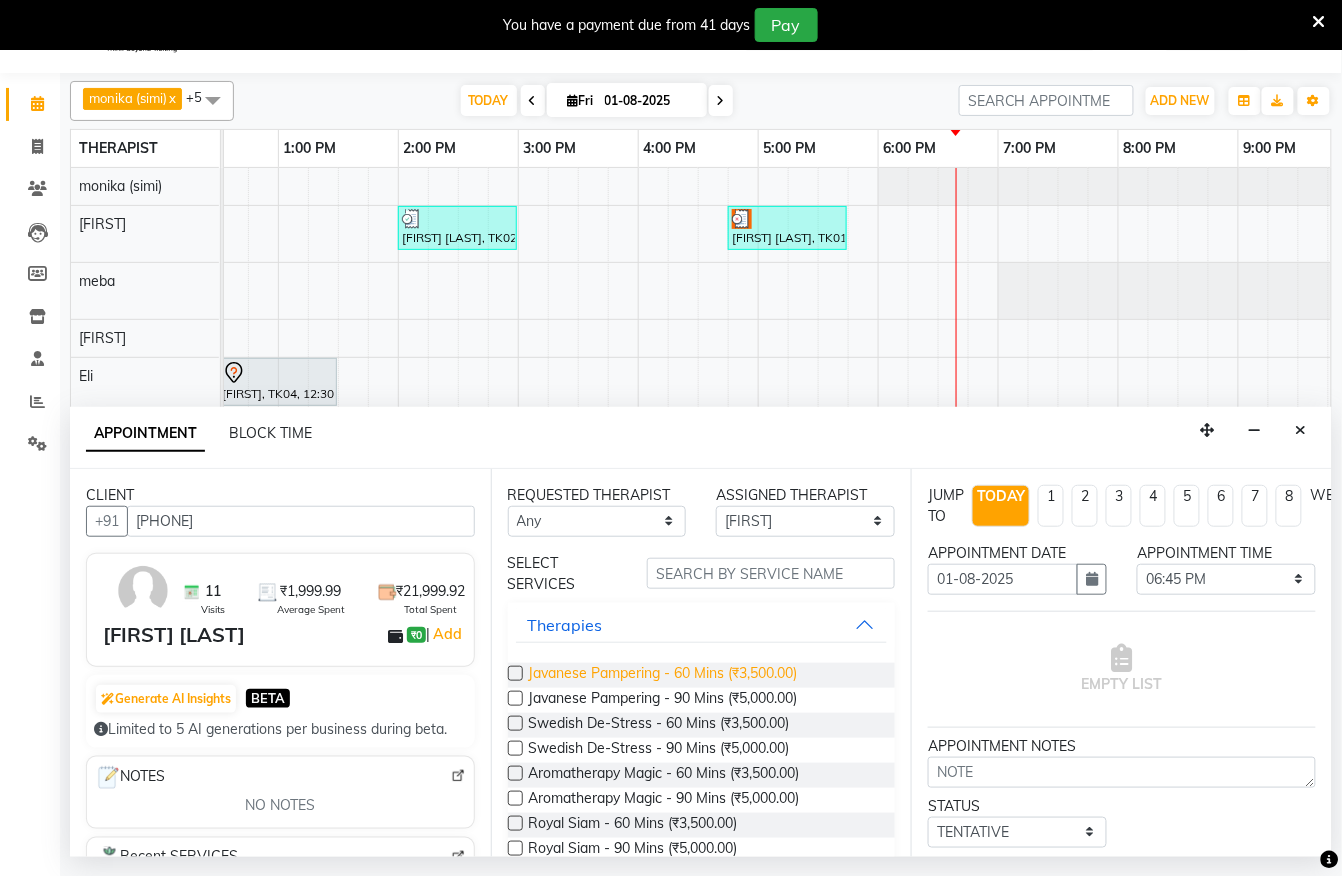 click on "Javanese Pampering - 60 Mins (₹3,500.00)" at bounding box center (663, 675) 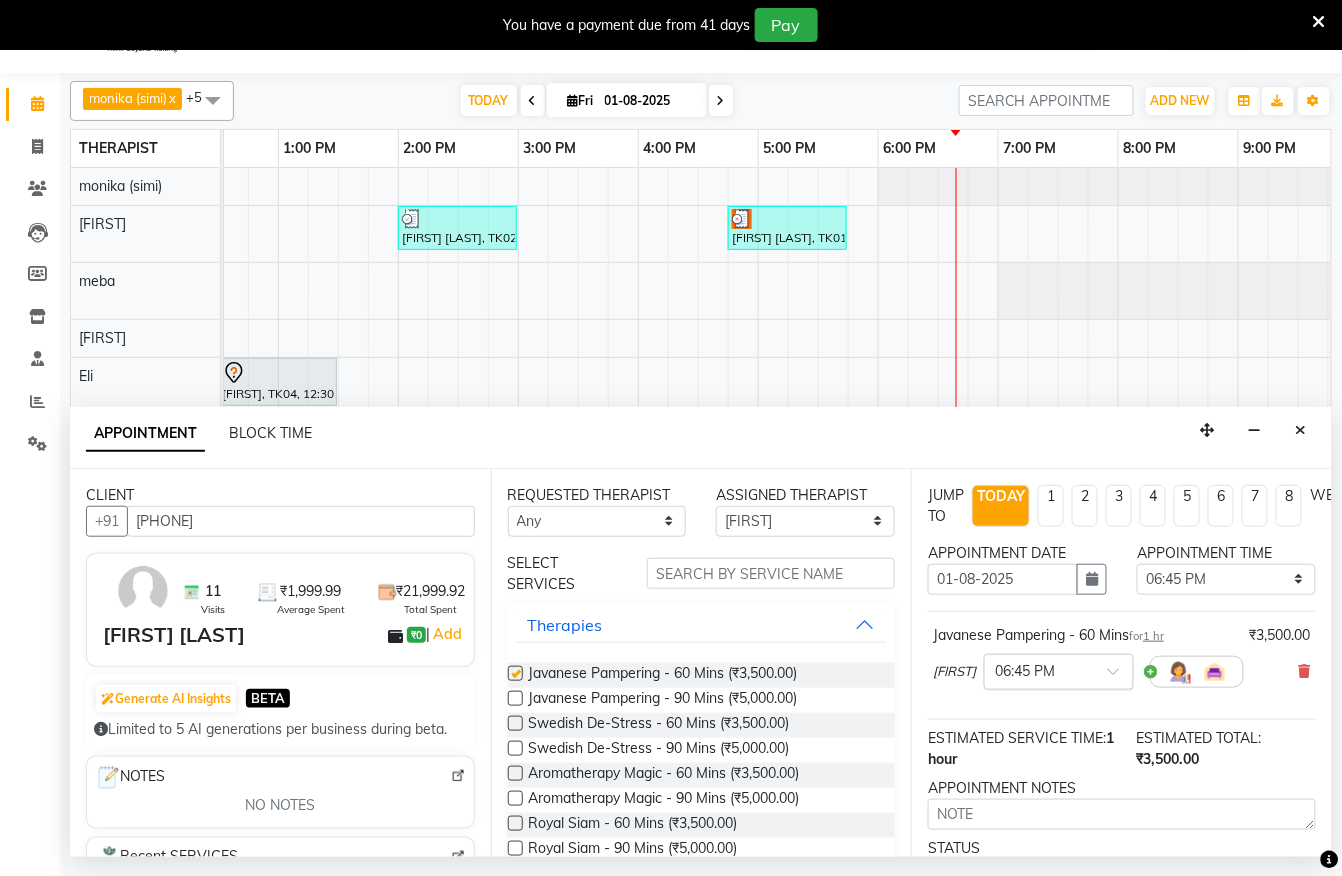 checkbox on "false" 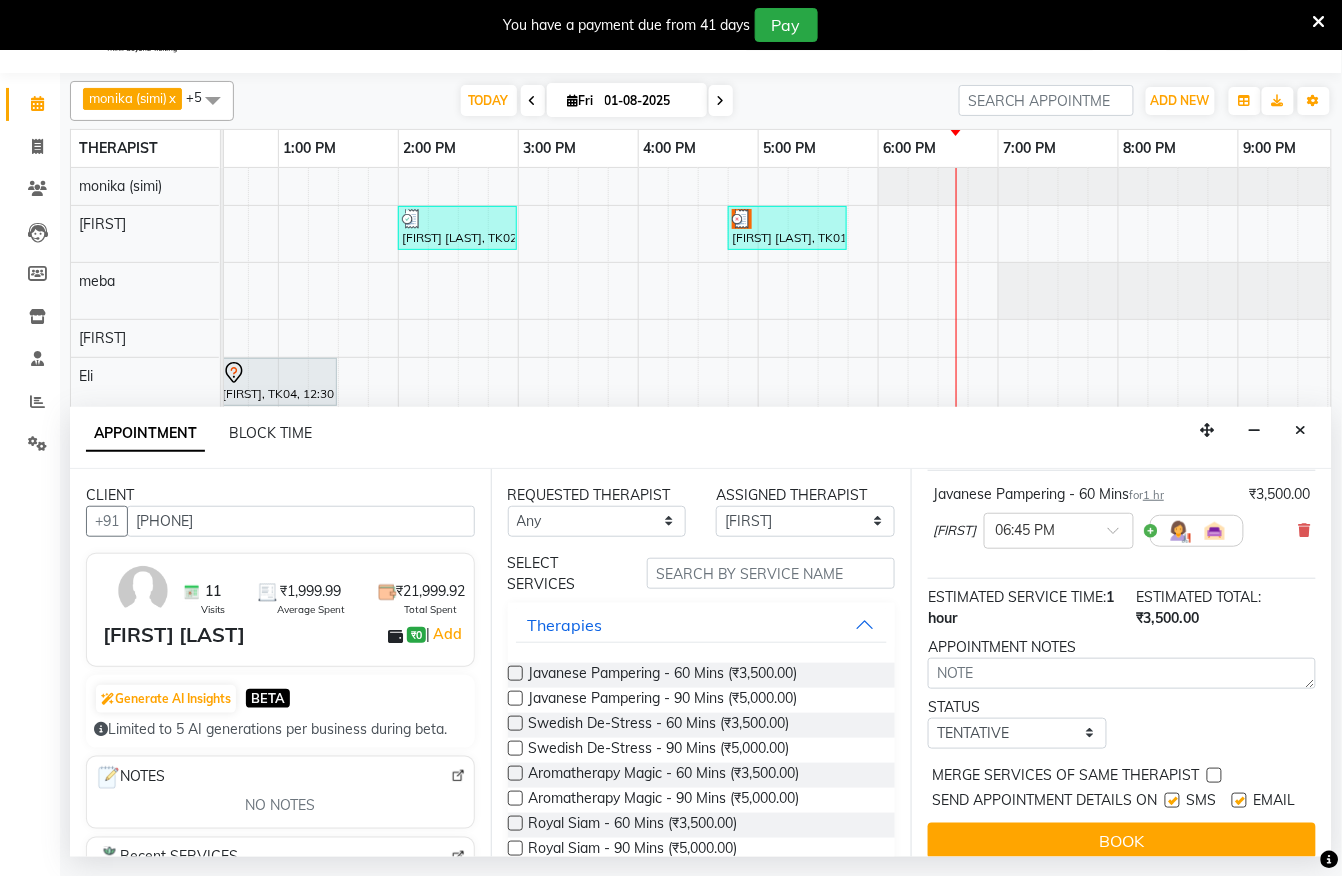 scroll, scrollTop: 201, scrollLeft: 0, axis: vertical 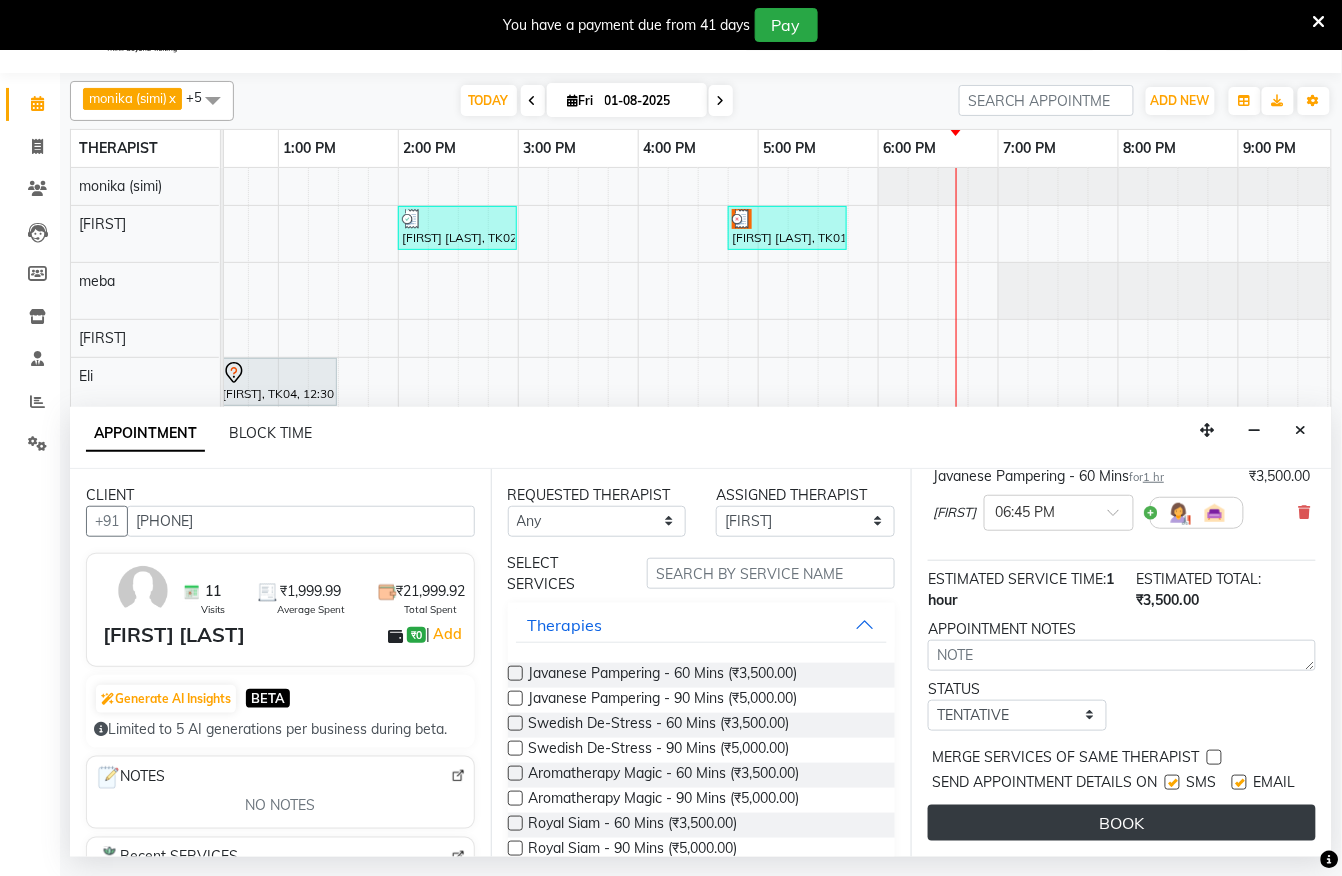 click on "BOOK" at bounding box center [1122, 823] 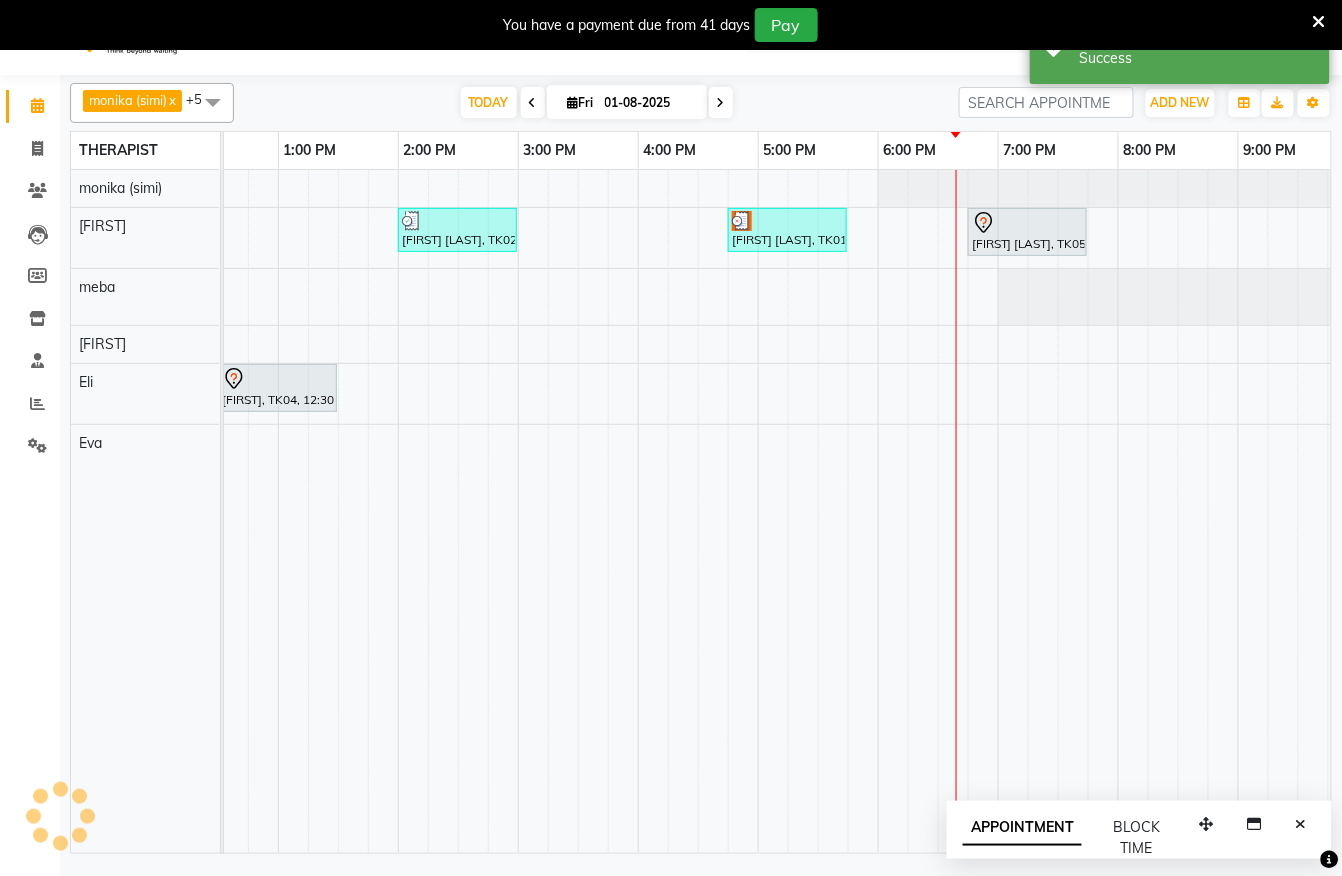 scroll, scrollTop: 50, scrollLeft: 0, axis: vertical 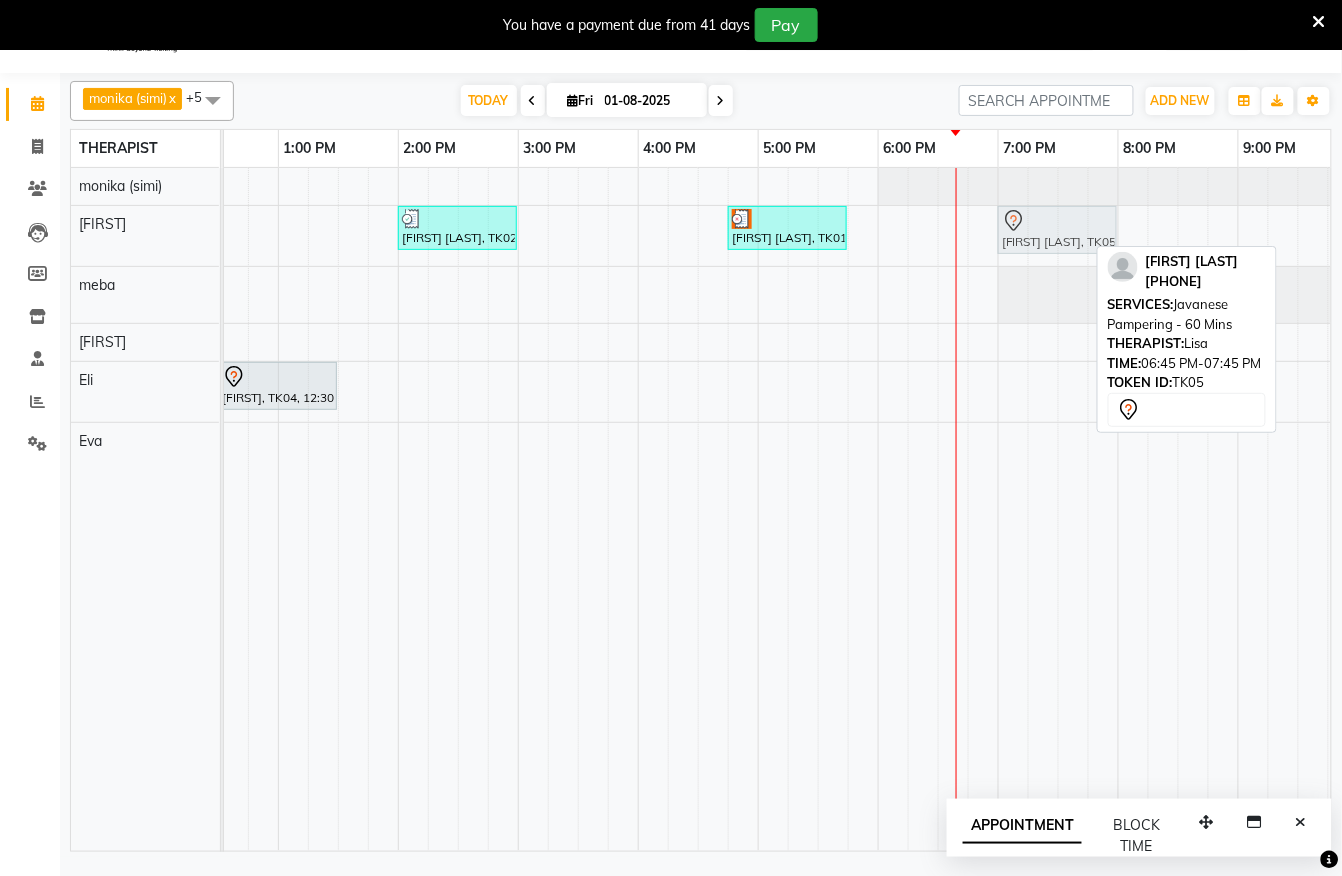 drag, startPoint x: 990, startPoint y: 230, endPoint x: 1032, endPoint y: 236, distance: 42.426407 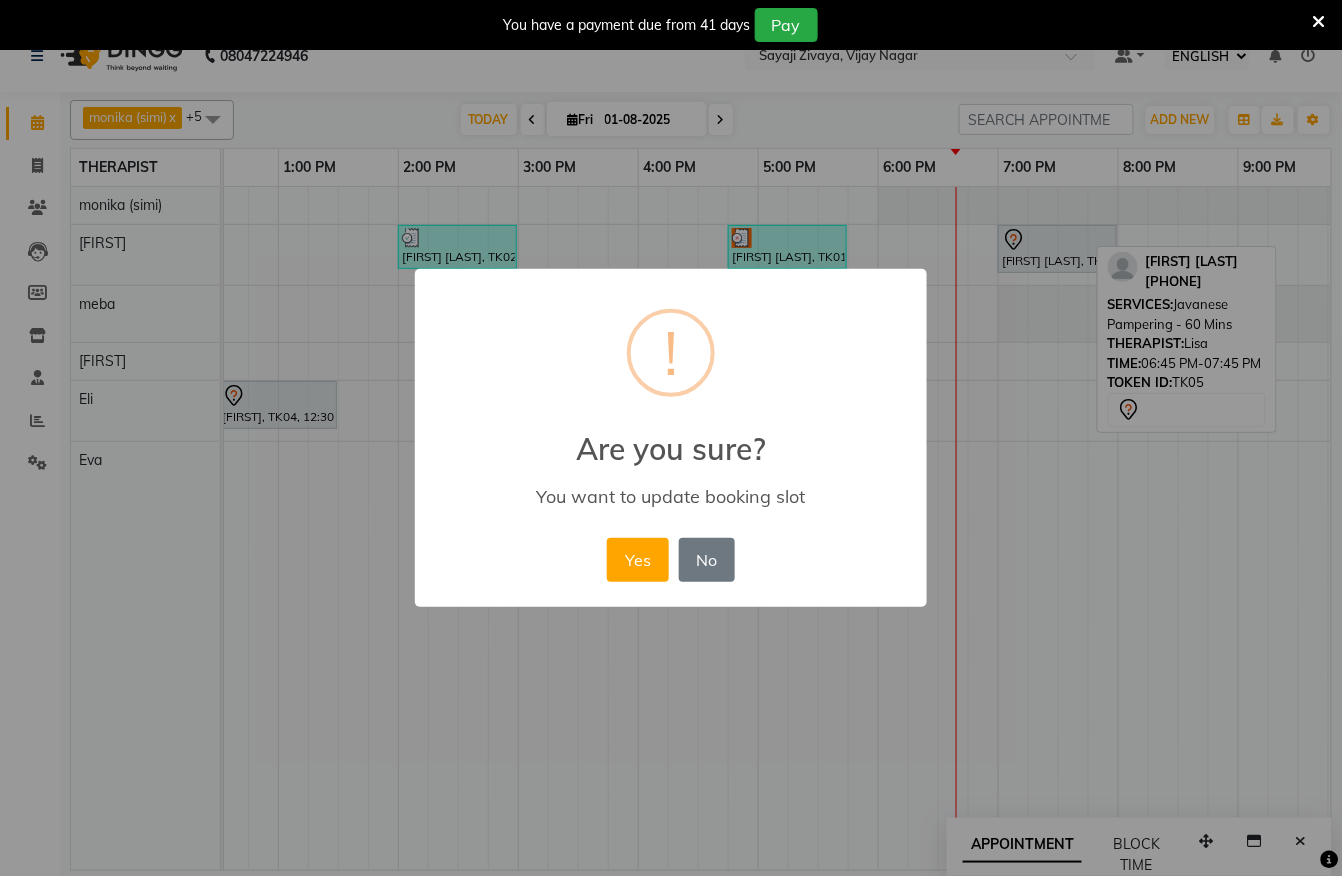 scroll, scrollTop: 32, scrollLeft: 0, axis: vertical 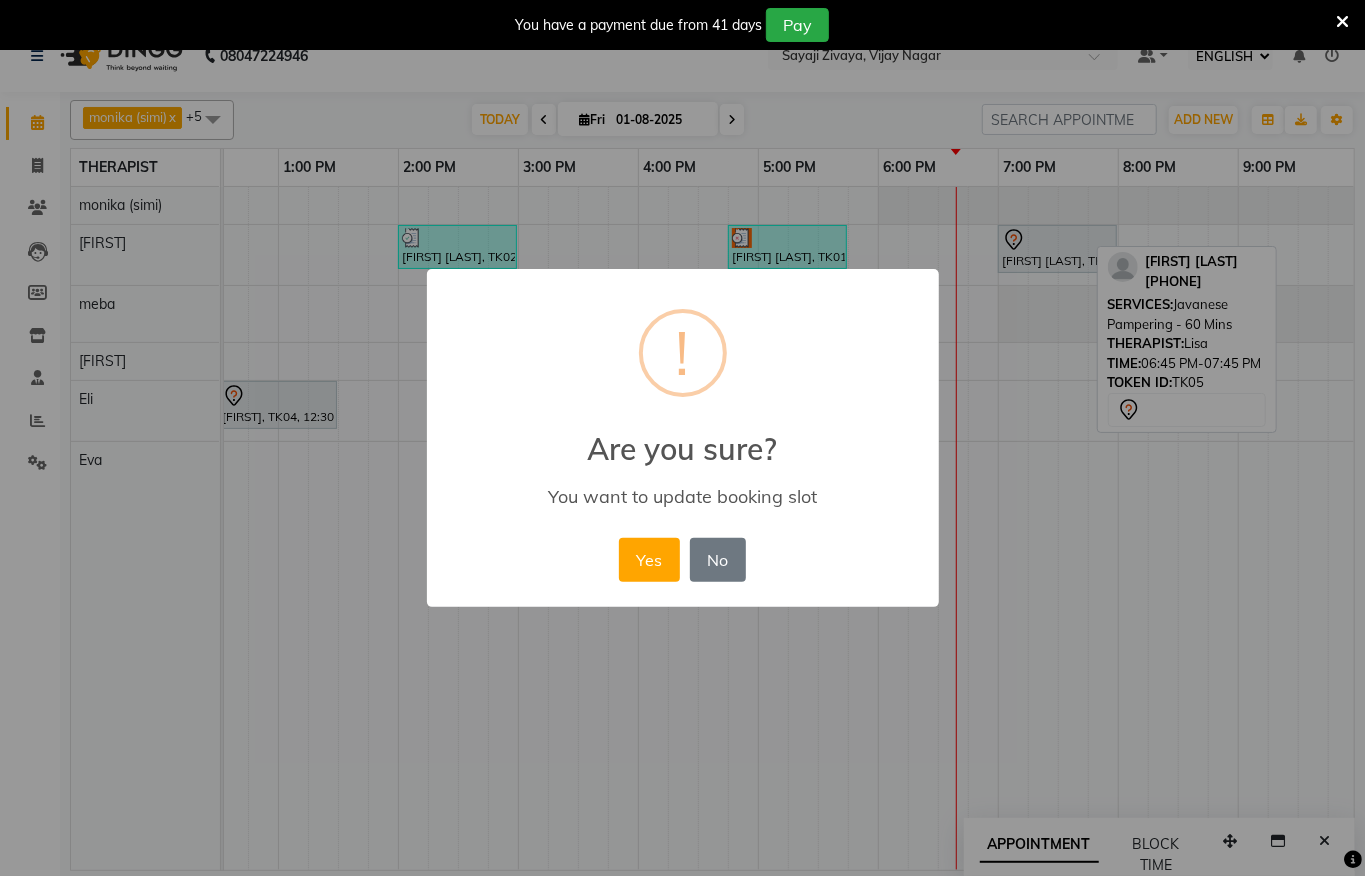 drag, startPoint x: 640, startPoint y: 572, endPoint x: 670, endPoint y: 556, distance: 34 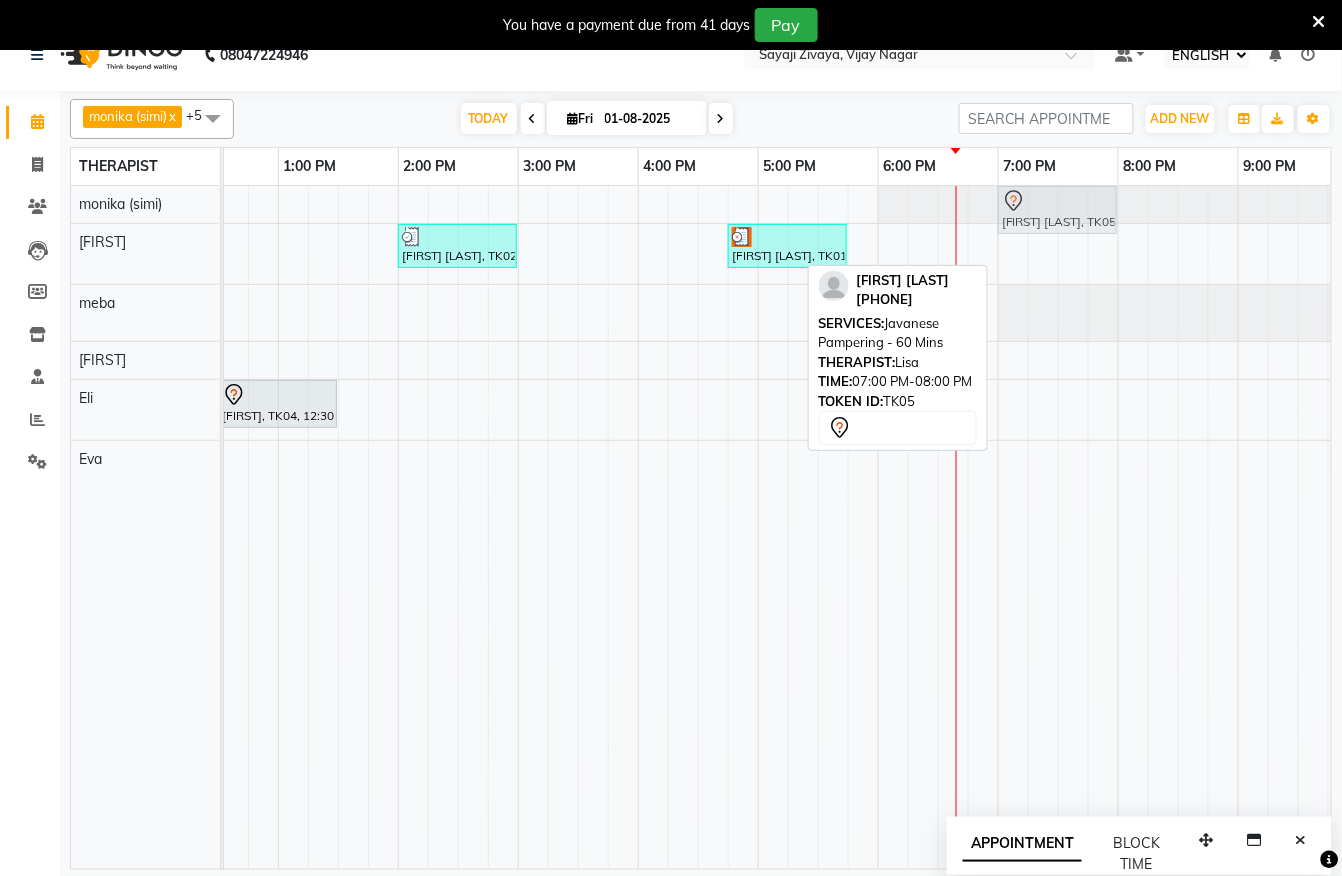 drag, startPoint x: 1081, startPoint y: 257, endPoint x: 1078, endPoint y: 236, distance: 21.213203 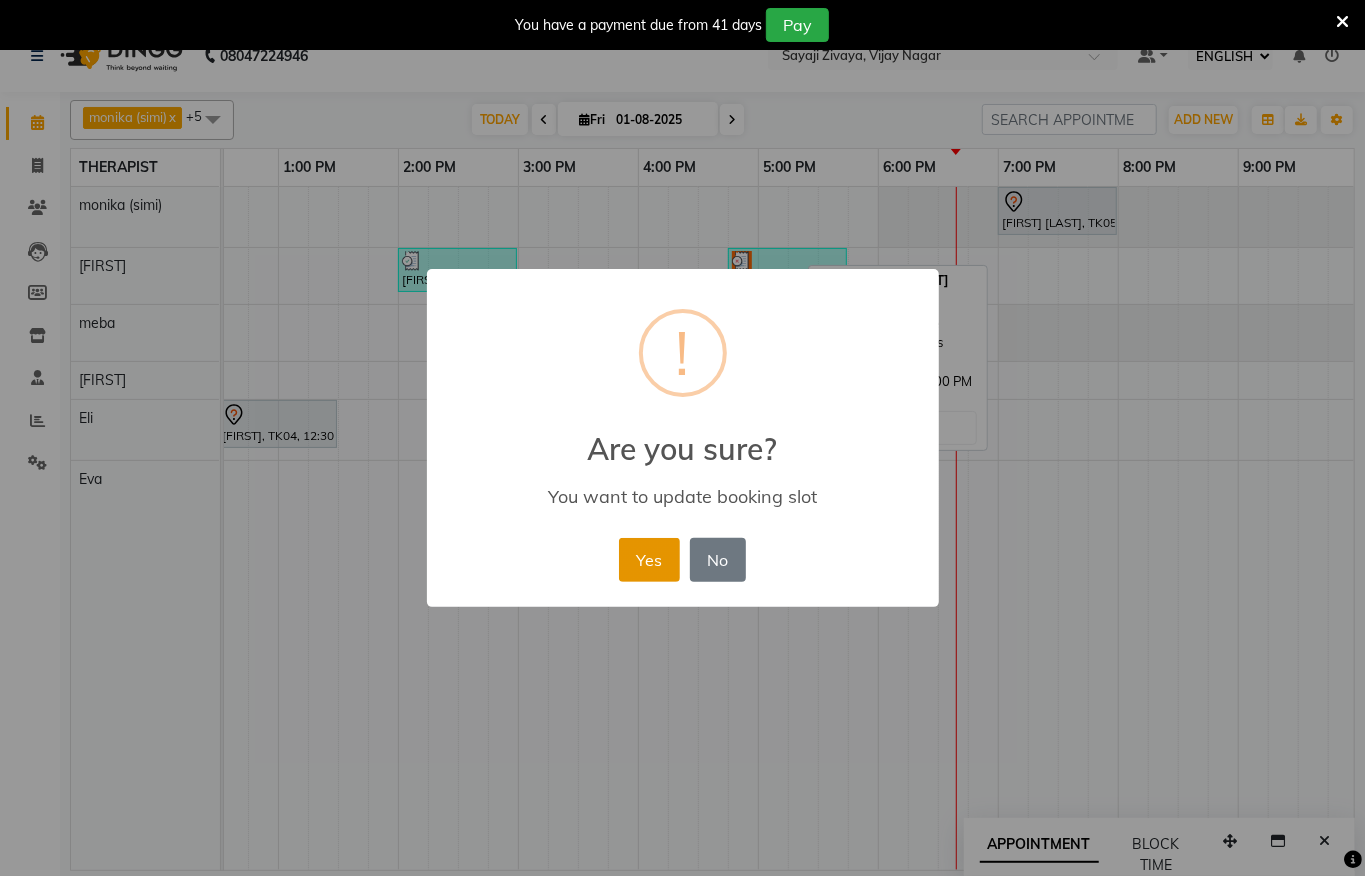 click on "Yes" at bounding box center [649, 560] 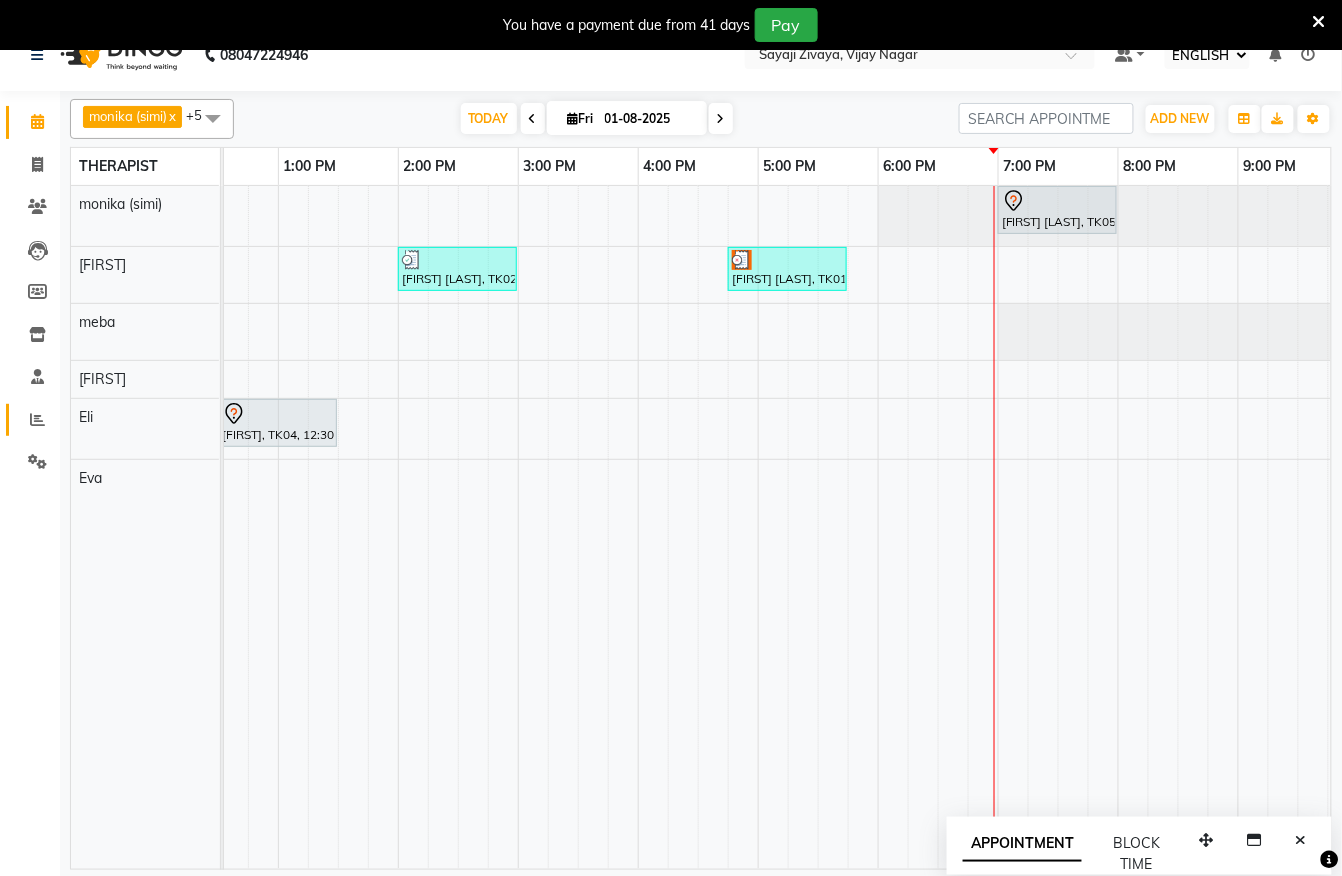 click on "REPORTS" 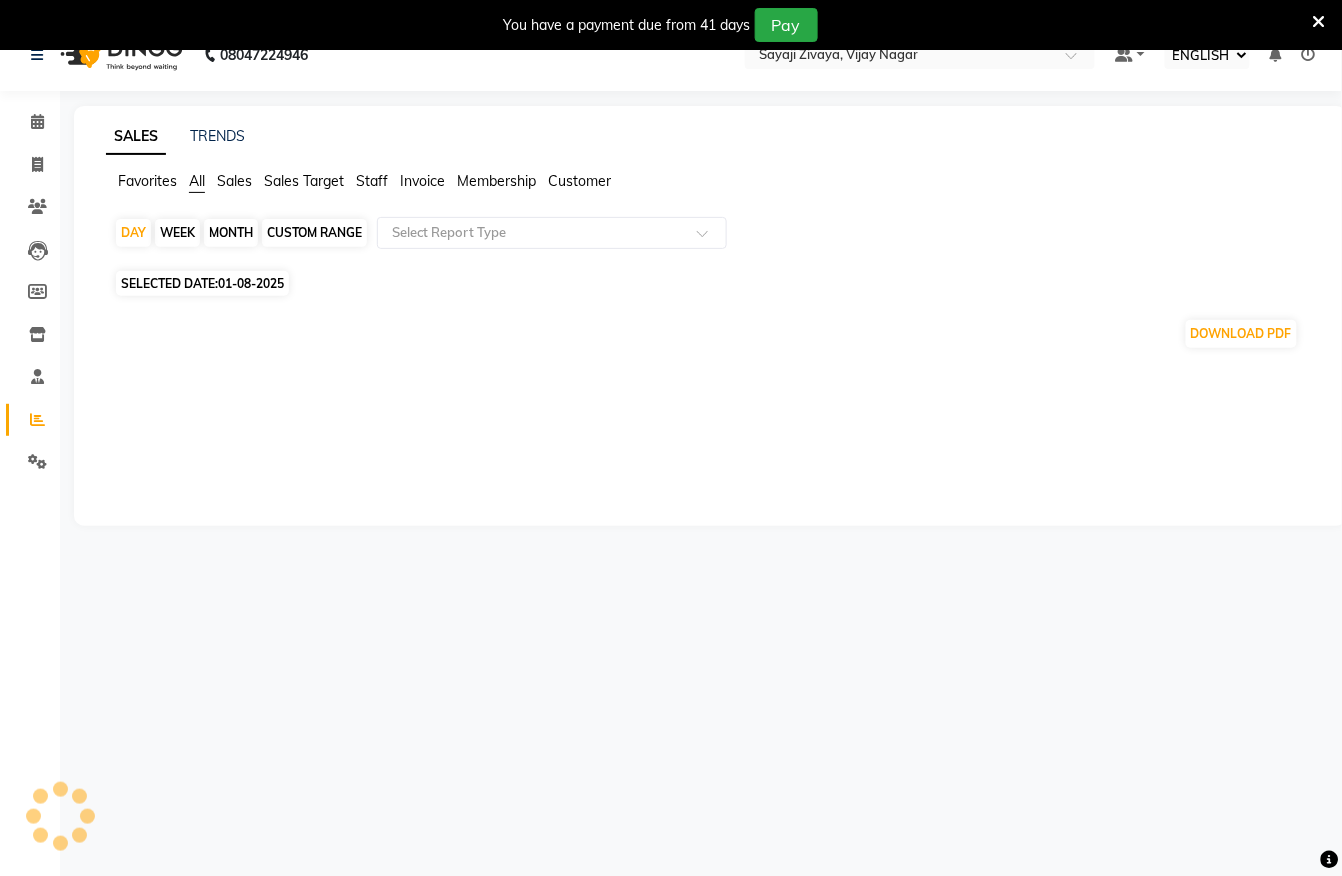 scroll, scrollTop: 0, scrollLeft: 0, axis: both 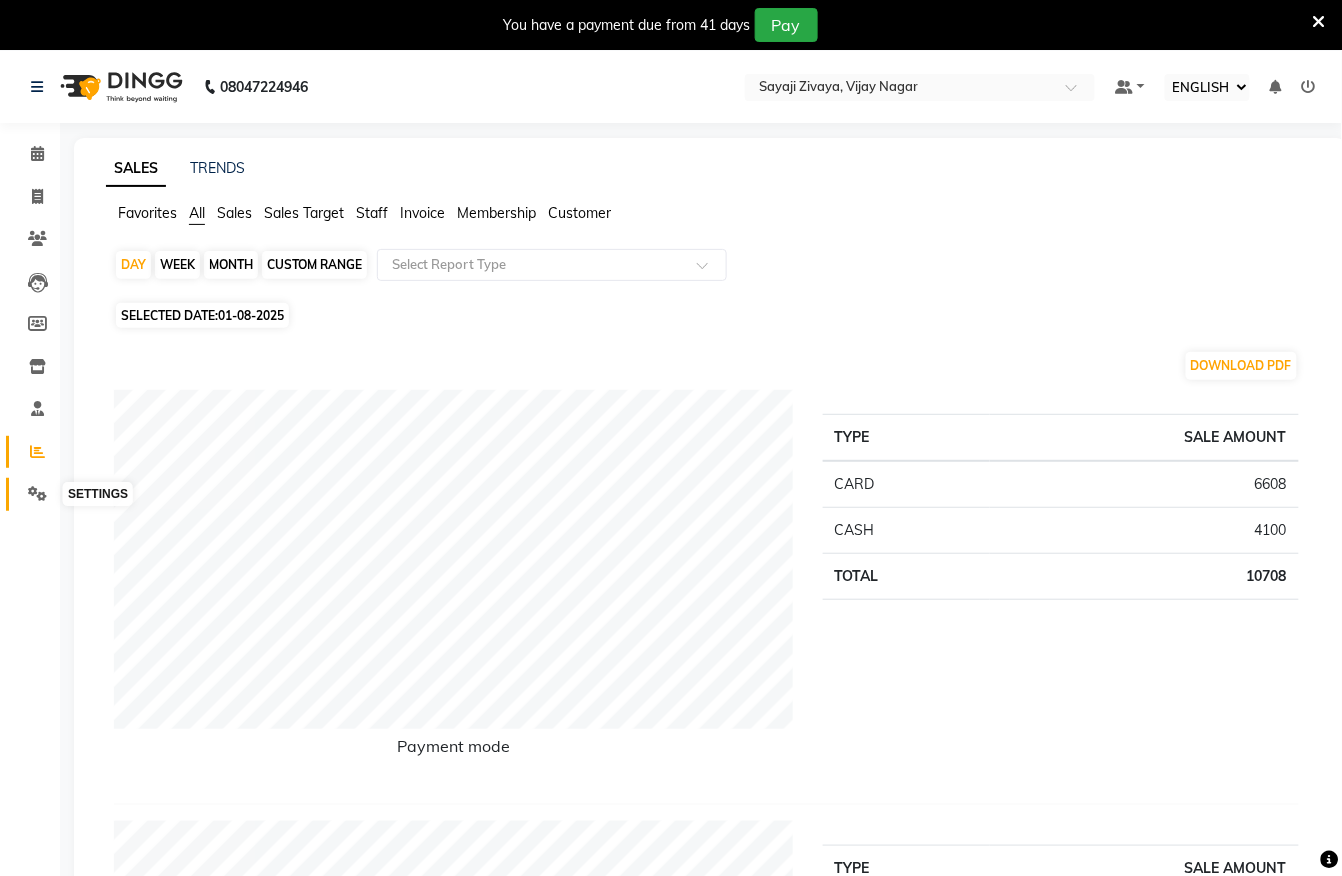 click 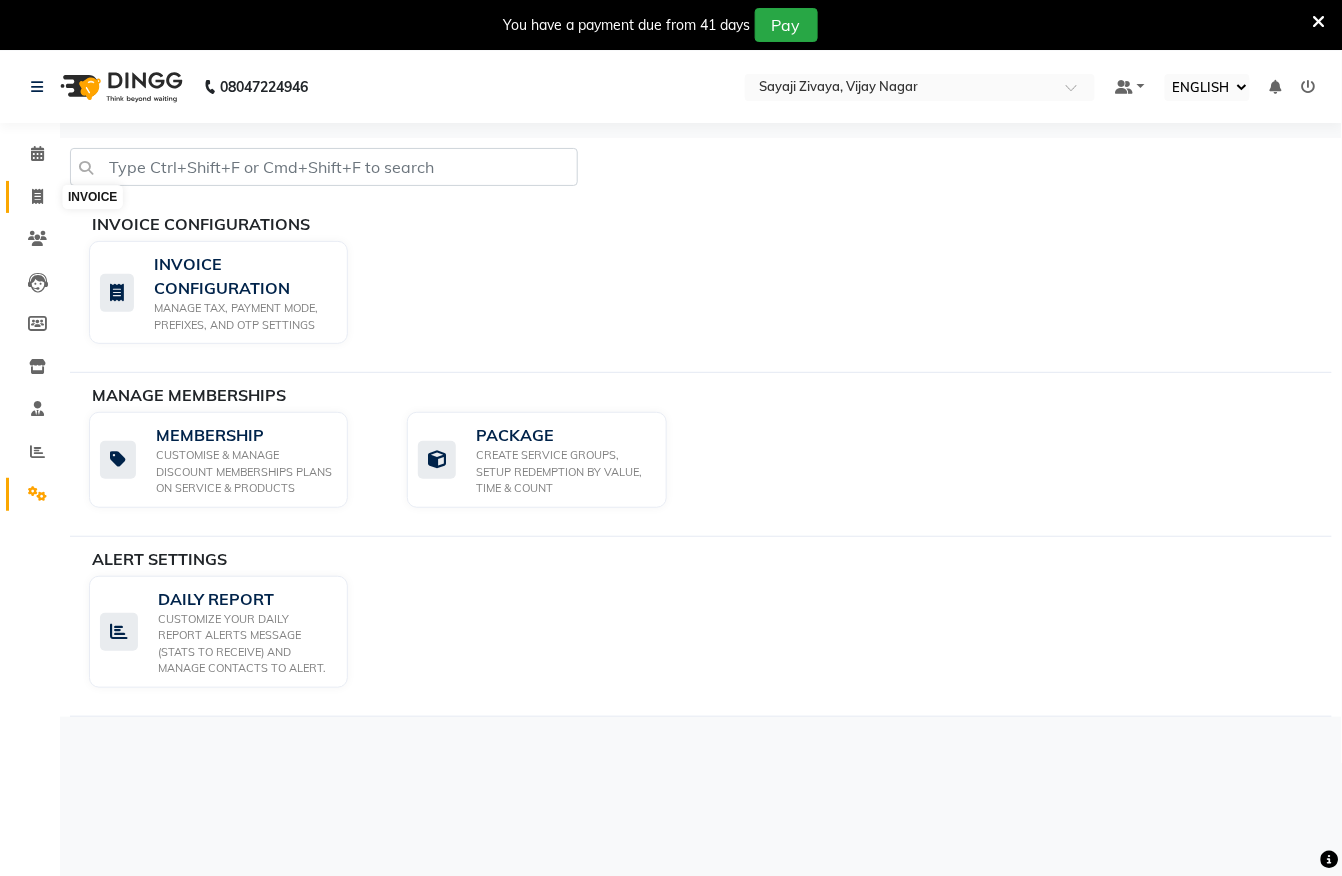 click 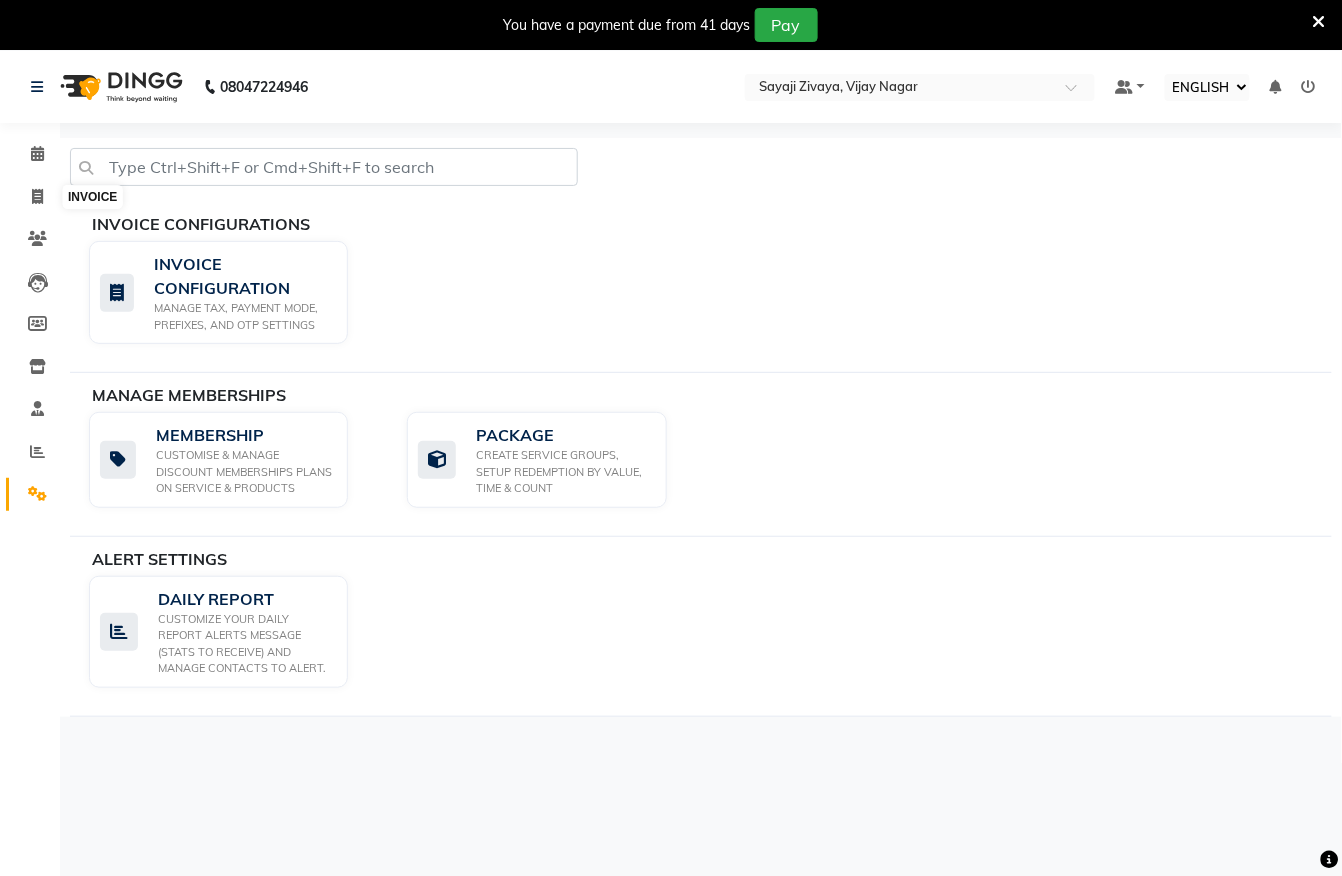 select on "service" 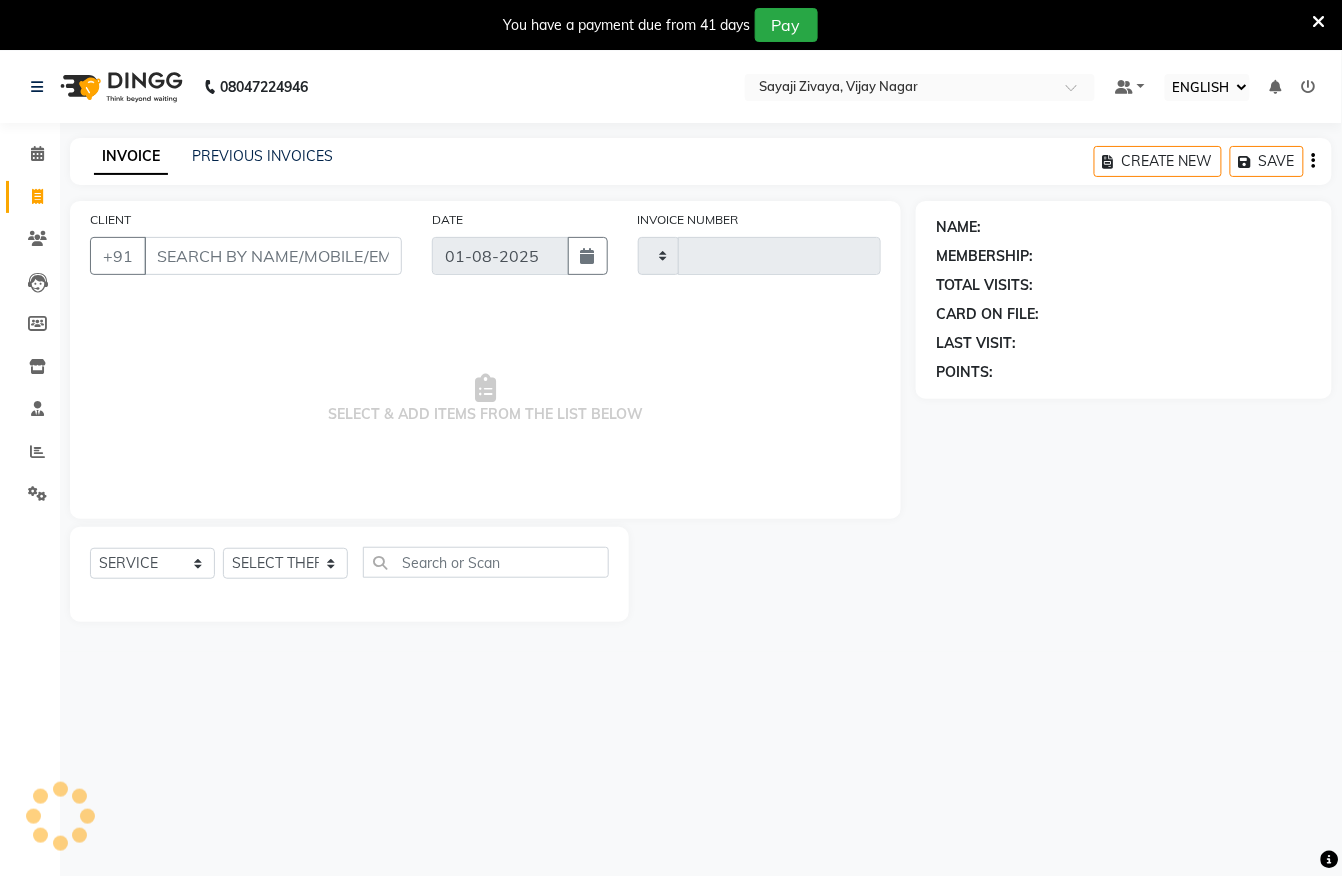 type on "1009" 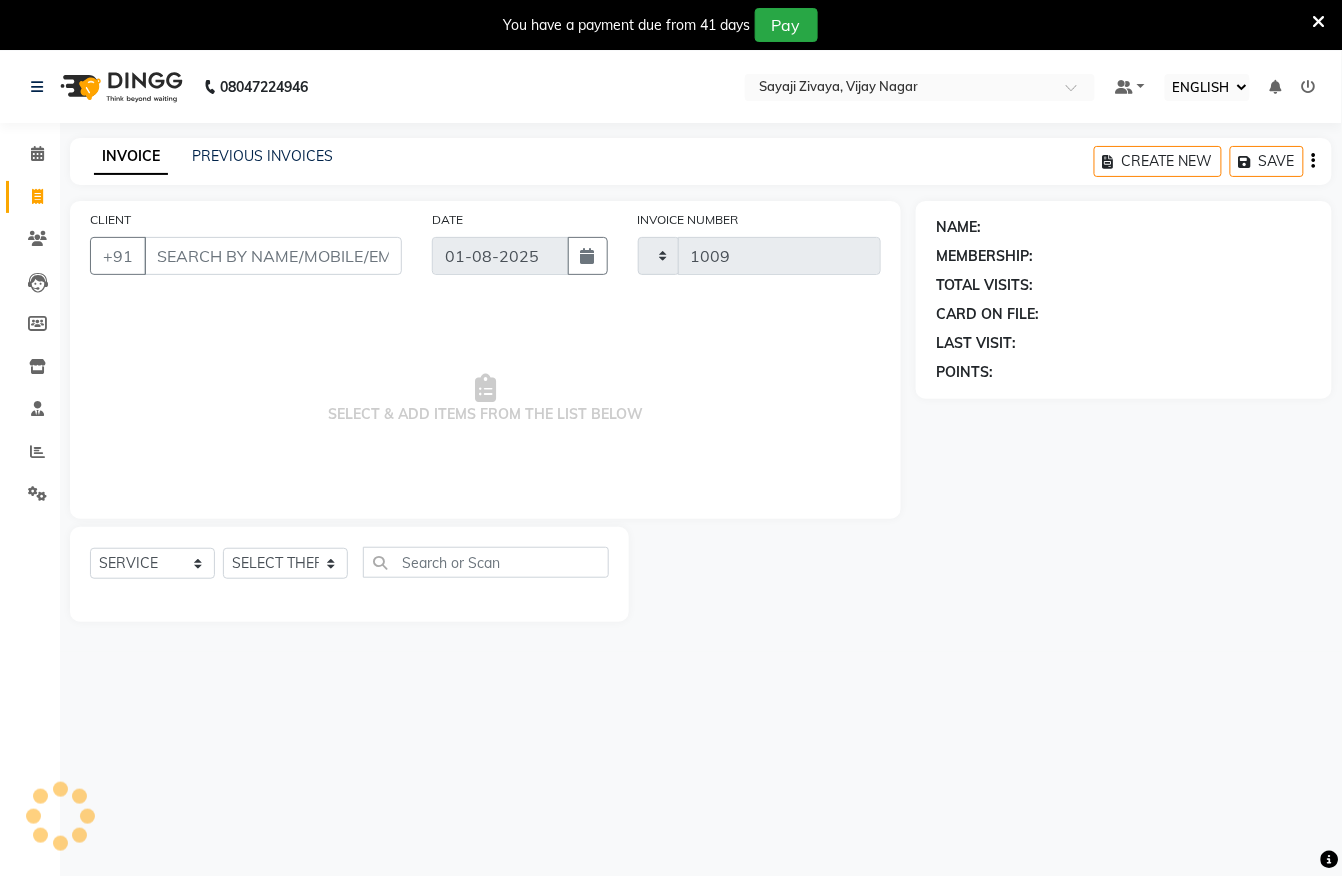 drag, startPoint x: 162, startPoint y: 178, endPoint x: 182, endPoint y: 233, distance: 58.5235 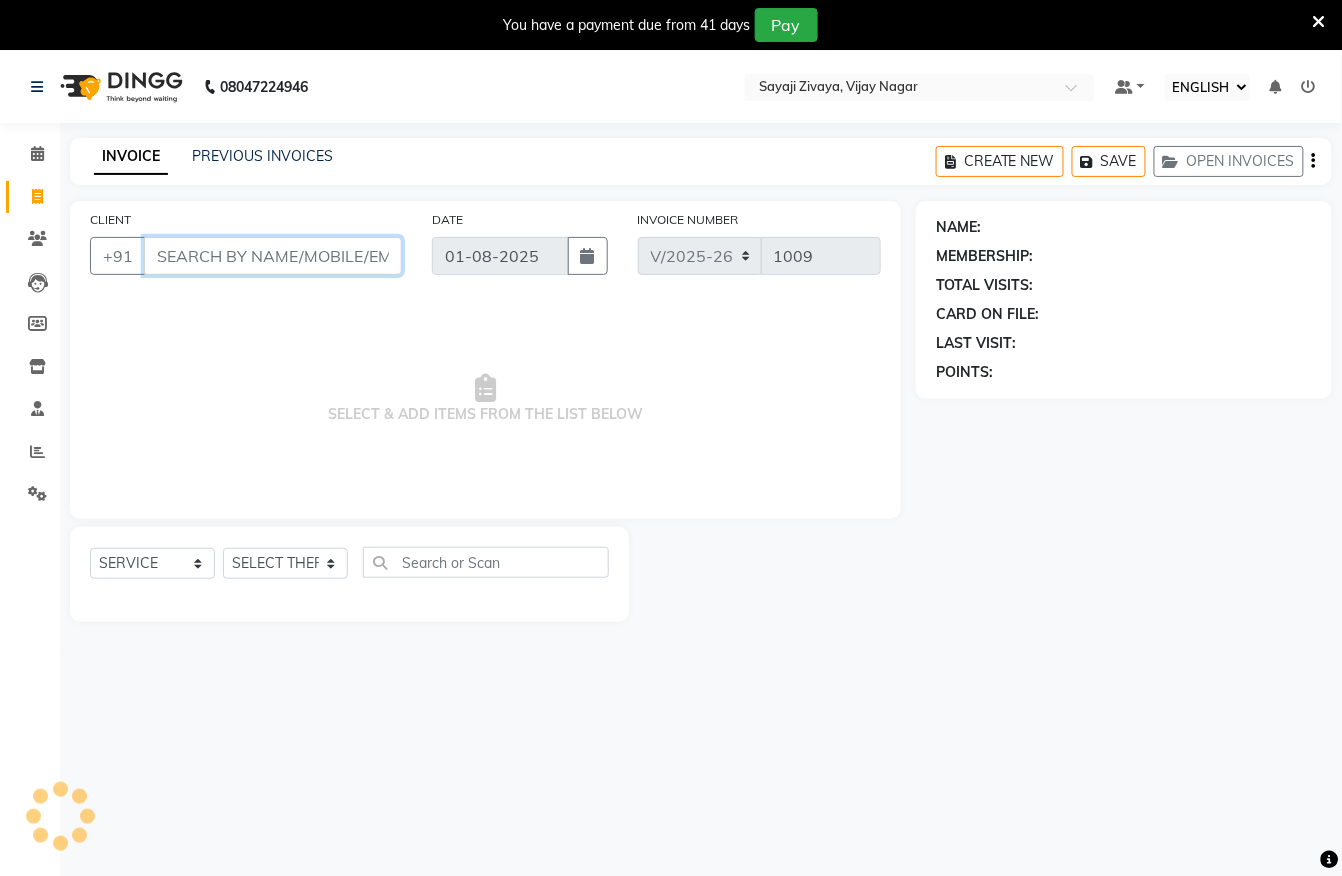 click on "CLIENT" at bounding box center (273, 256) 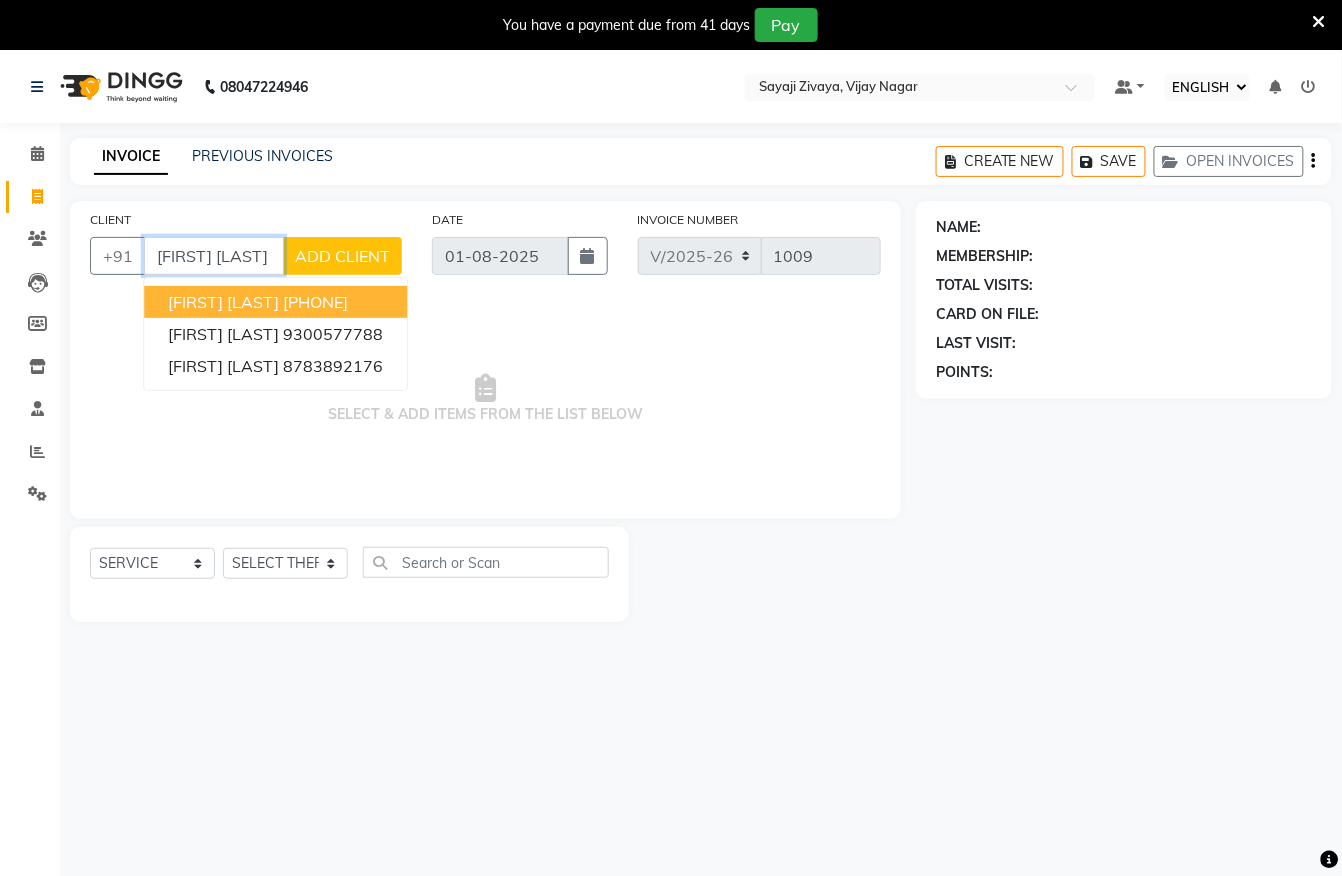 click on "[PHONE]" at bounding box center (315, 302) 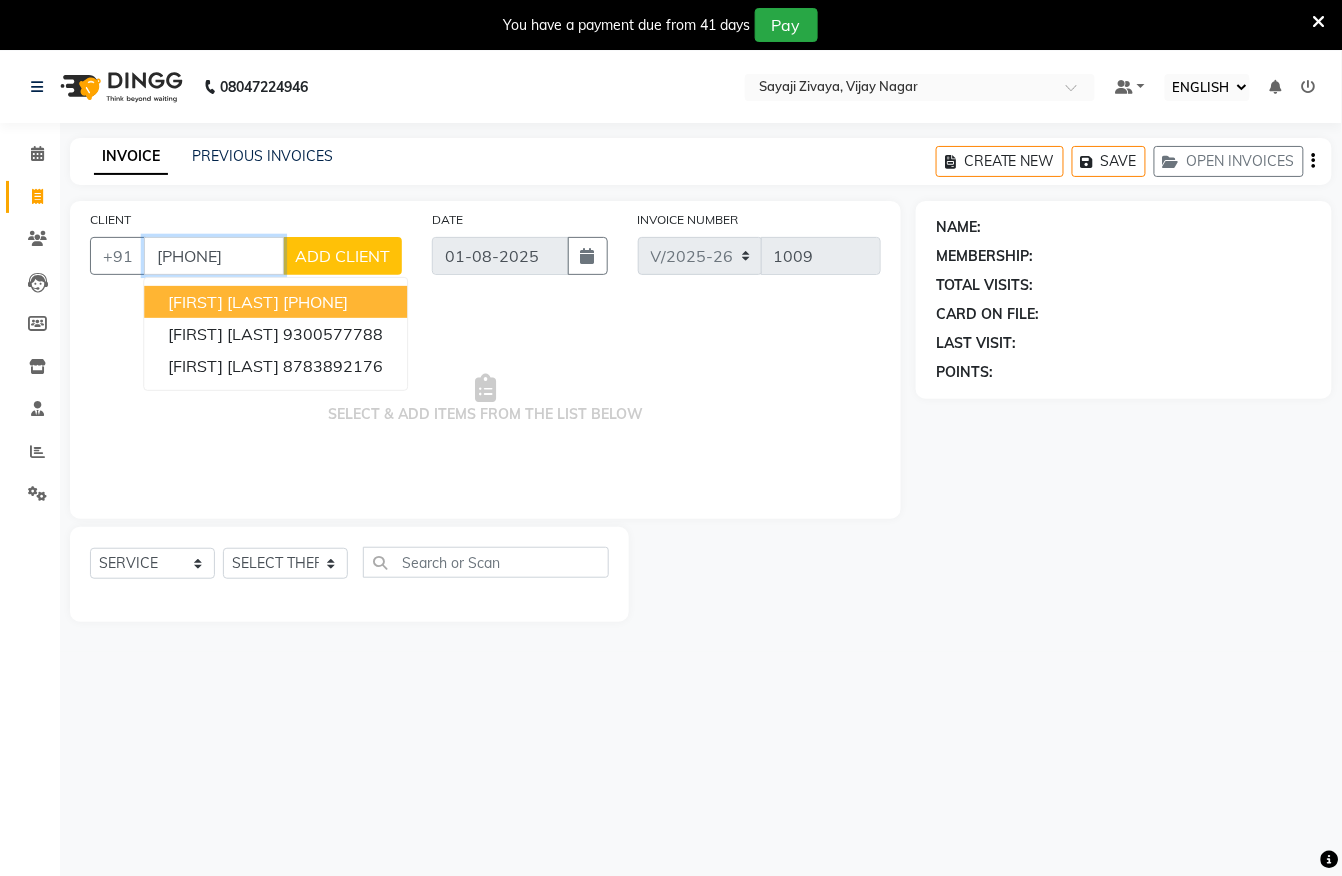 type on "[PHONE]" 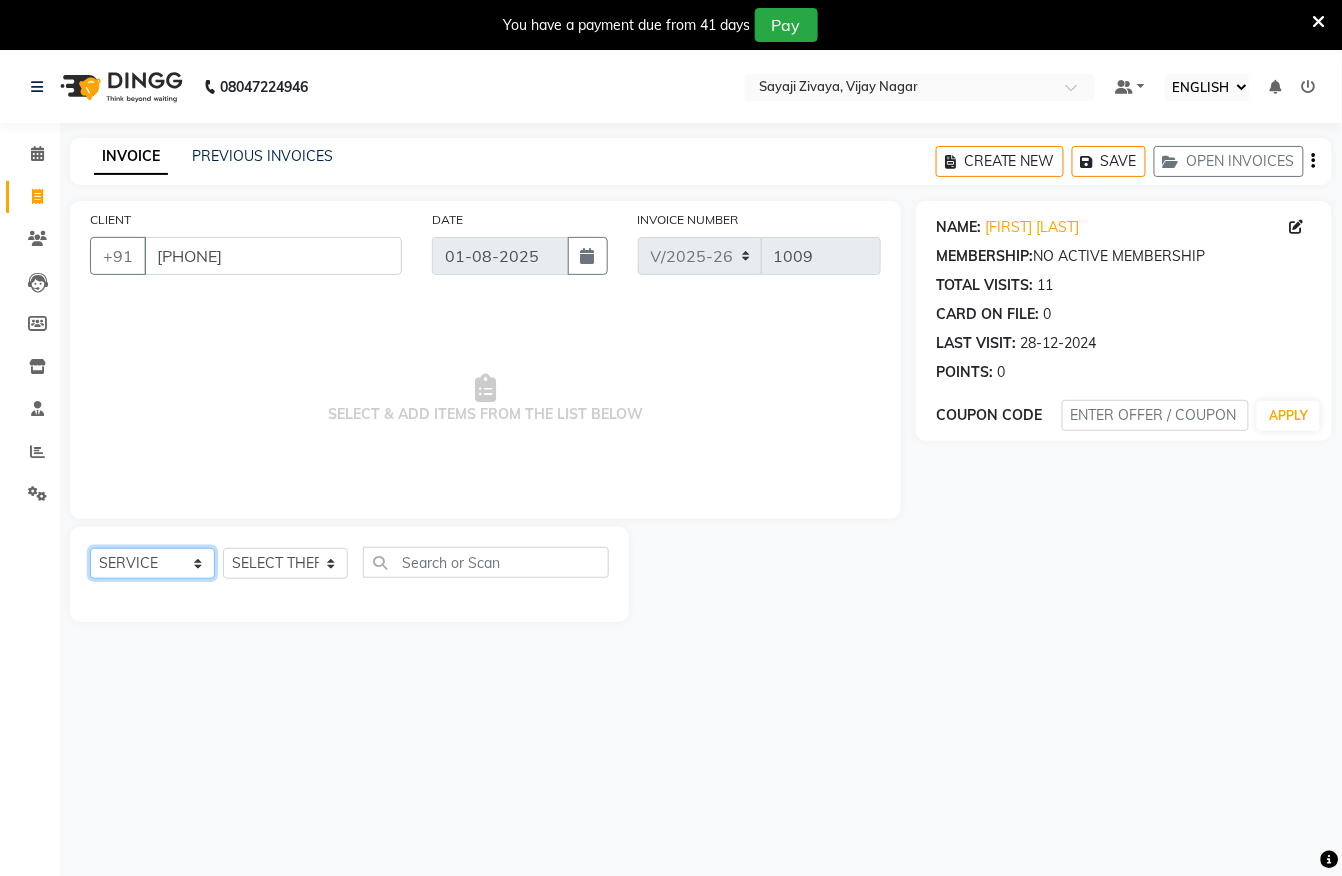 click on "SELECT  SERVICE  PRODUCT  MEMBERSHIP  PACKAGE VOUCHER PREPAID GIFT CARD" 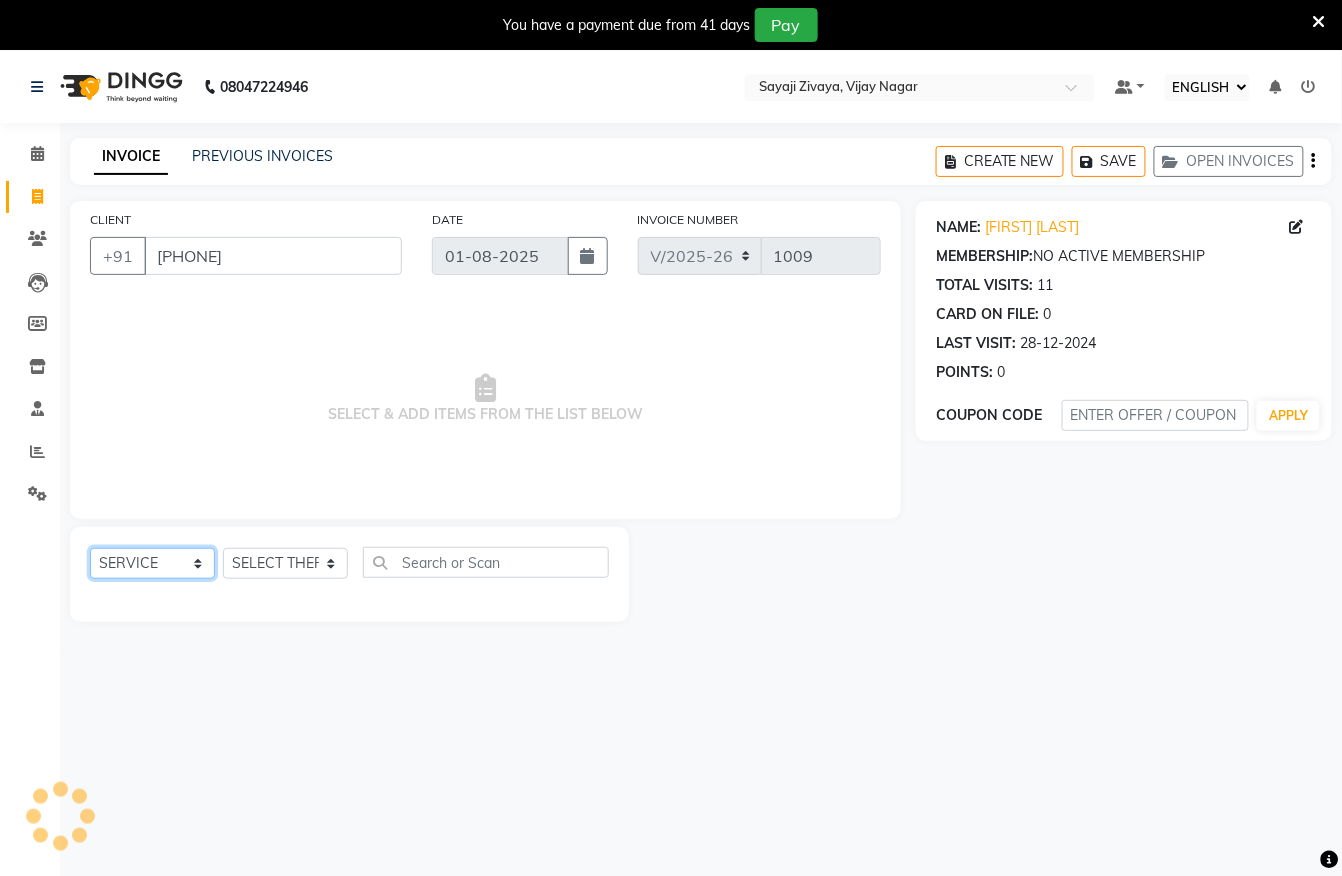select on "package" 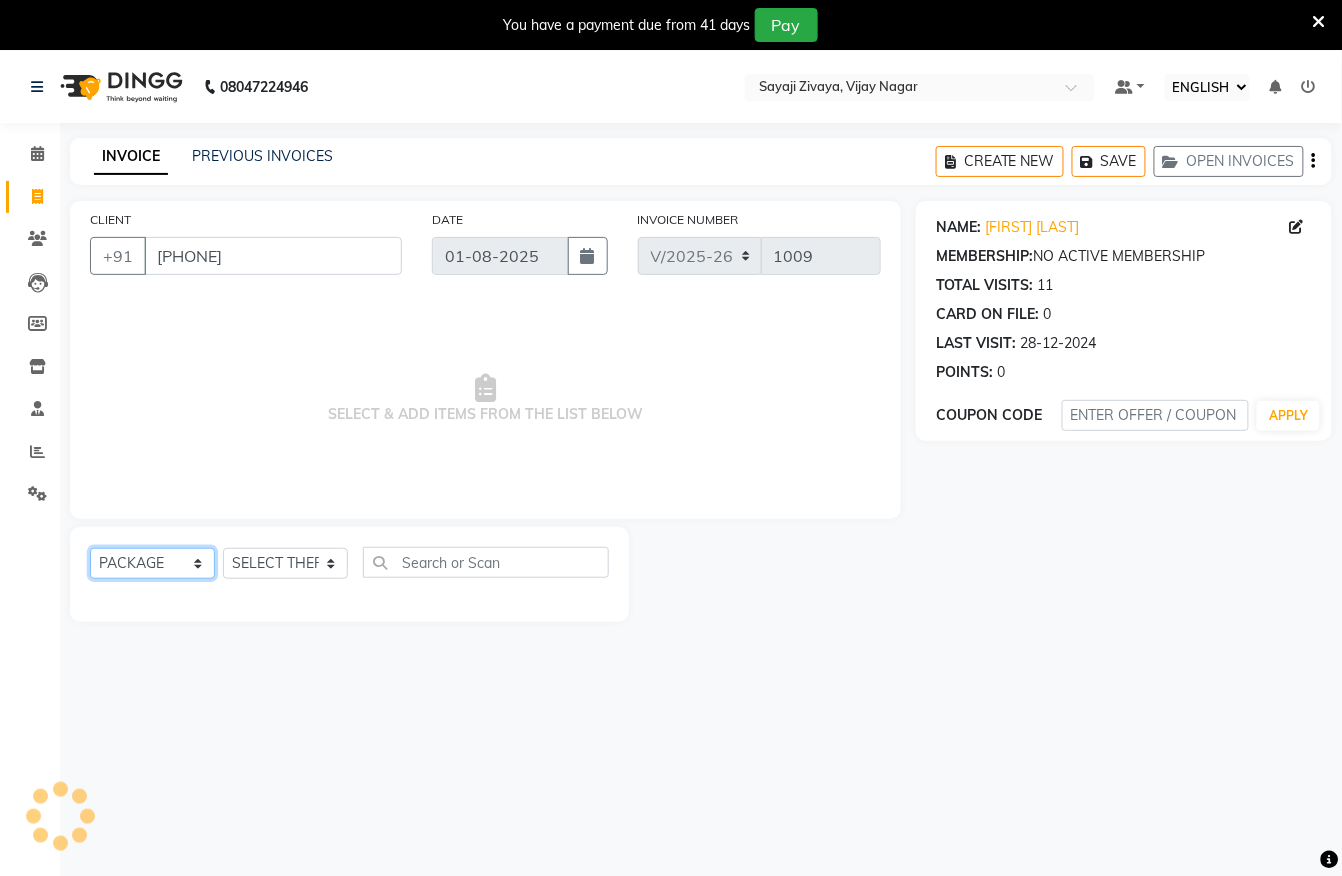 click on "SELECT  SERVICE  PRODUCT  MEMBERSHIP  PACKAGE VOUCHER PREPAID GIFT CARD" 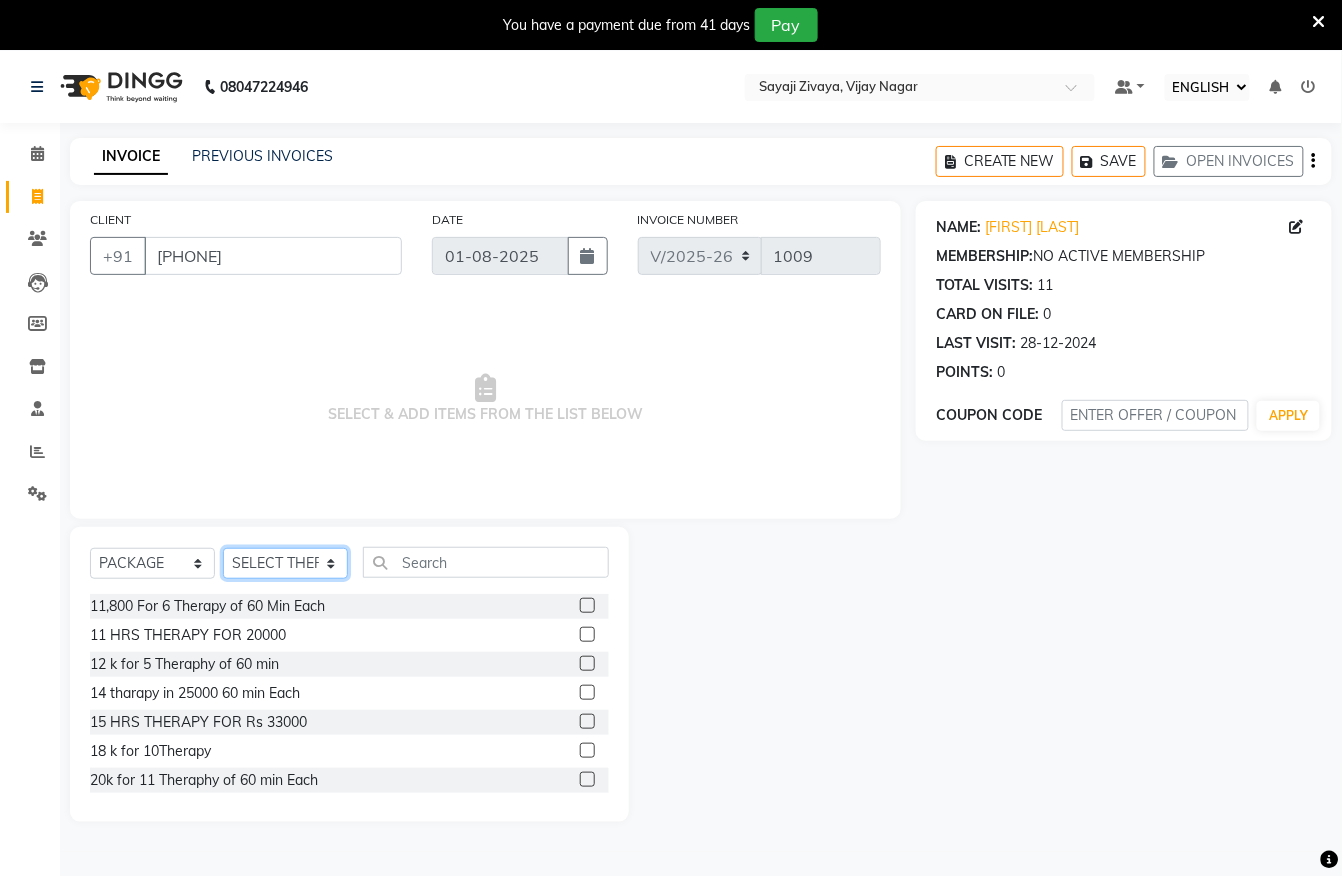 click on "SELECT THERAPIST Atu Baljeet Bella [FIRST] [LAST] Daffi dongdong Eli eva Eva Guayi [FIRST] [LAST] JOJO Lilly [FIRST] MAGGIE manda Mary meba Mimi  monika (simi) Nayan NICOLE nikole Nutei Toingam Vikas  VL Marriot" 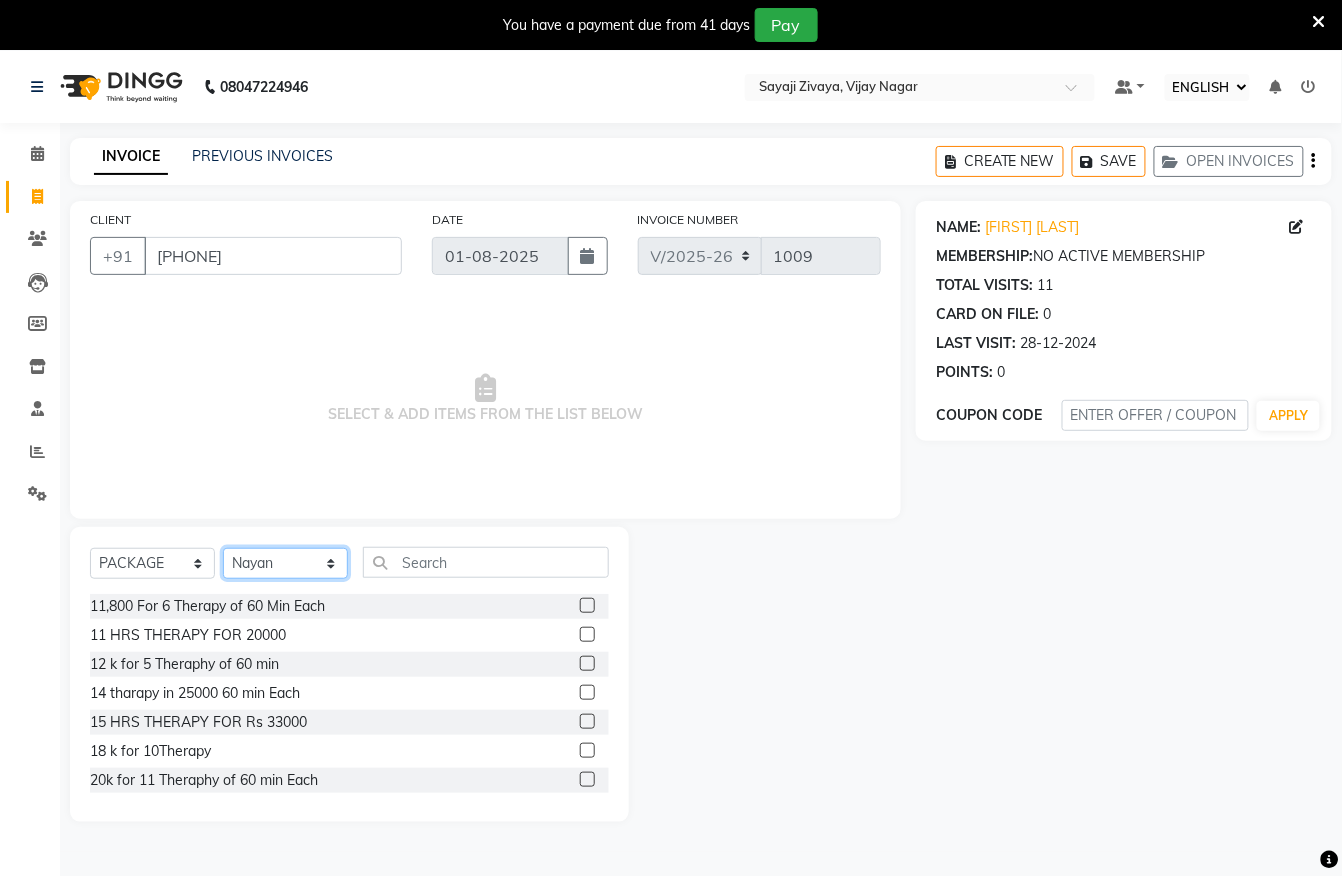 click on "SELECT THERAPIST Atu Baljeet Bella [FIRST] [LAST] Daffi dongdong Eli eva Eva Guayi [FIRST] [LAST] JOJO Lilly [FIRST] MAGGIE manda Mary meba Mimi  monika (simi) Nayan NICOLE nikole Nutei Toingam Vikas  VL Marriot" 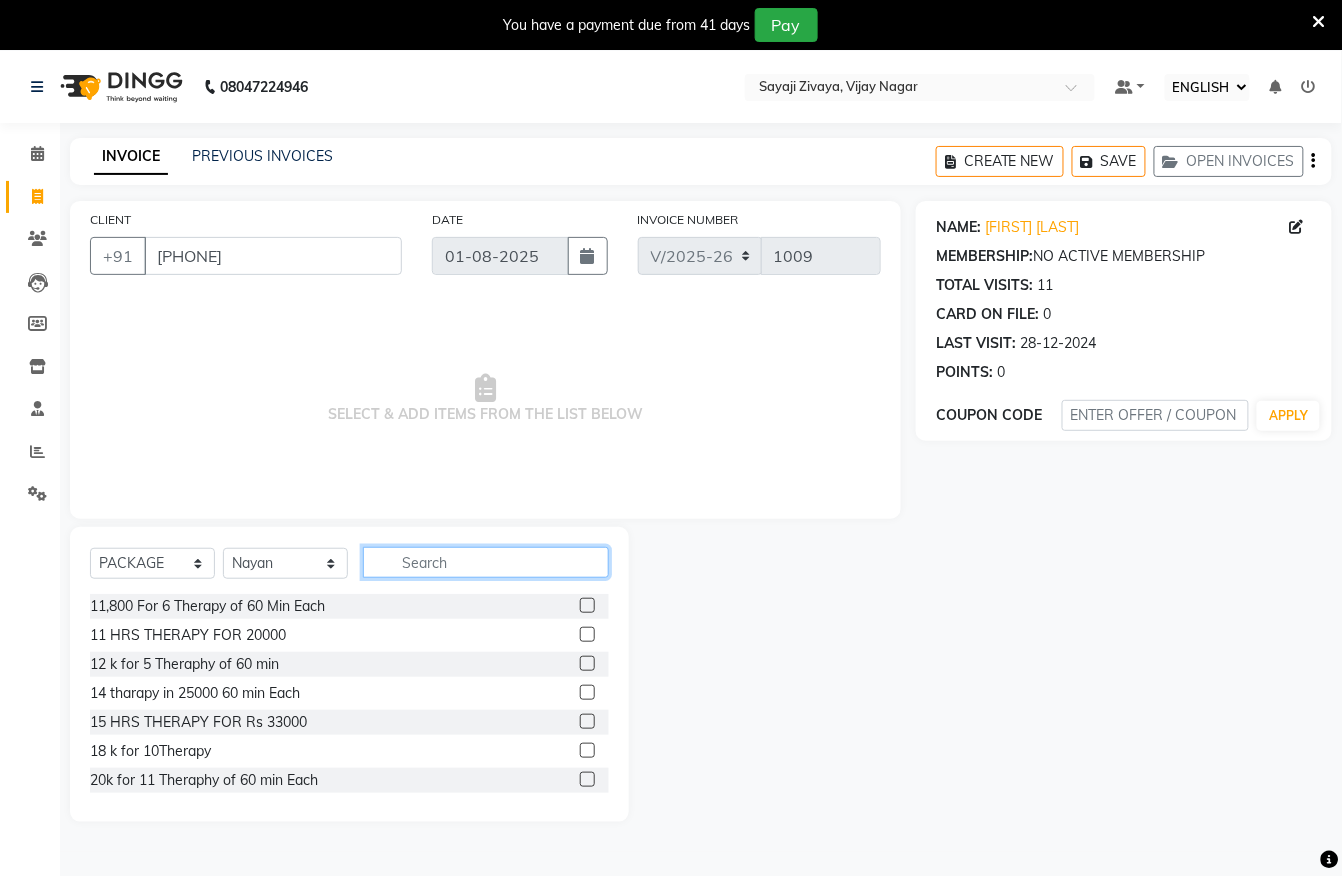 click 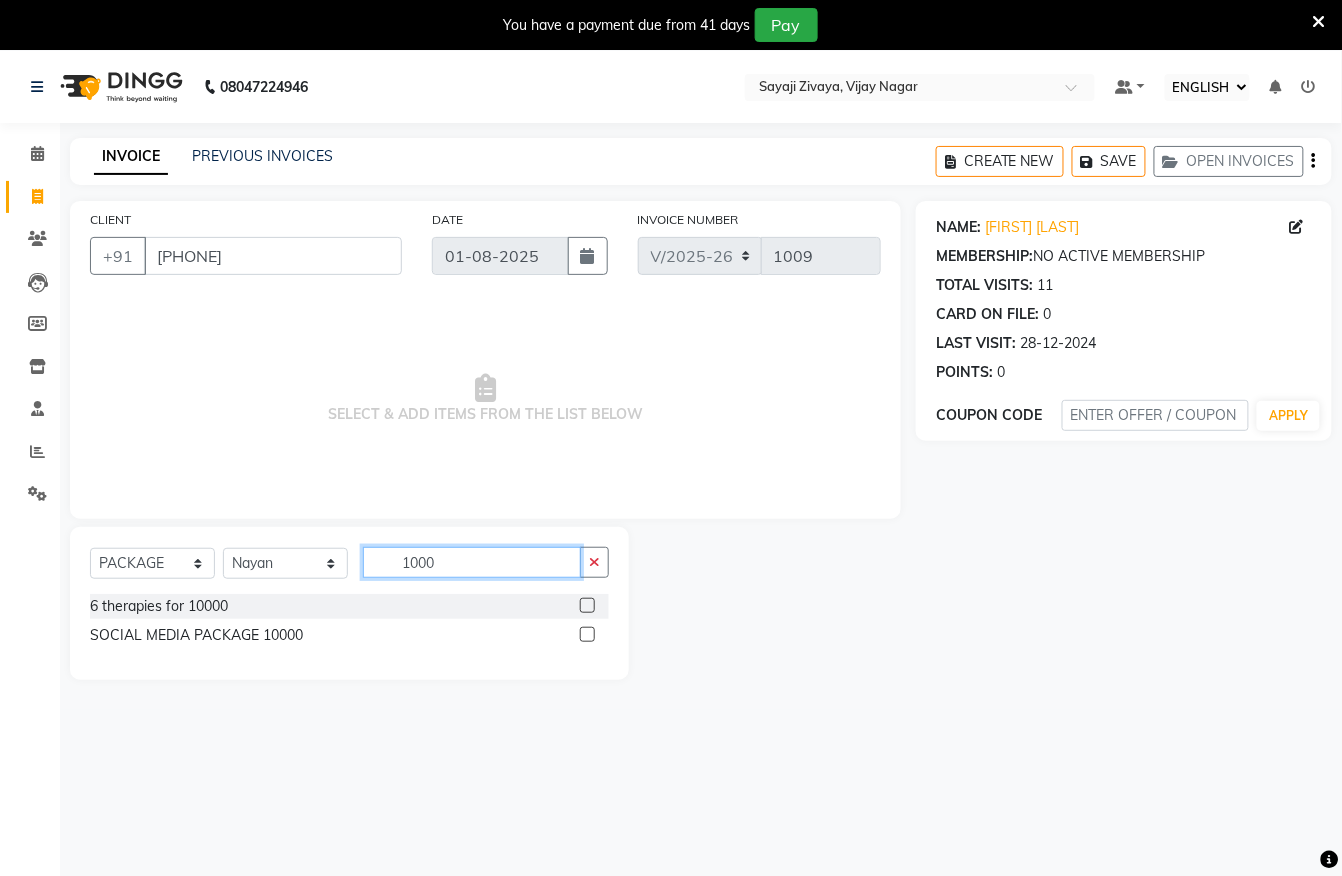 type on "1000" 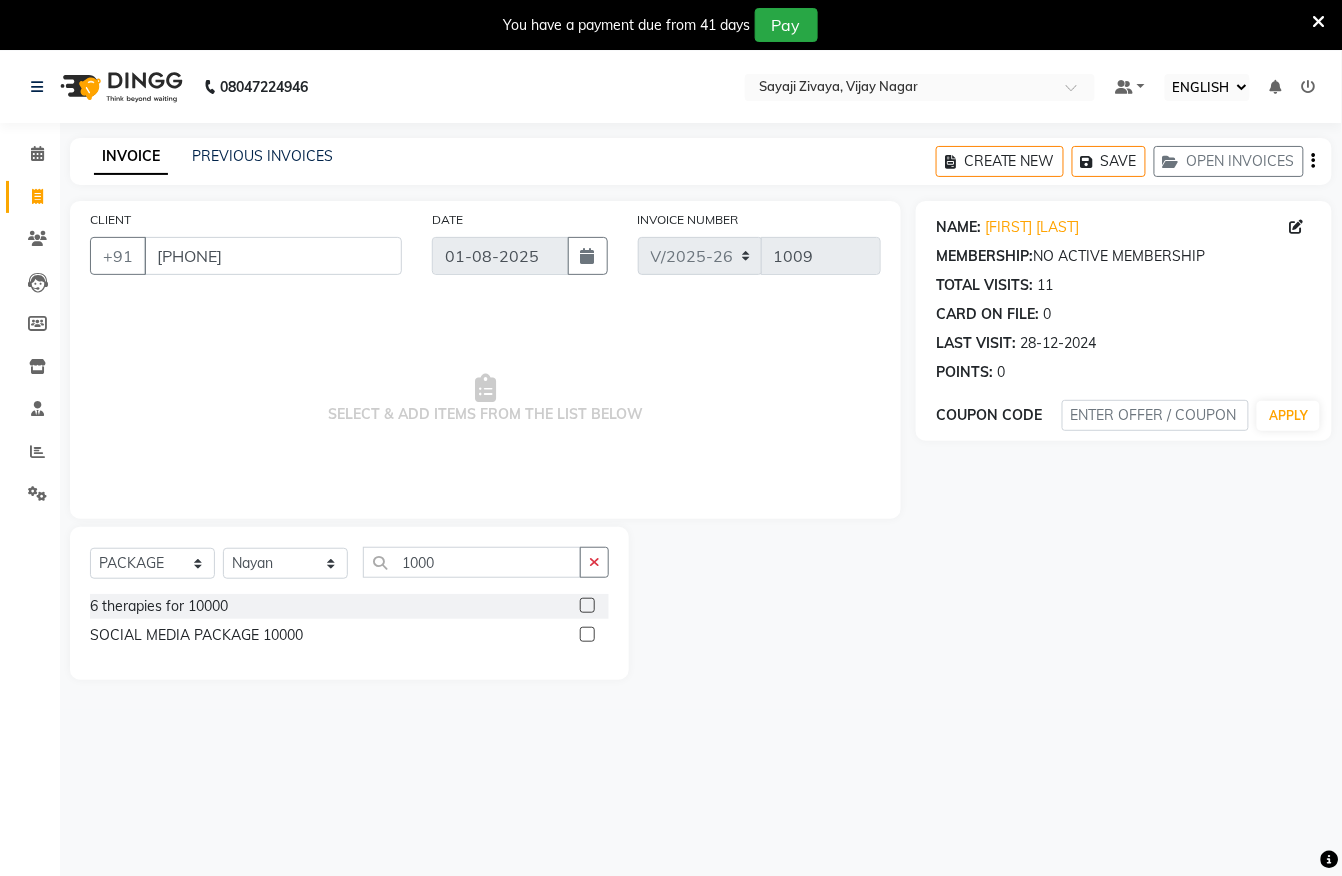 click on "6 therapies for 10000" 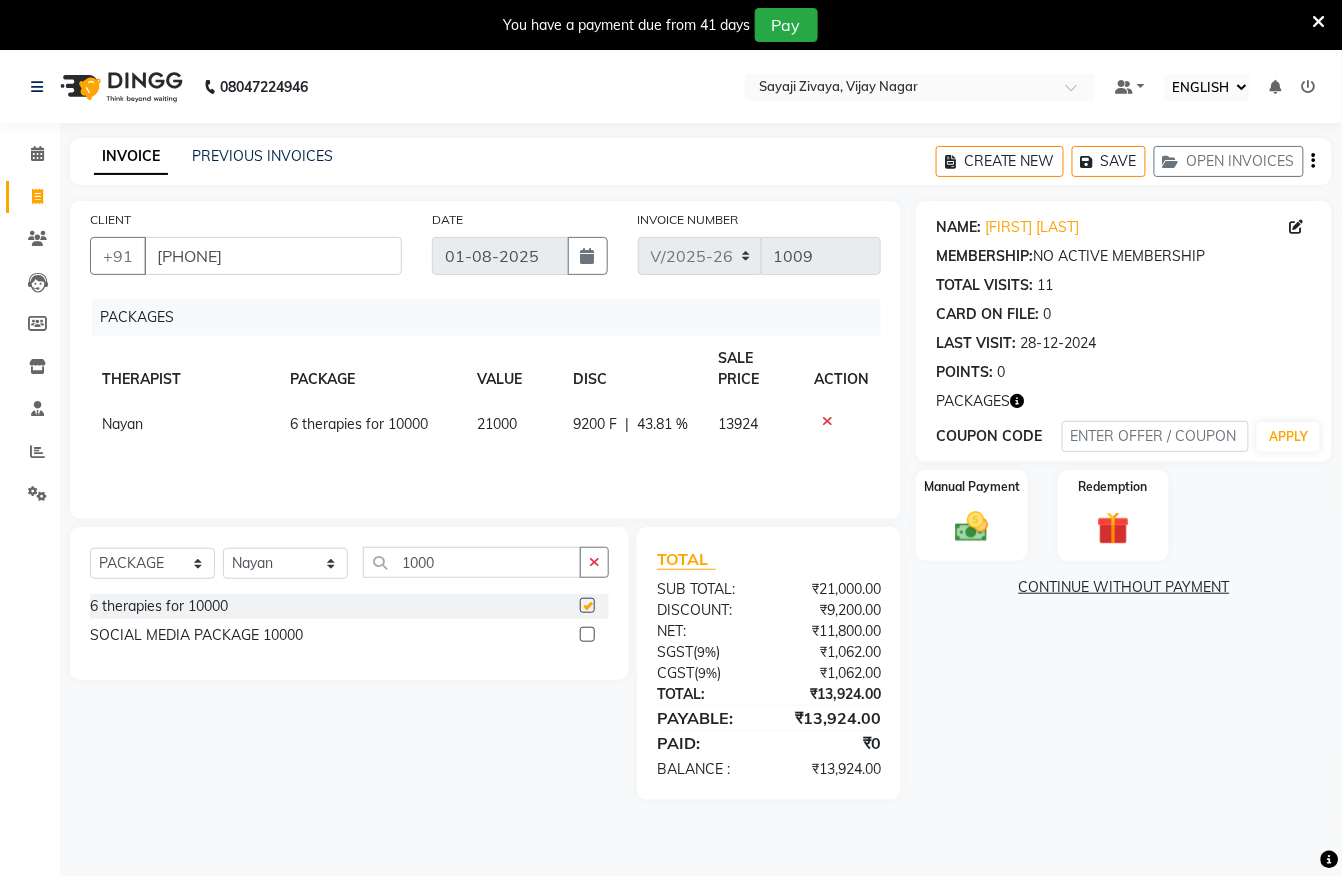 checkbox on "false" 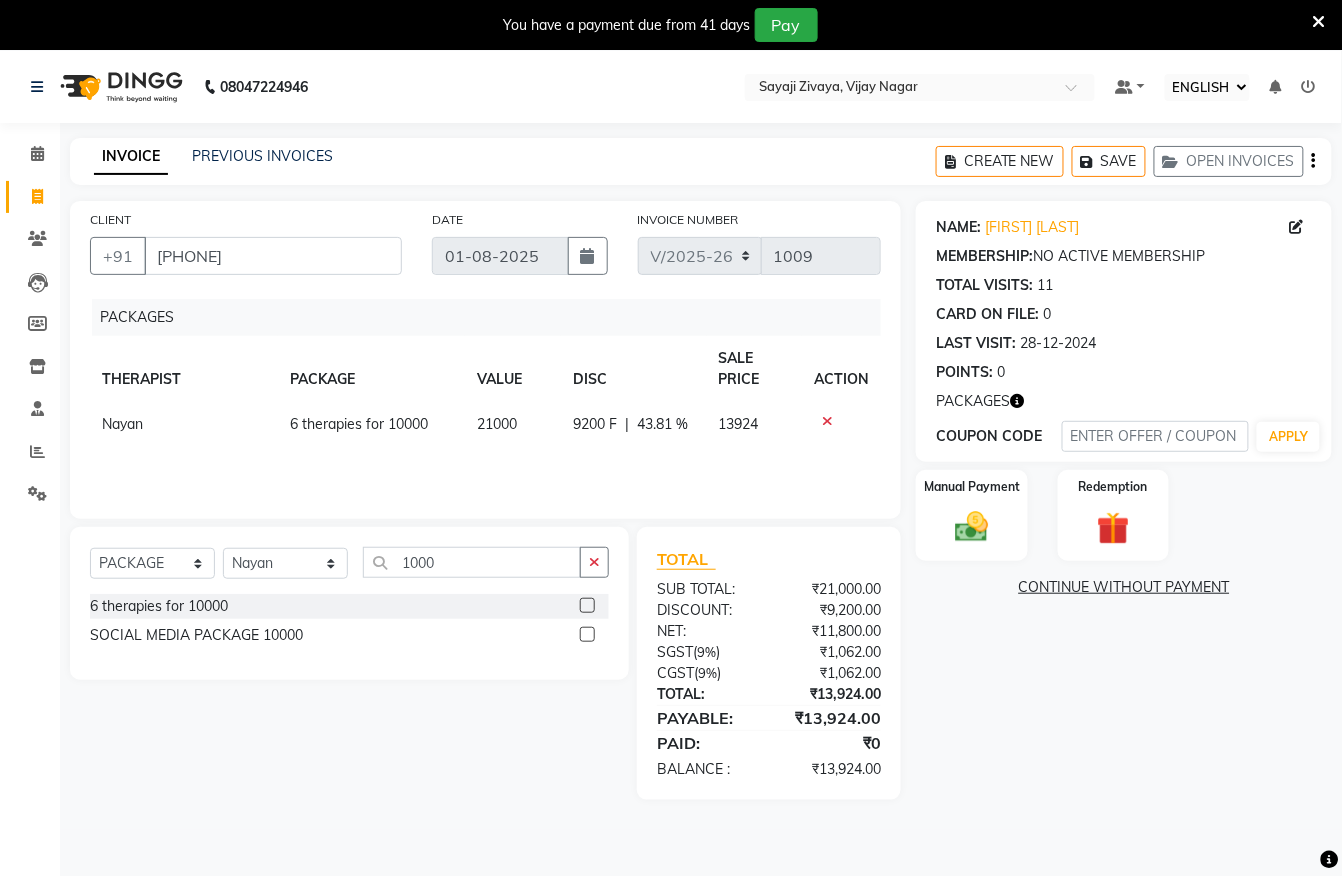 click 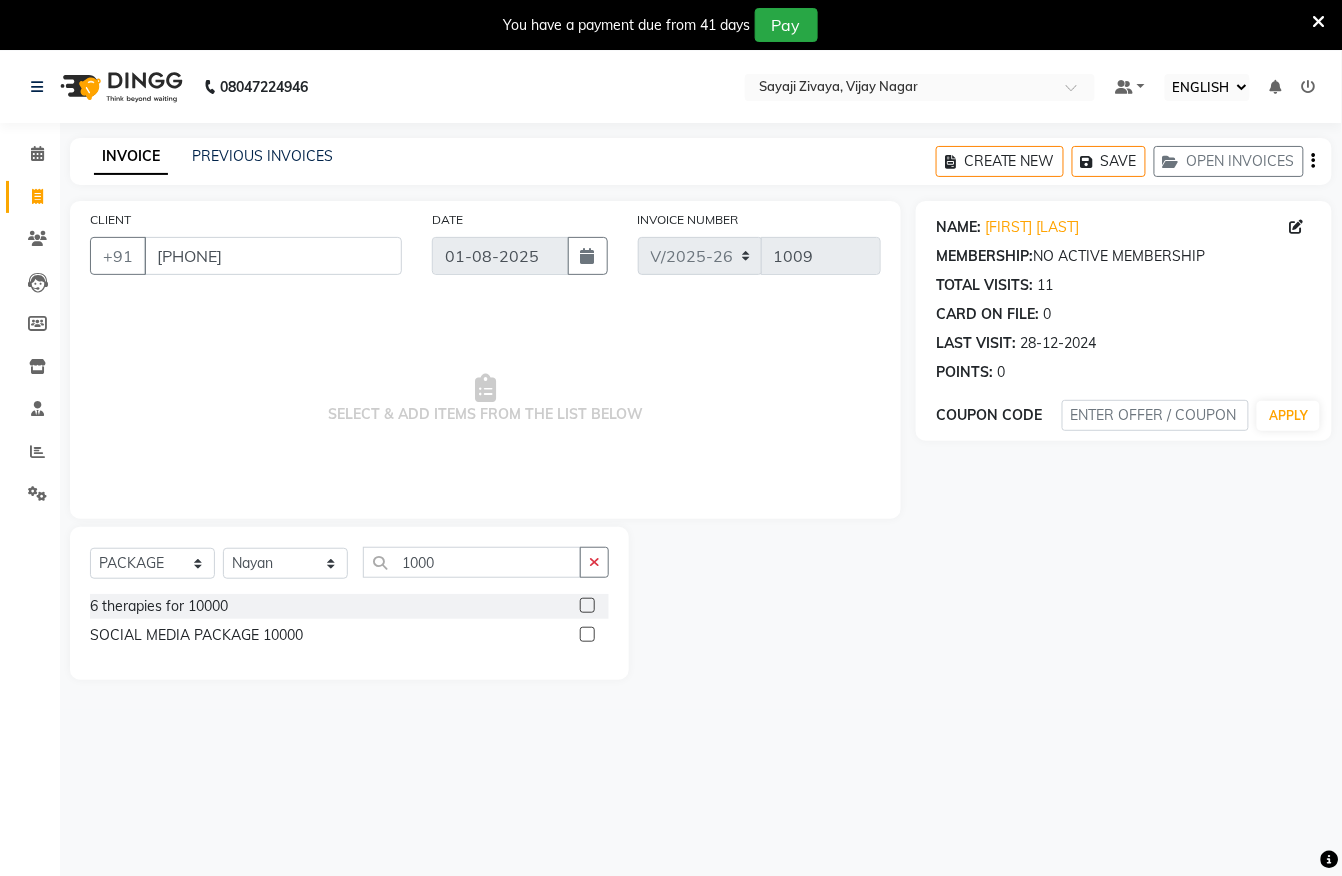 click 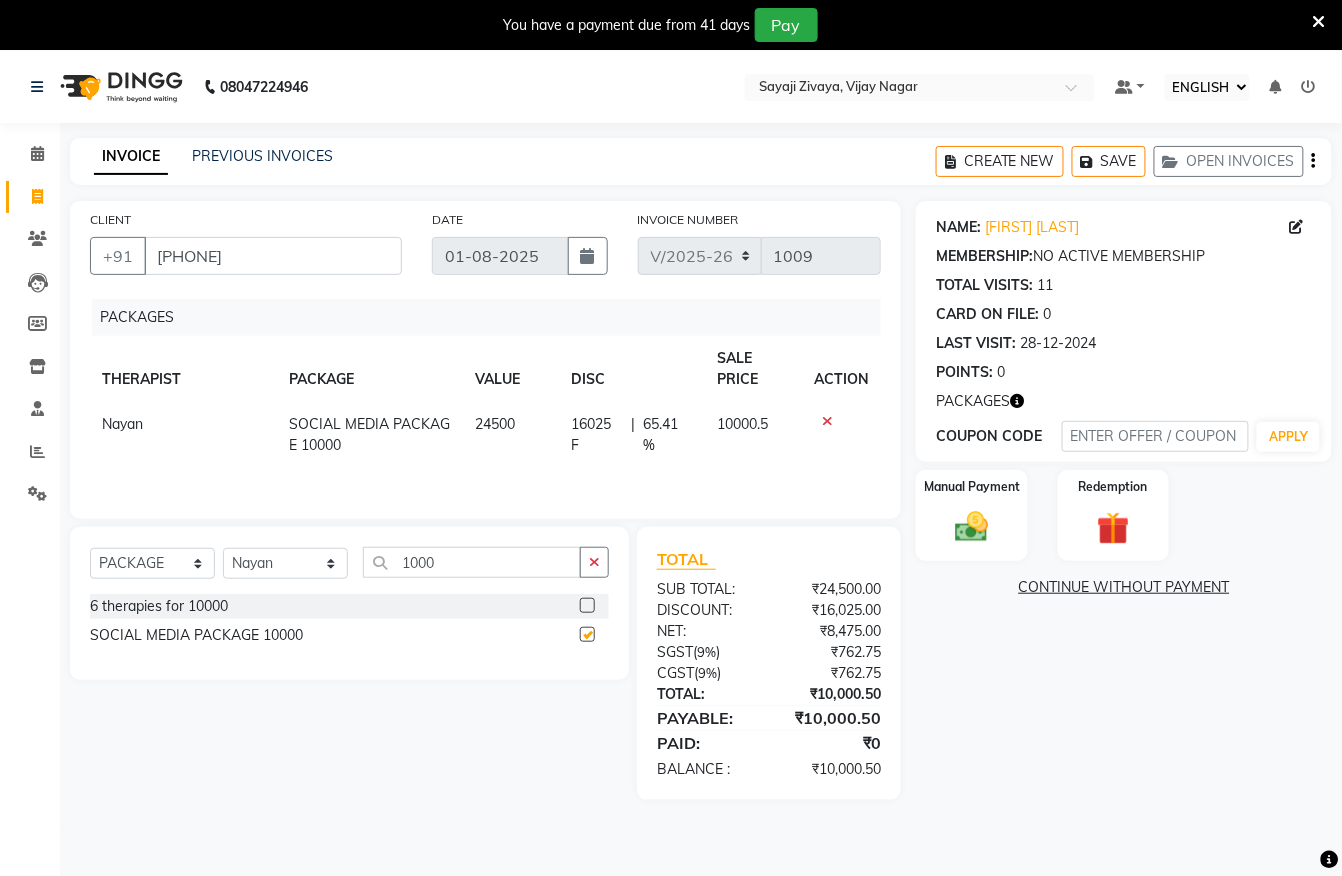 checkbox on "false" 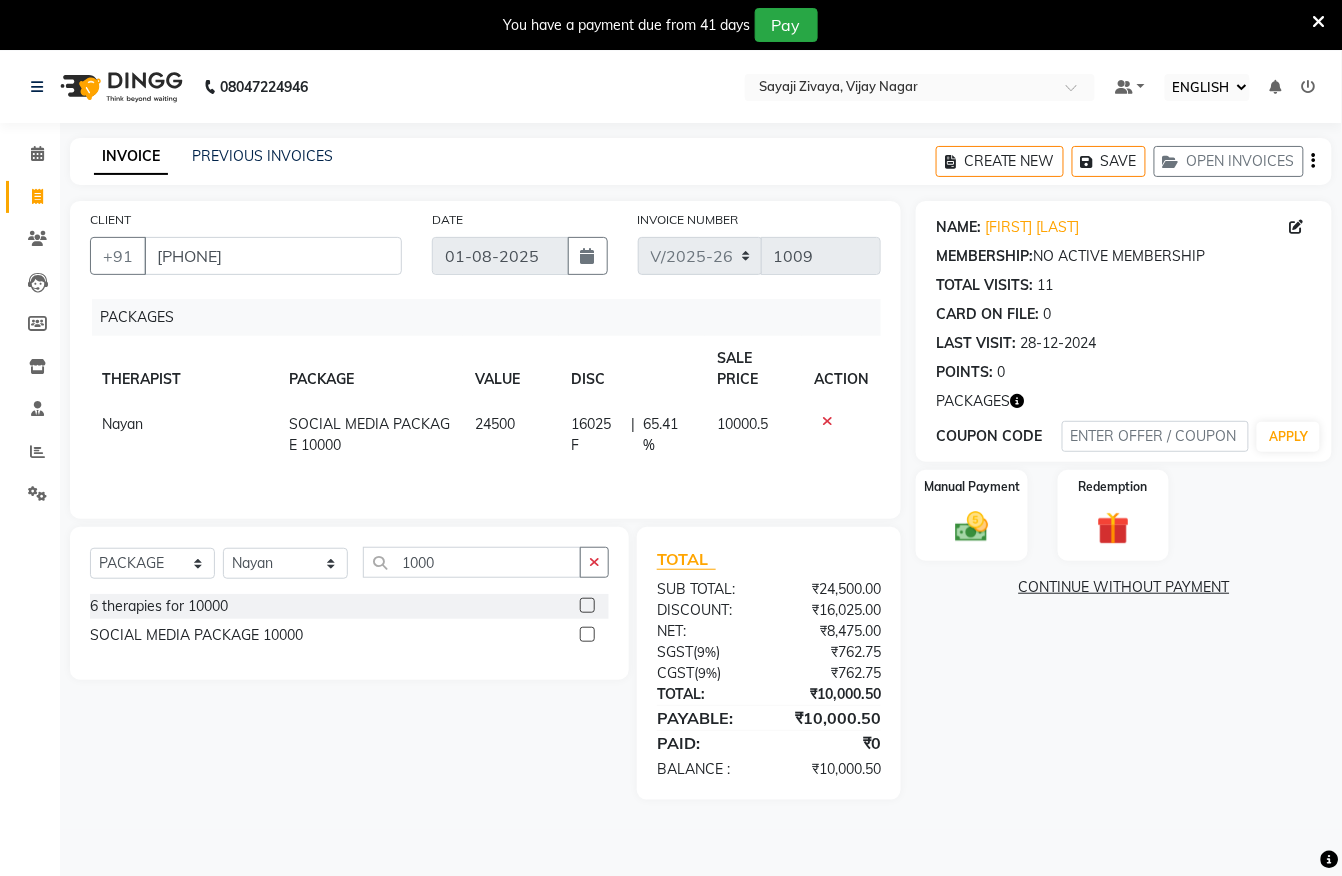 click on "Manual Payment Redemption" 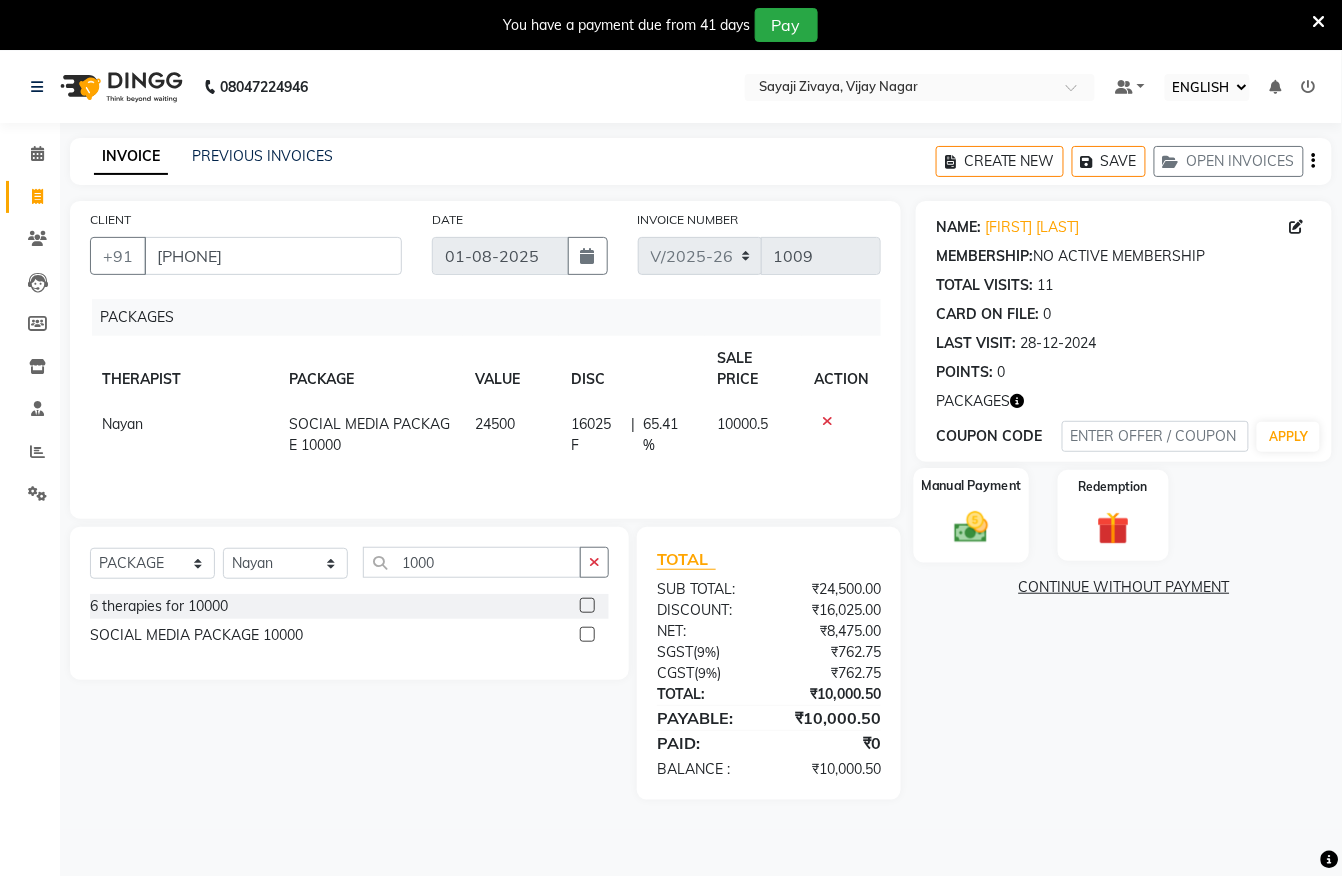 click on "Manual Payment" 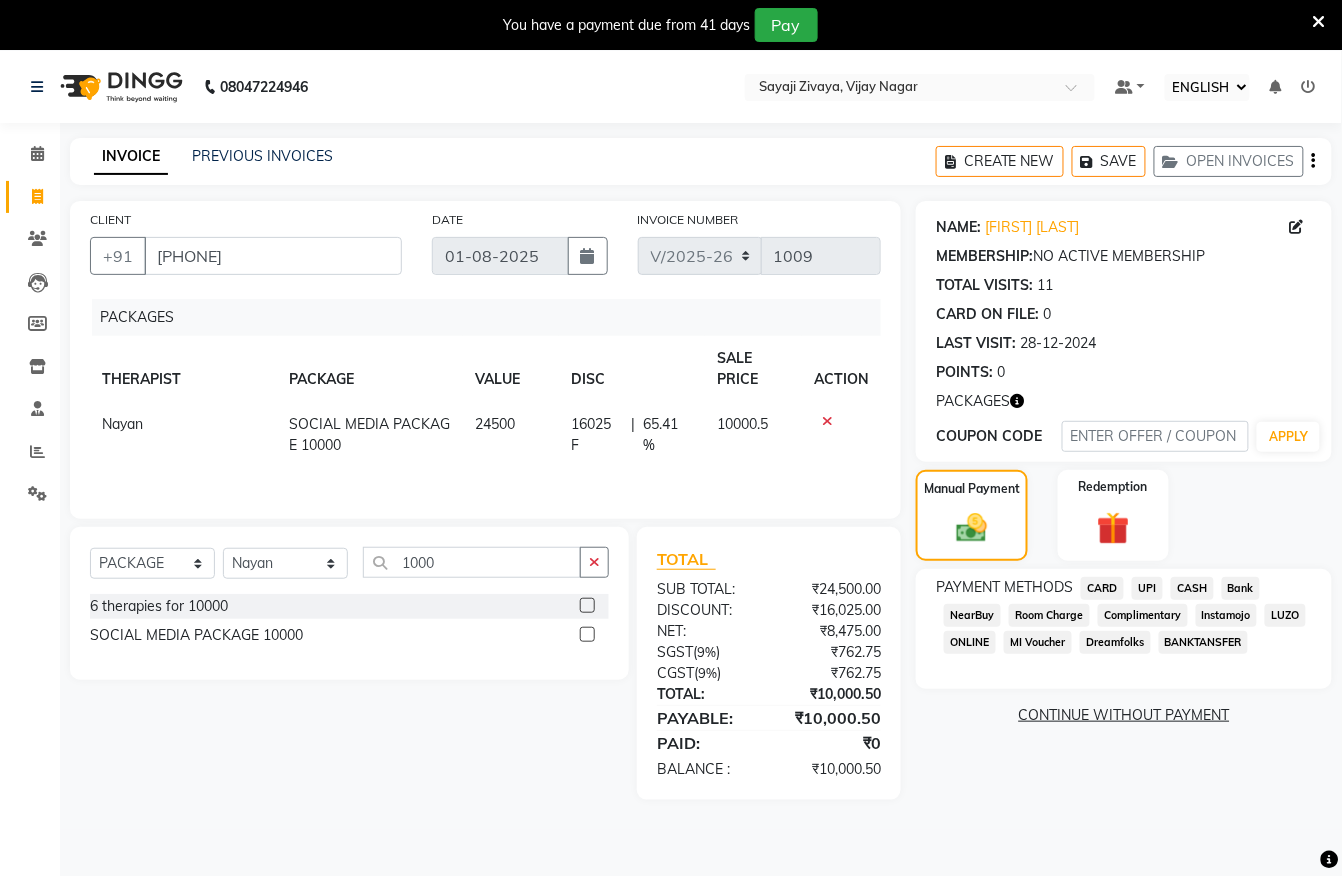 click on "CARD" 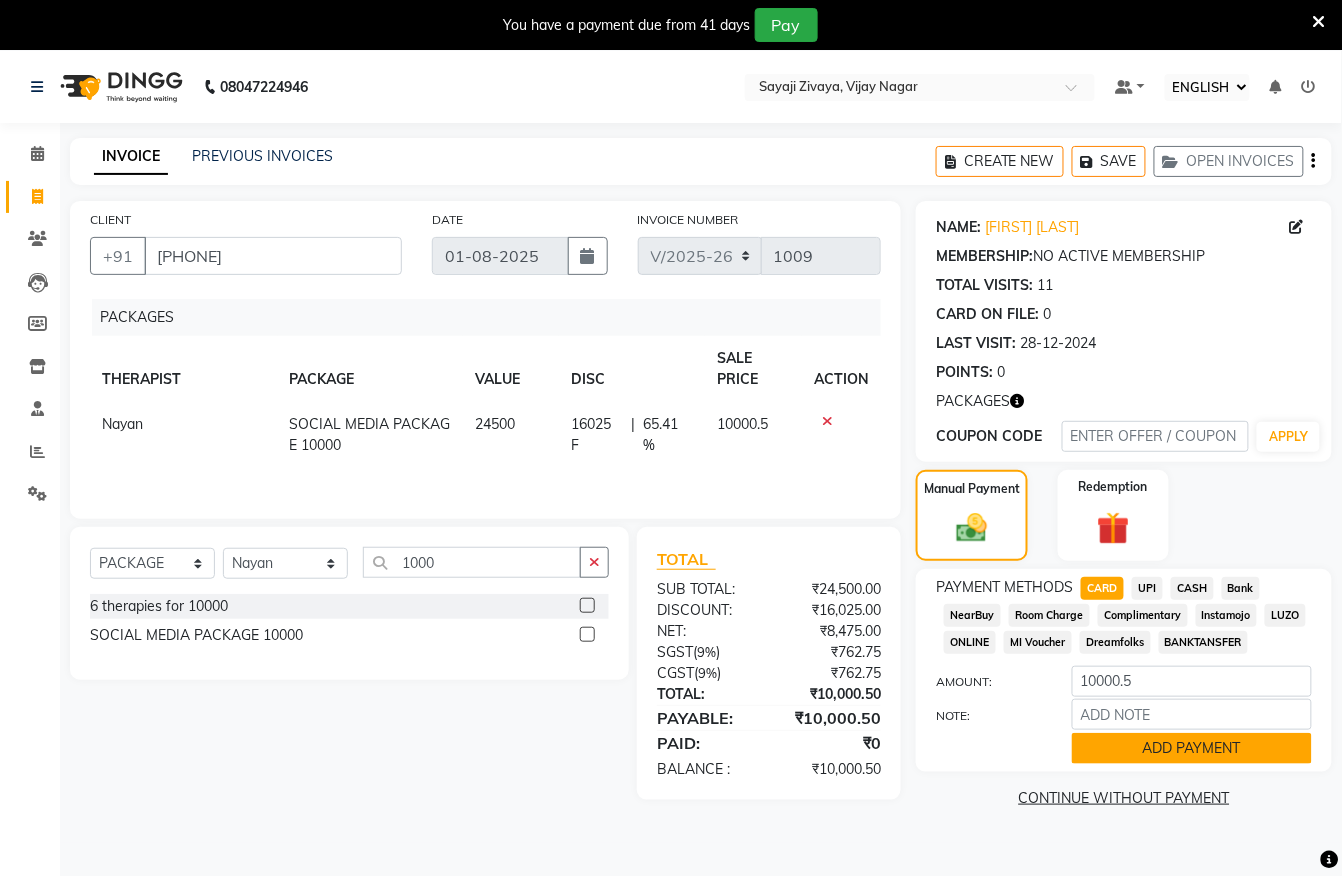 click on "ADD PAYMENT" 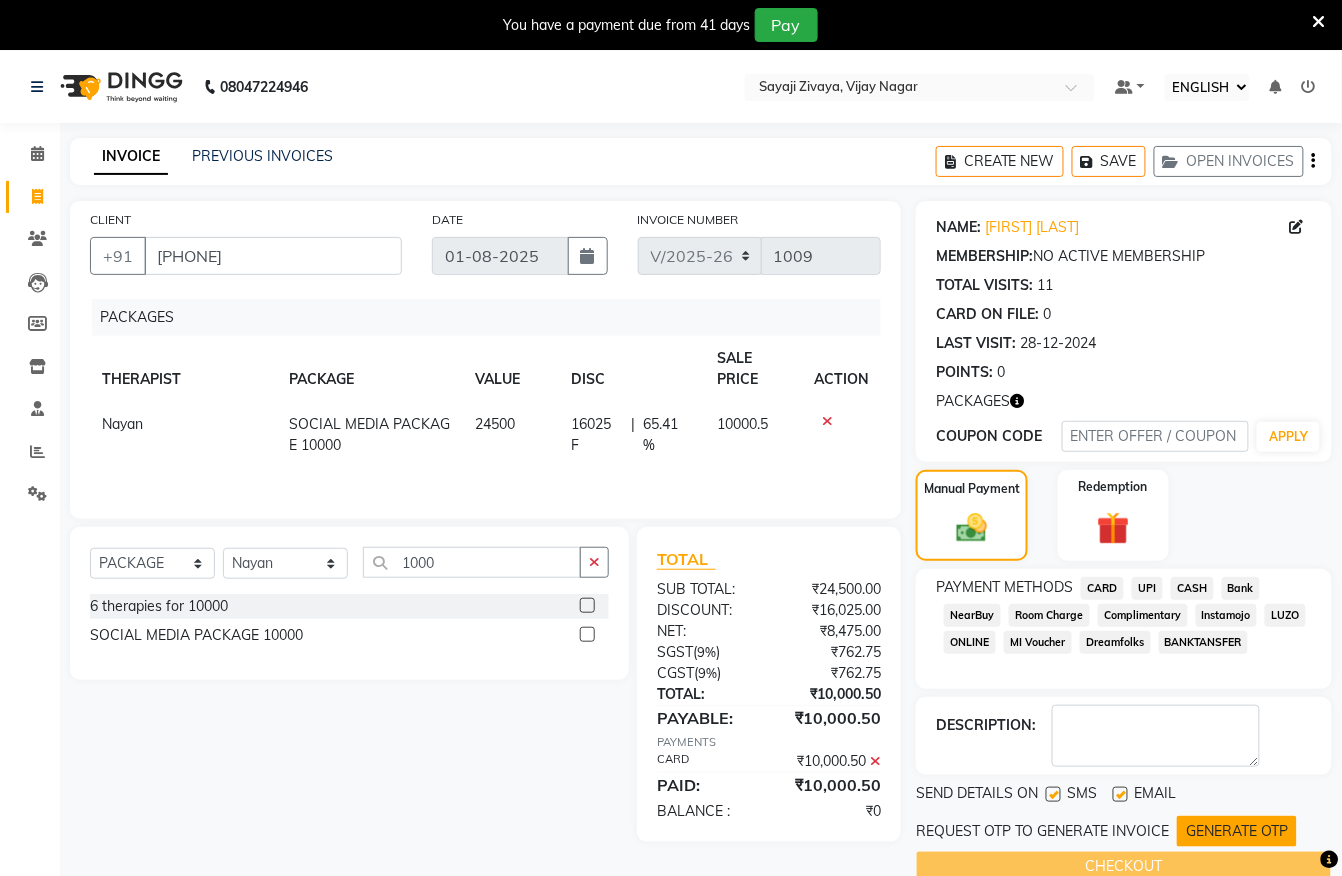 click on "GENERATE OTP" 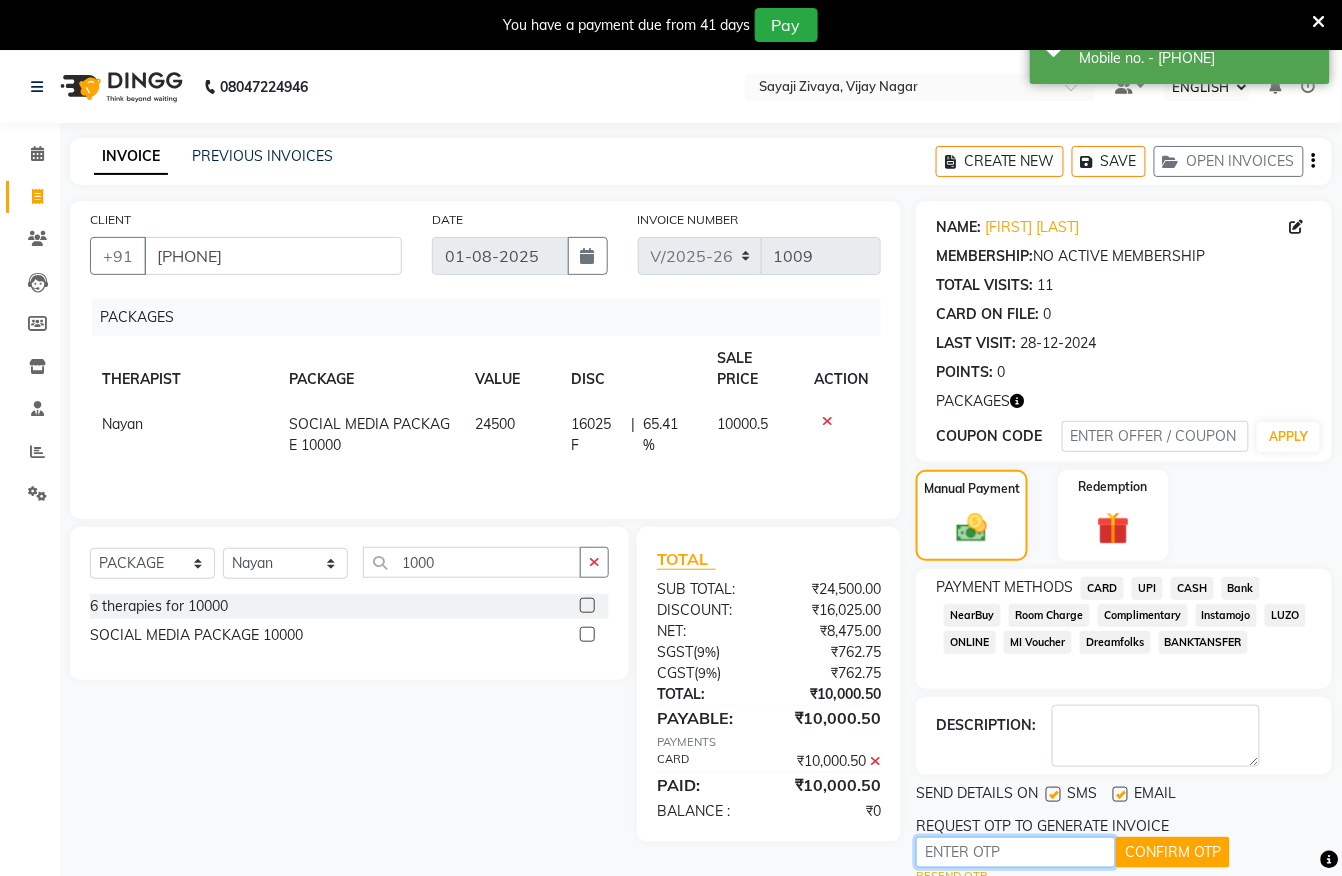 click at bounding box center (1016, 852) 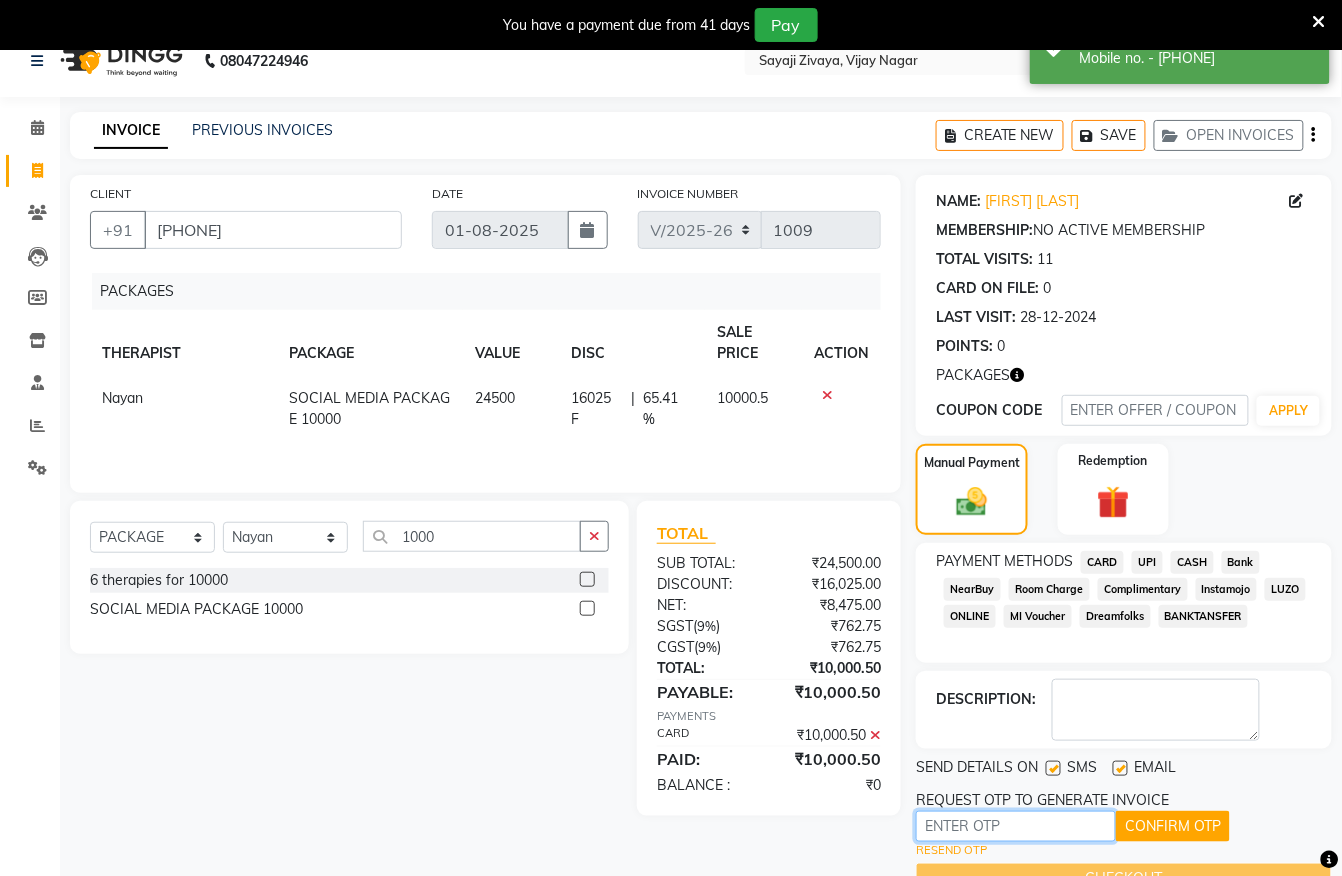 scroll, scrollTop: 0, scrollLeft: 0, axis: both 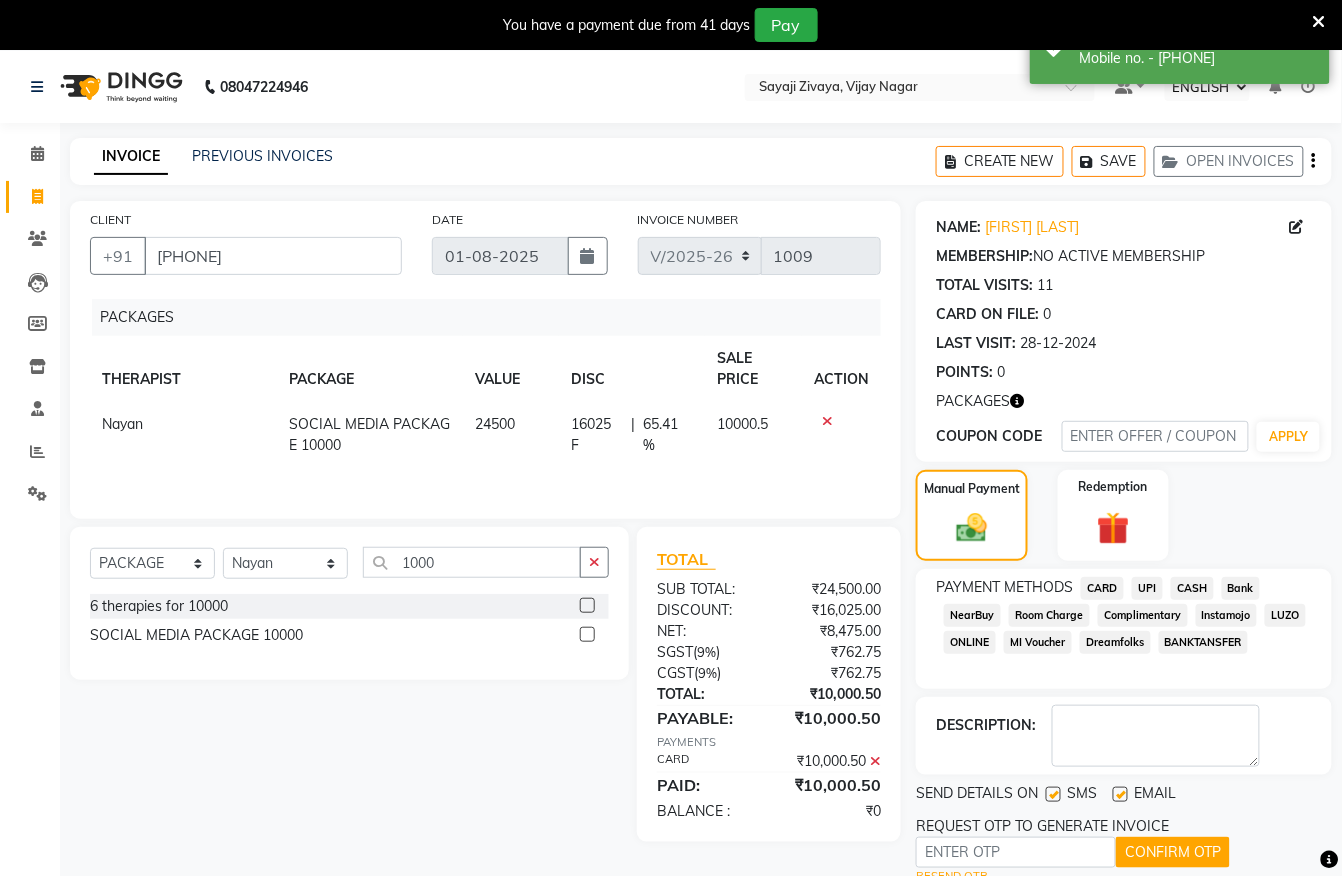 click at bounding box center [1319, 22] 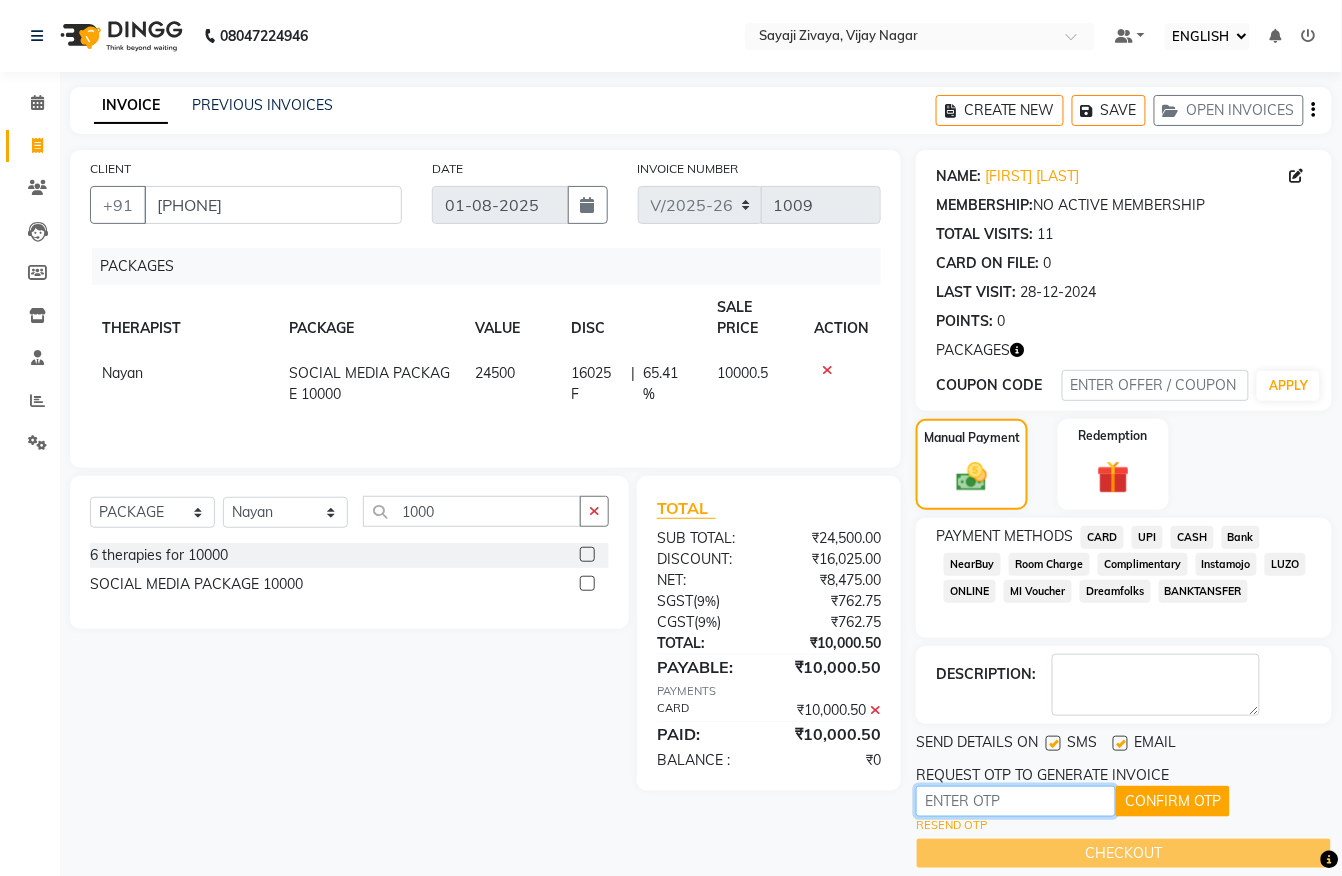 click at bounding box center [1016, 801] 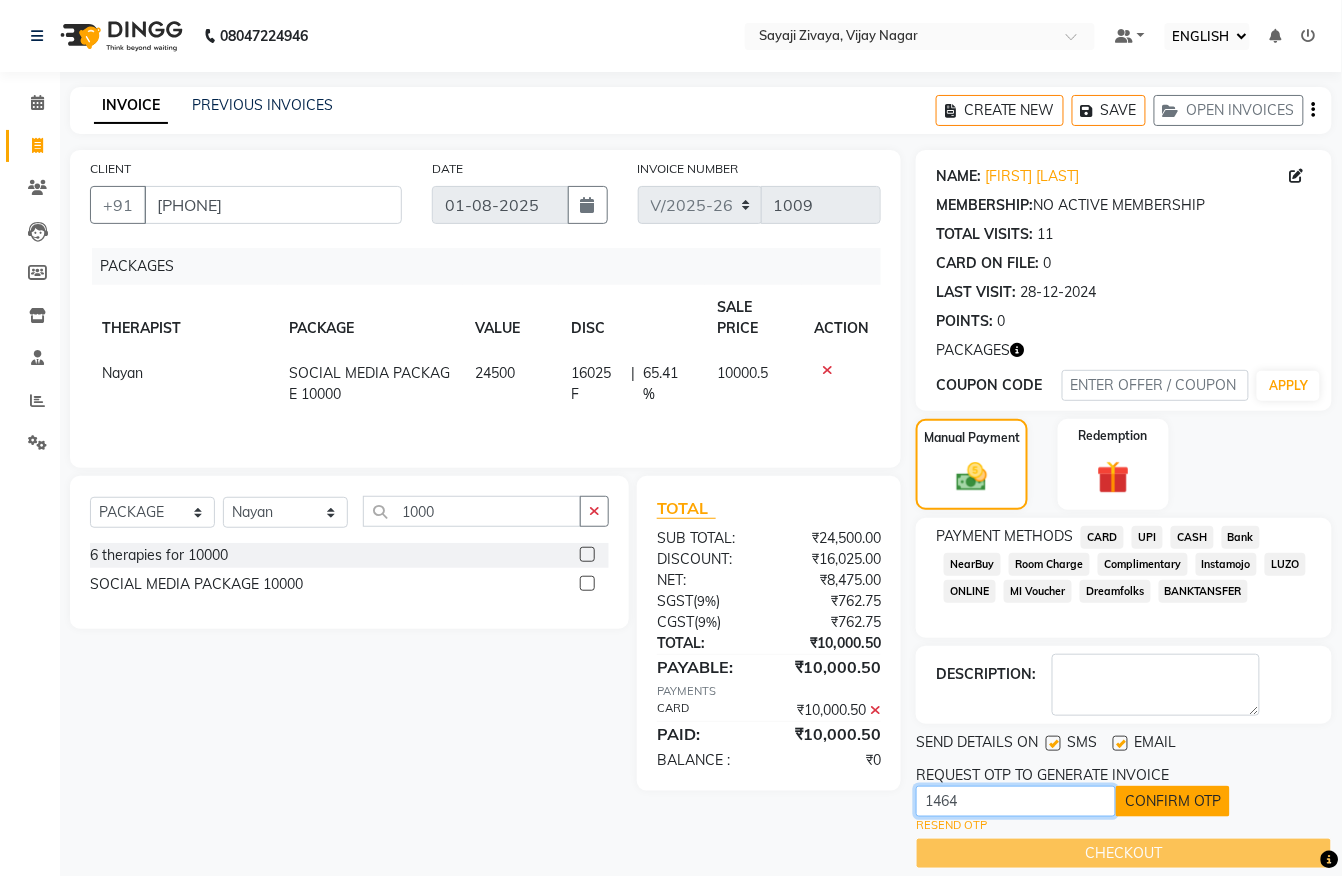 type on "1464" 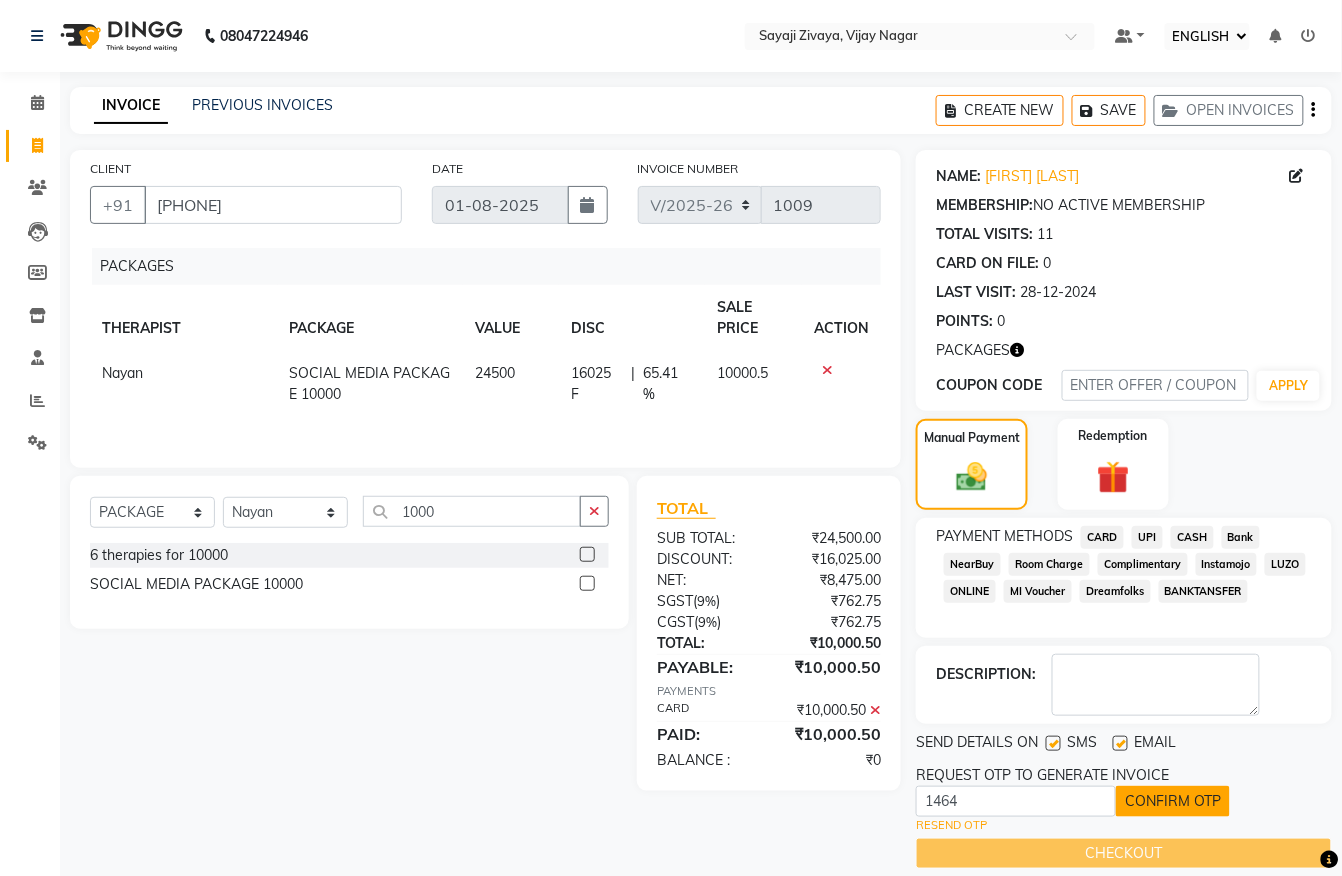 click on "CONFIRM OTP" 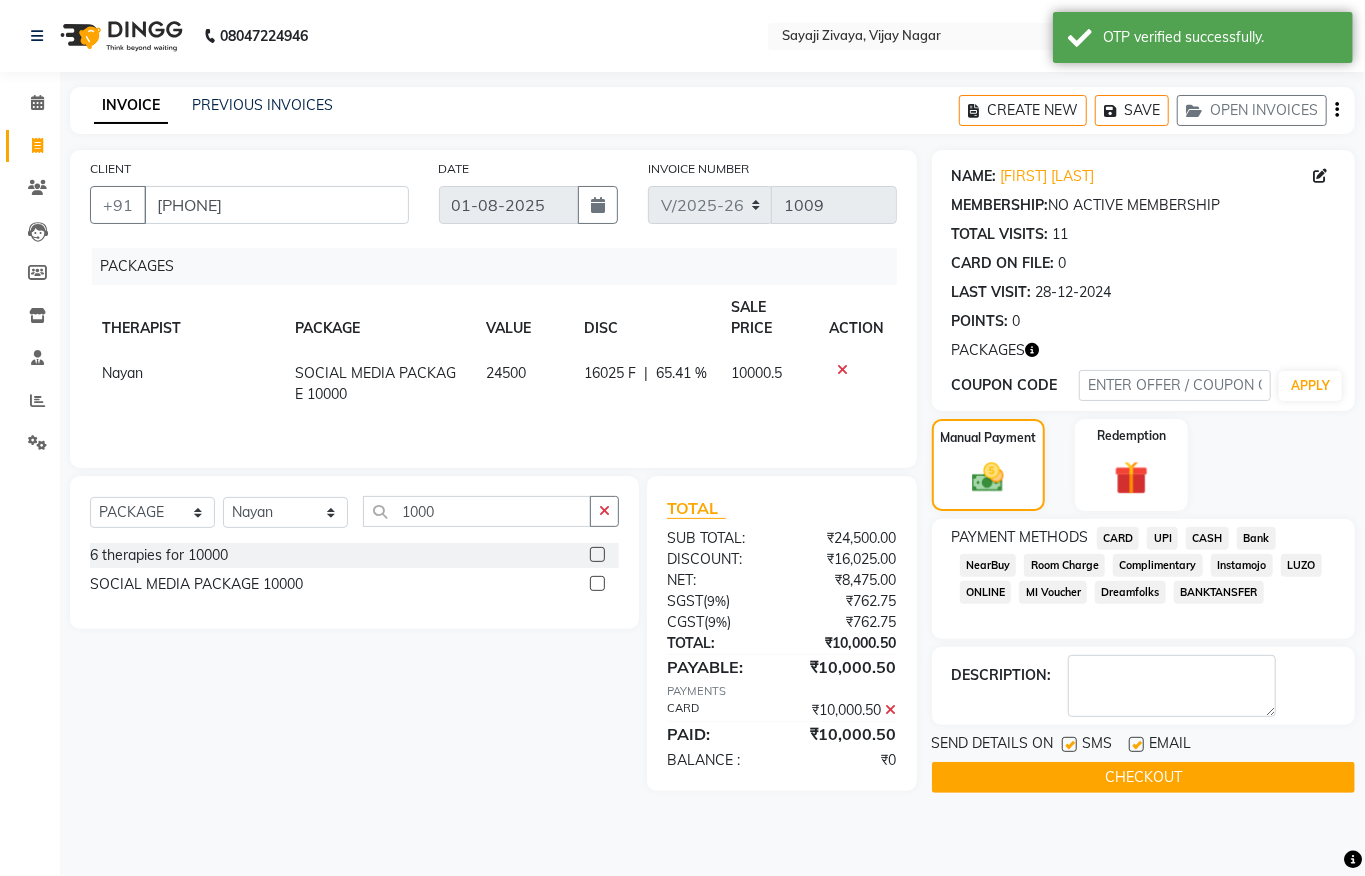 click on "CHECKOUT" 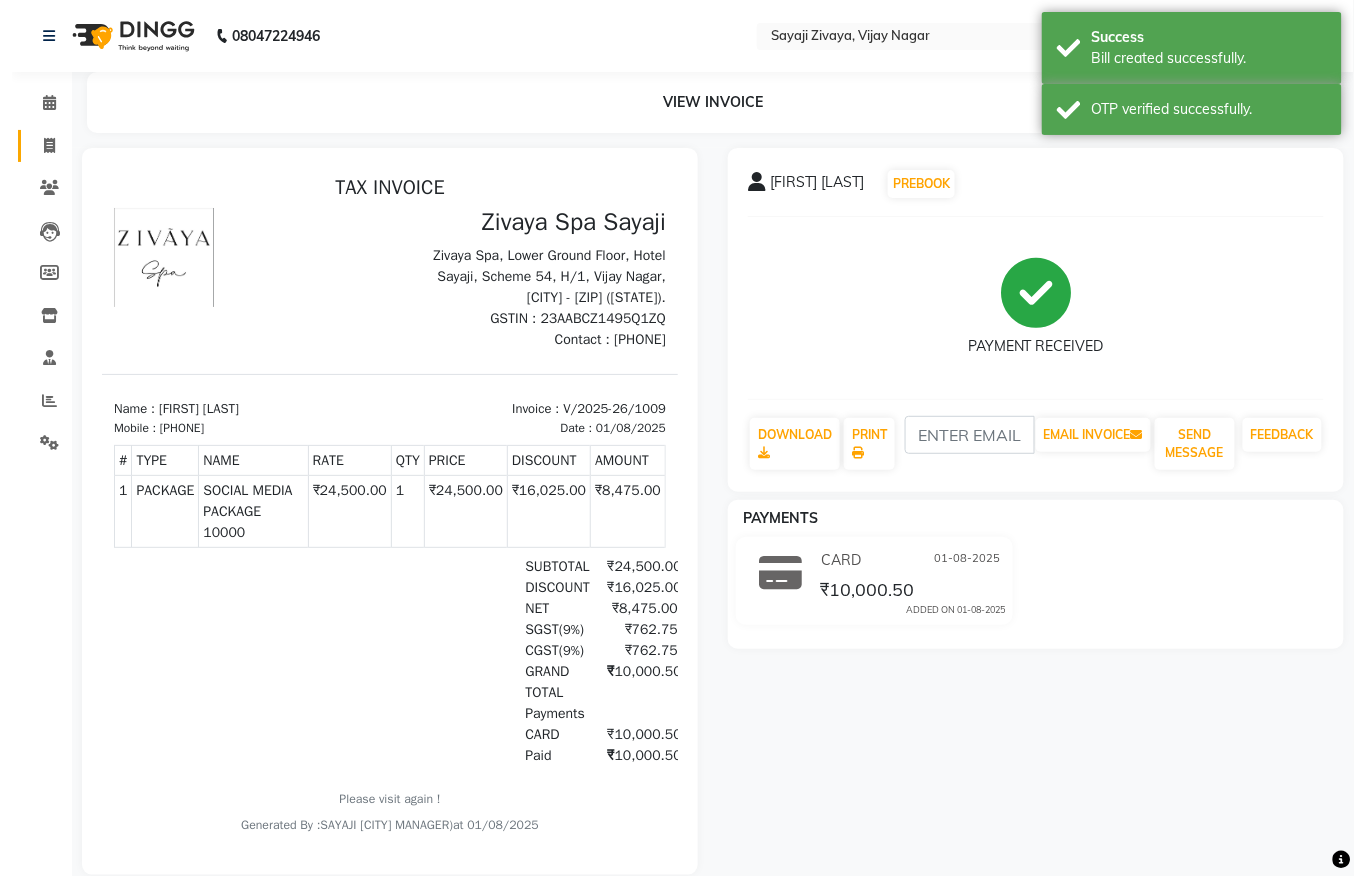 scroll, scrollTop: 0, scrollLeft: 0, axis: both 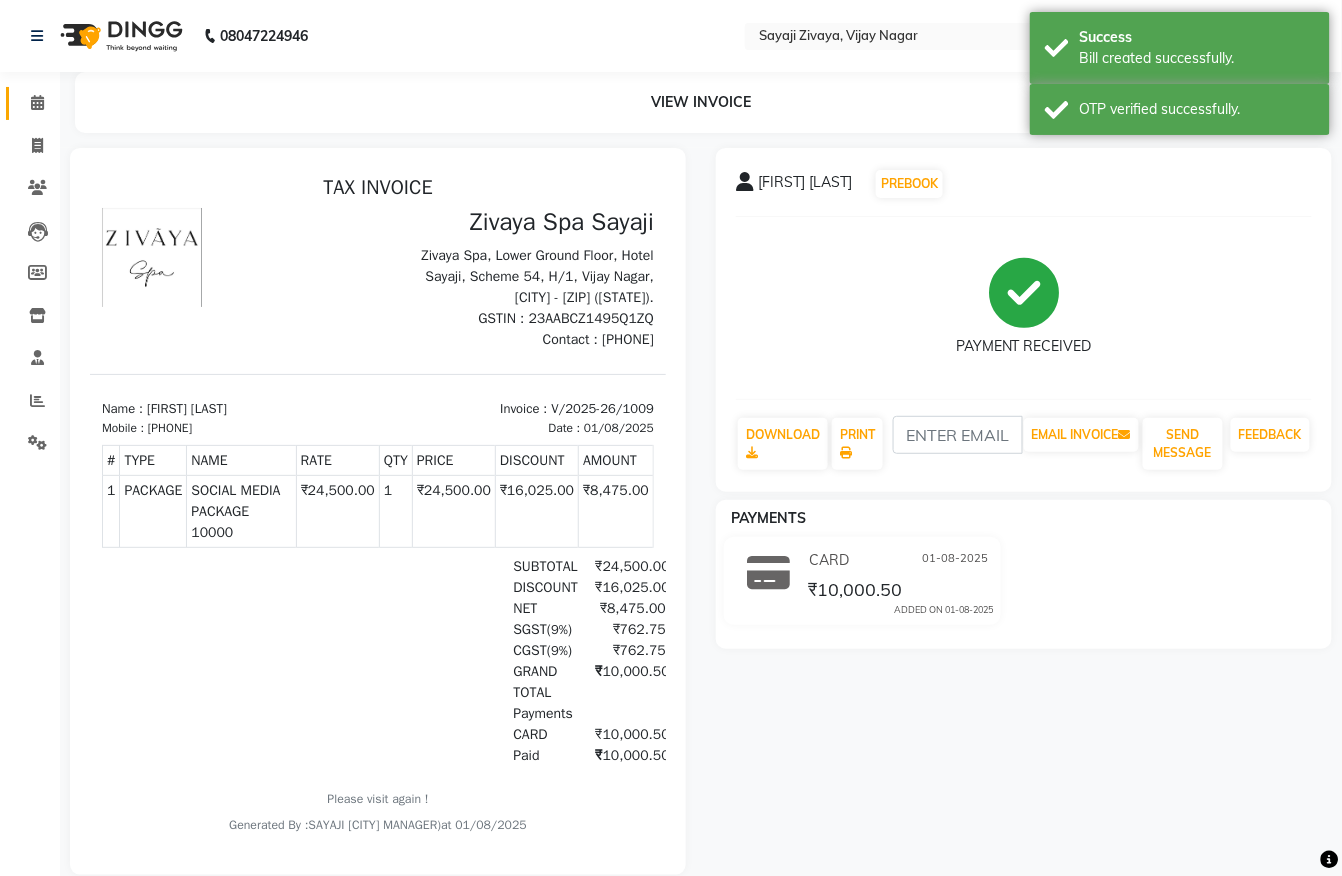 click on "CALENDAR" 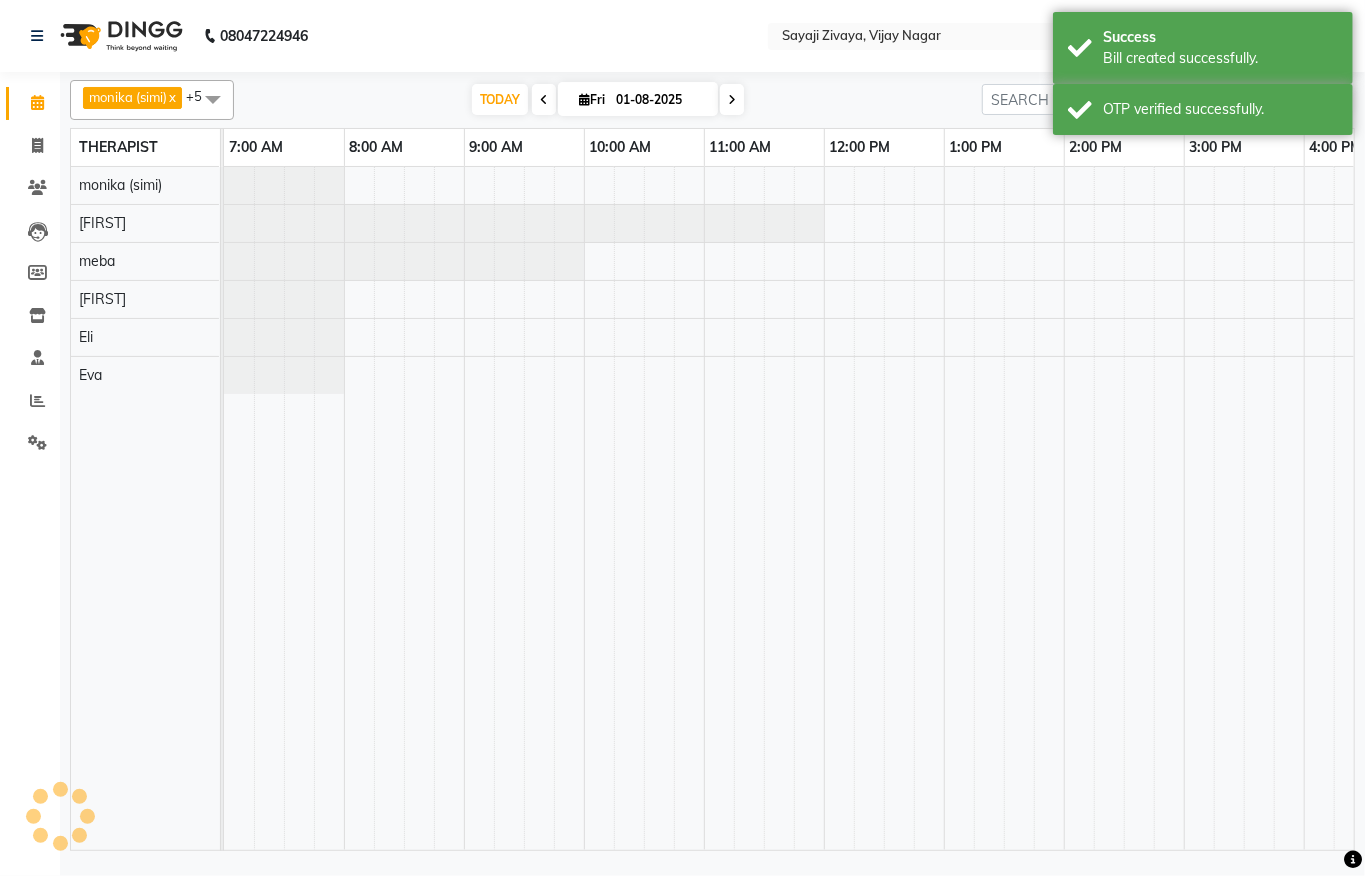 scroll, scrollTop: 0, scrollLeft: 0, axis: both 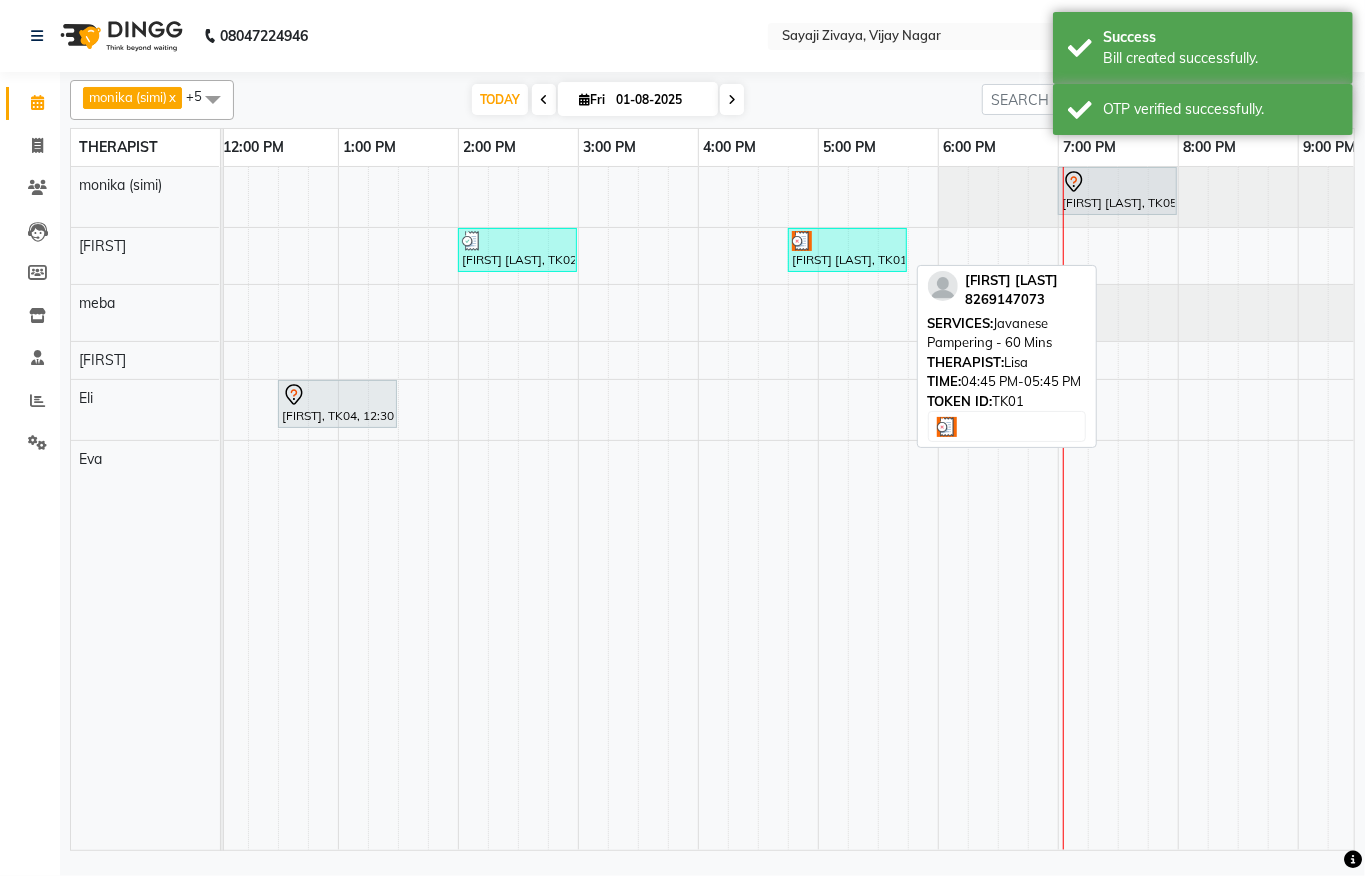 click on "[FIRST] [LAST], TK01, 04:45 PM-05:45 PM, Javanese Pampering - 60 Mins" at bounding box center [847, 250] 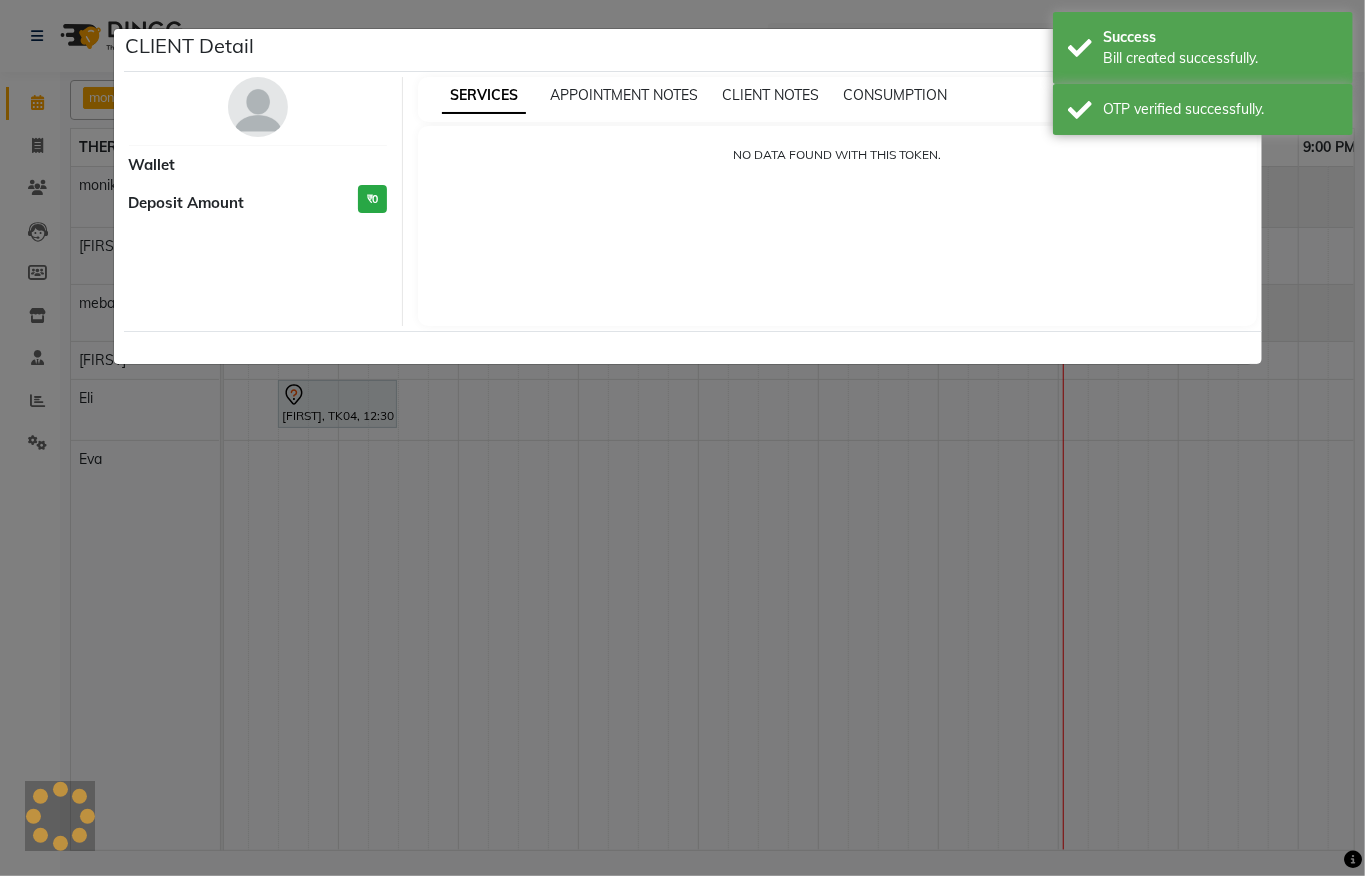 select on "3" 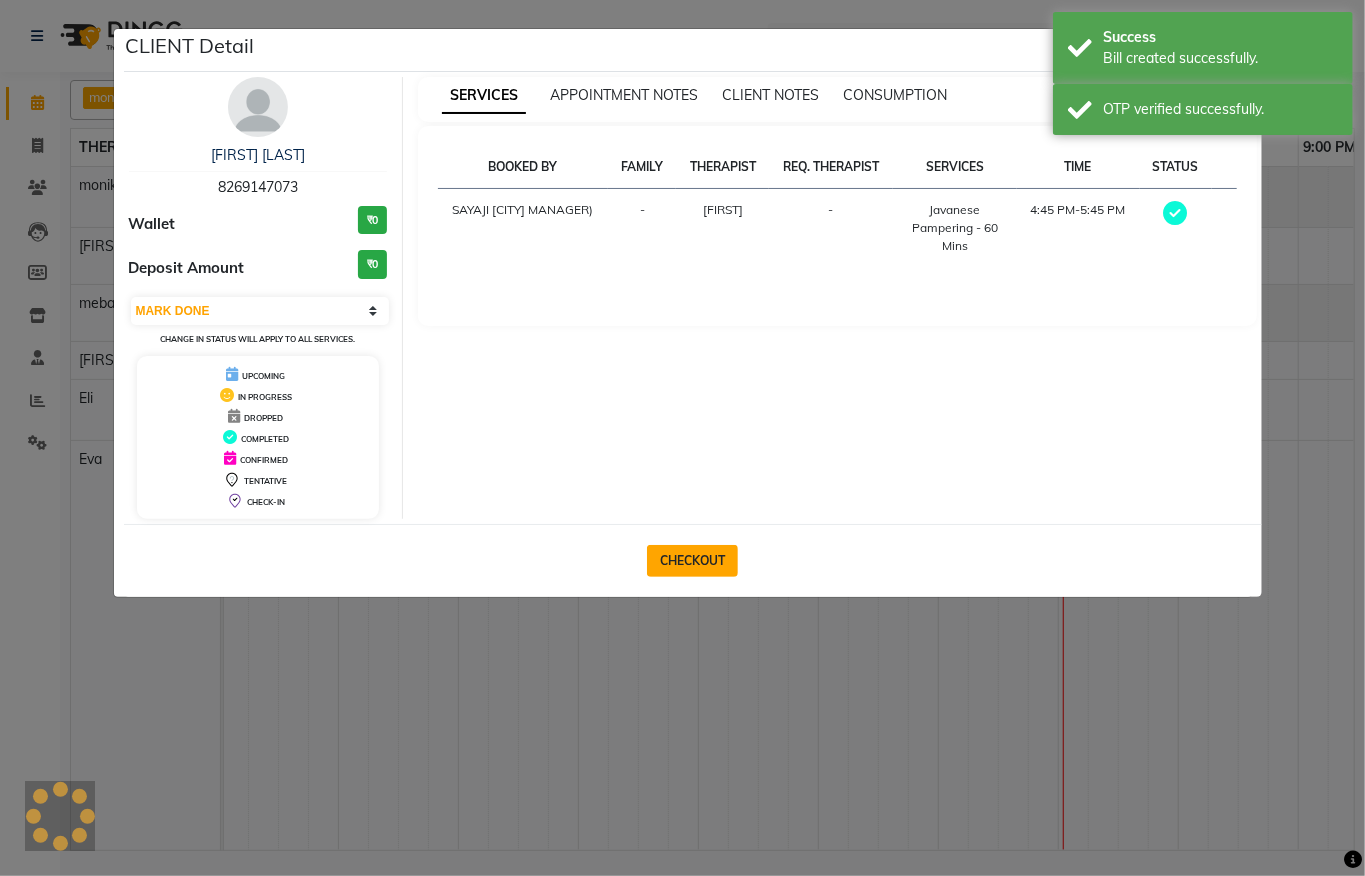 click on "CHECKOUT" 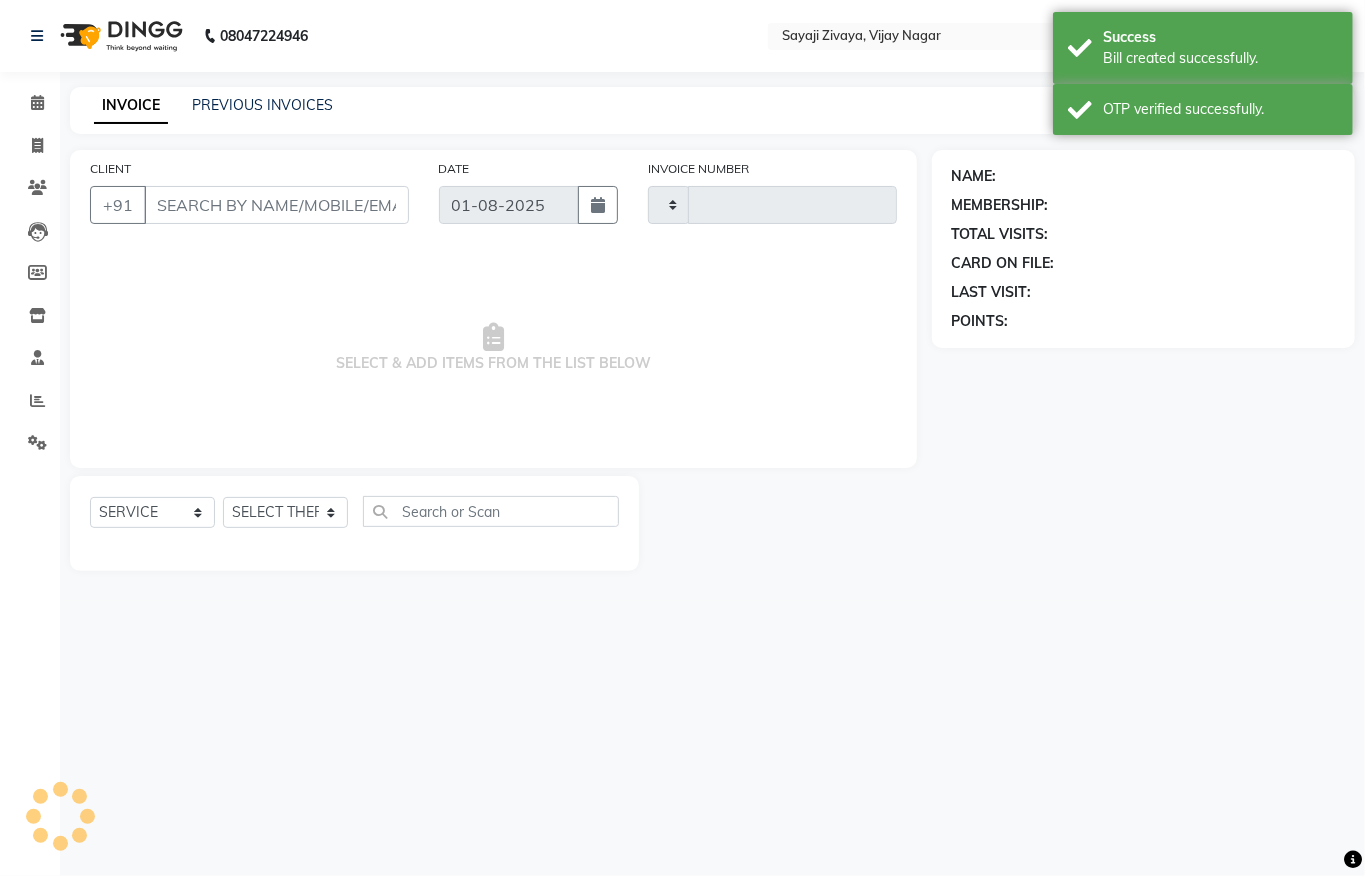 type on "1010" 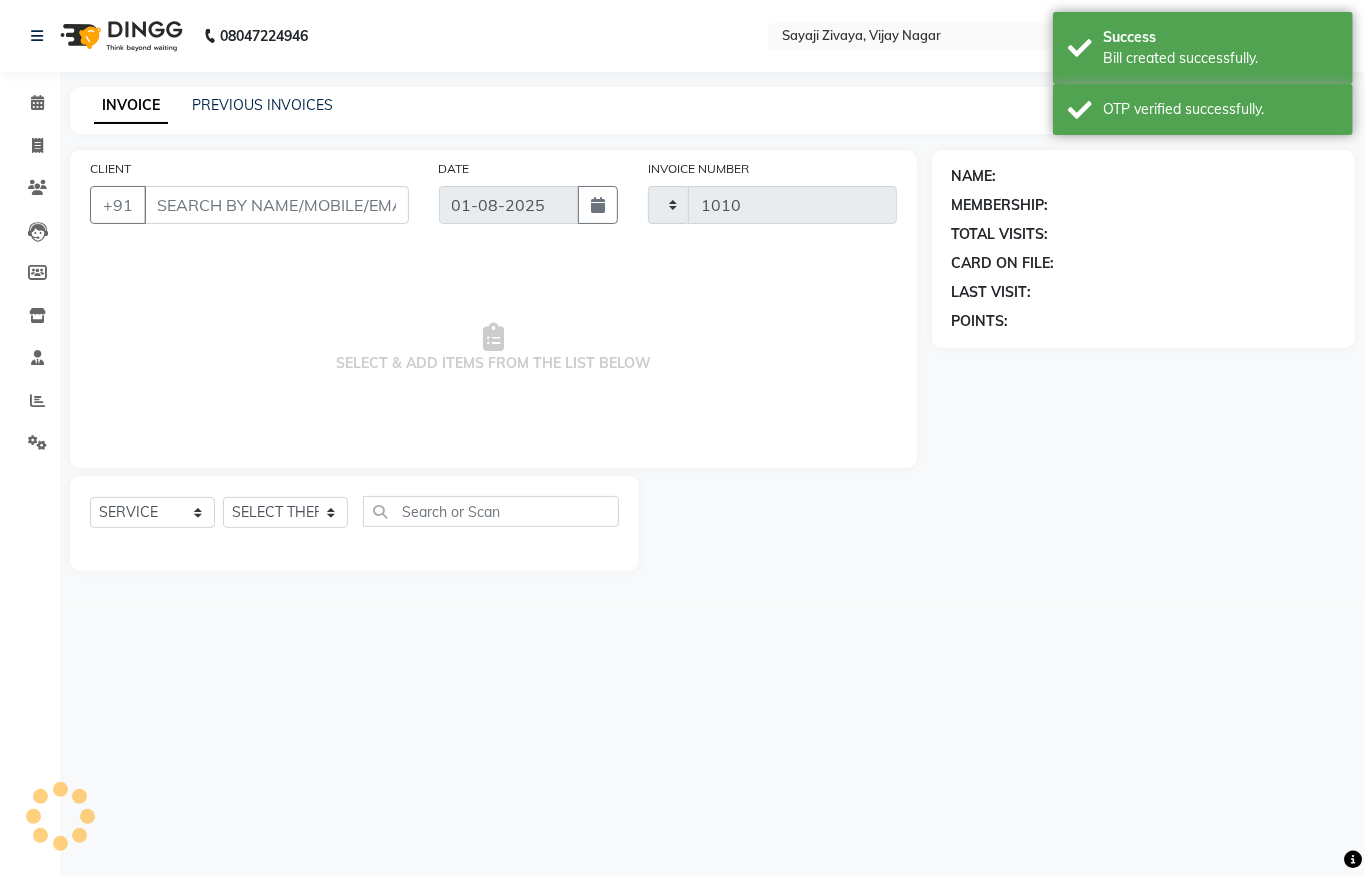 select on "6399" 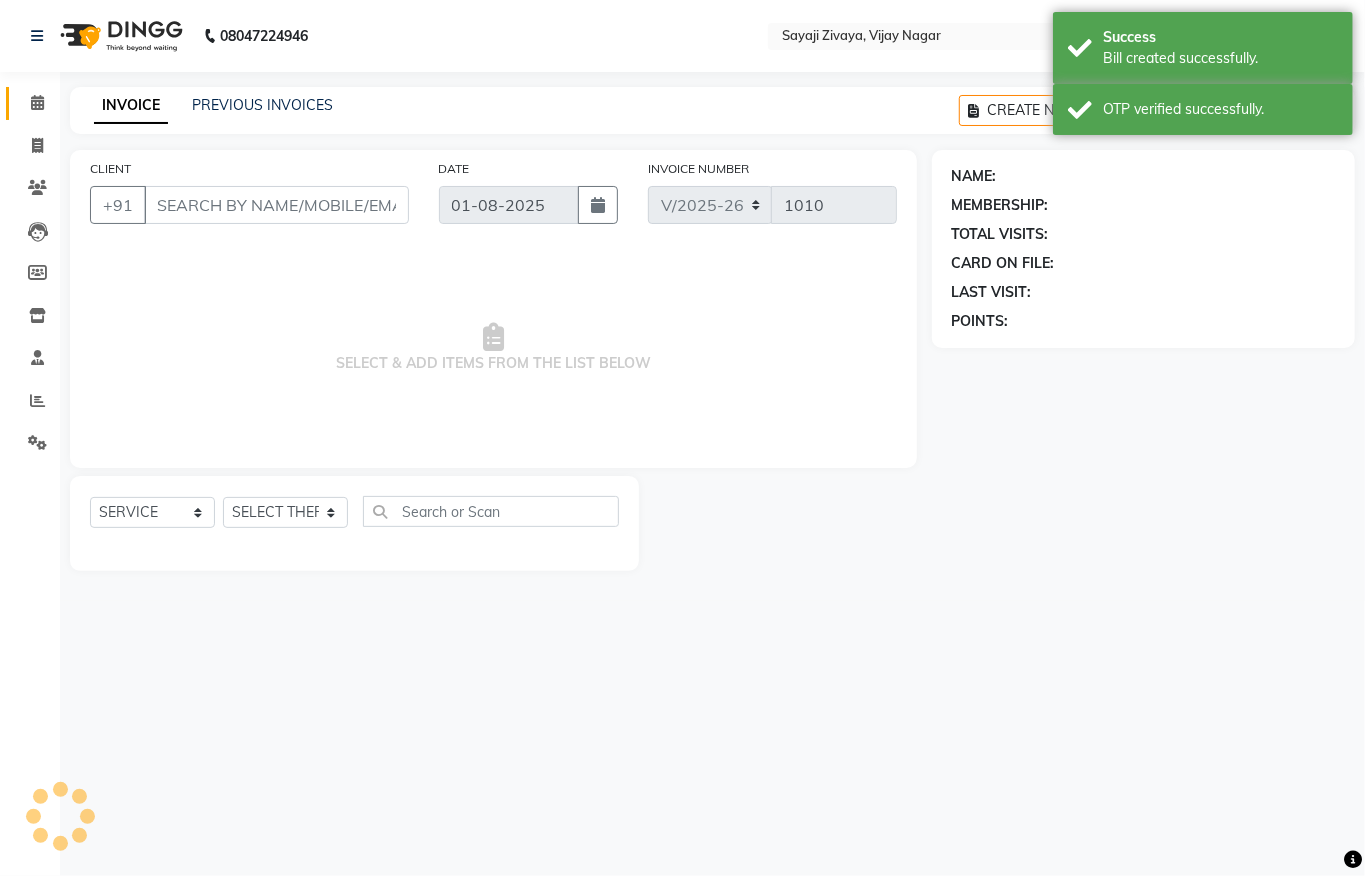 type on "8269147073" 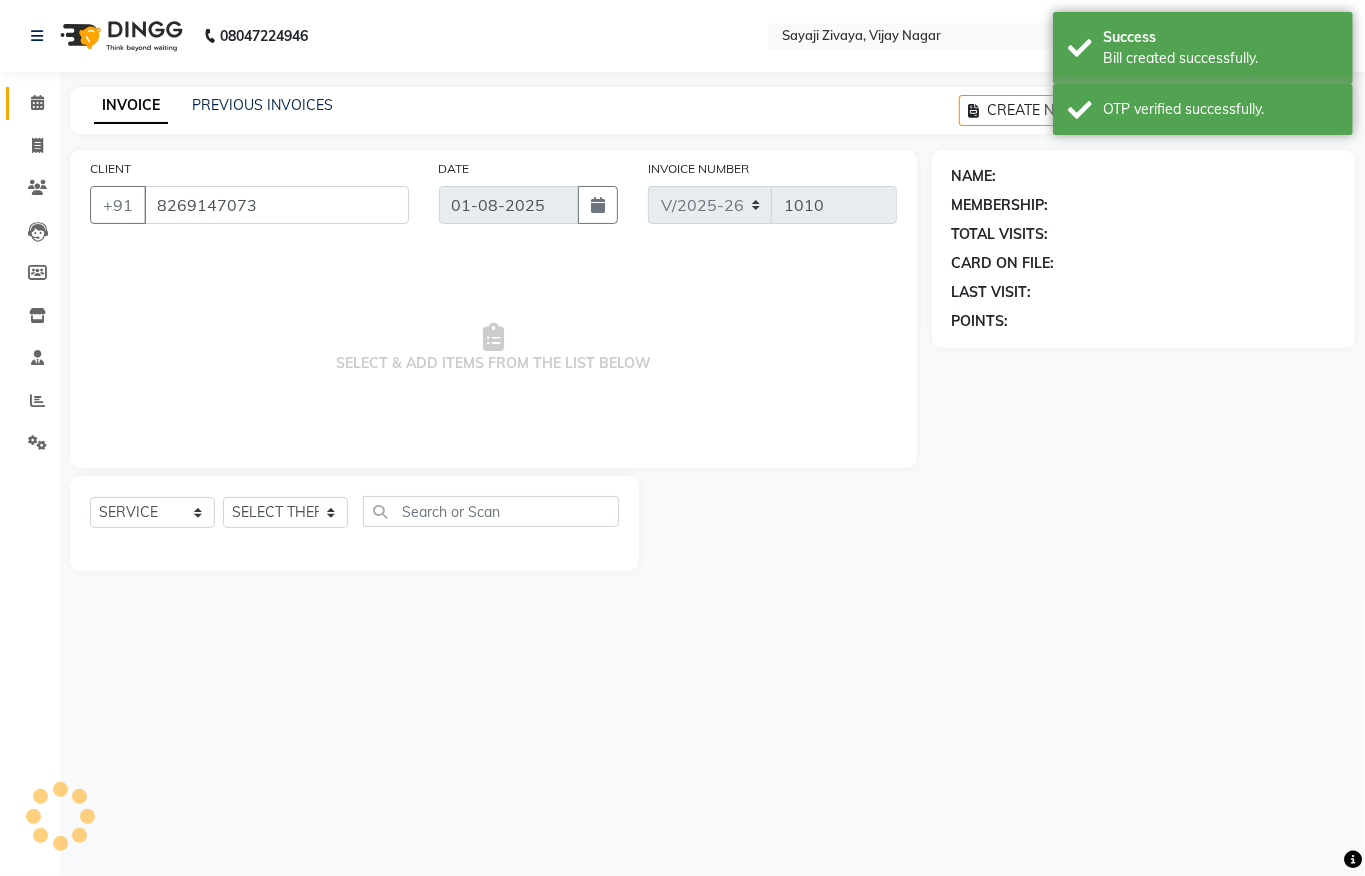 select on "62270" 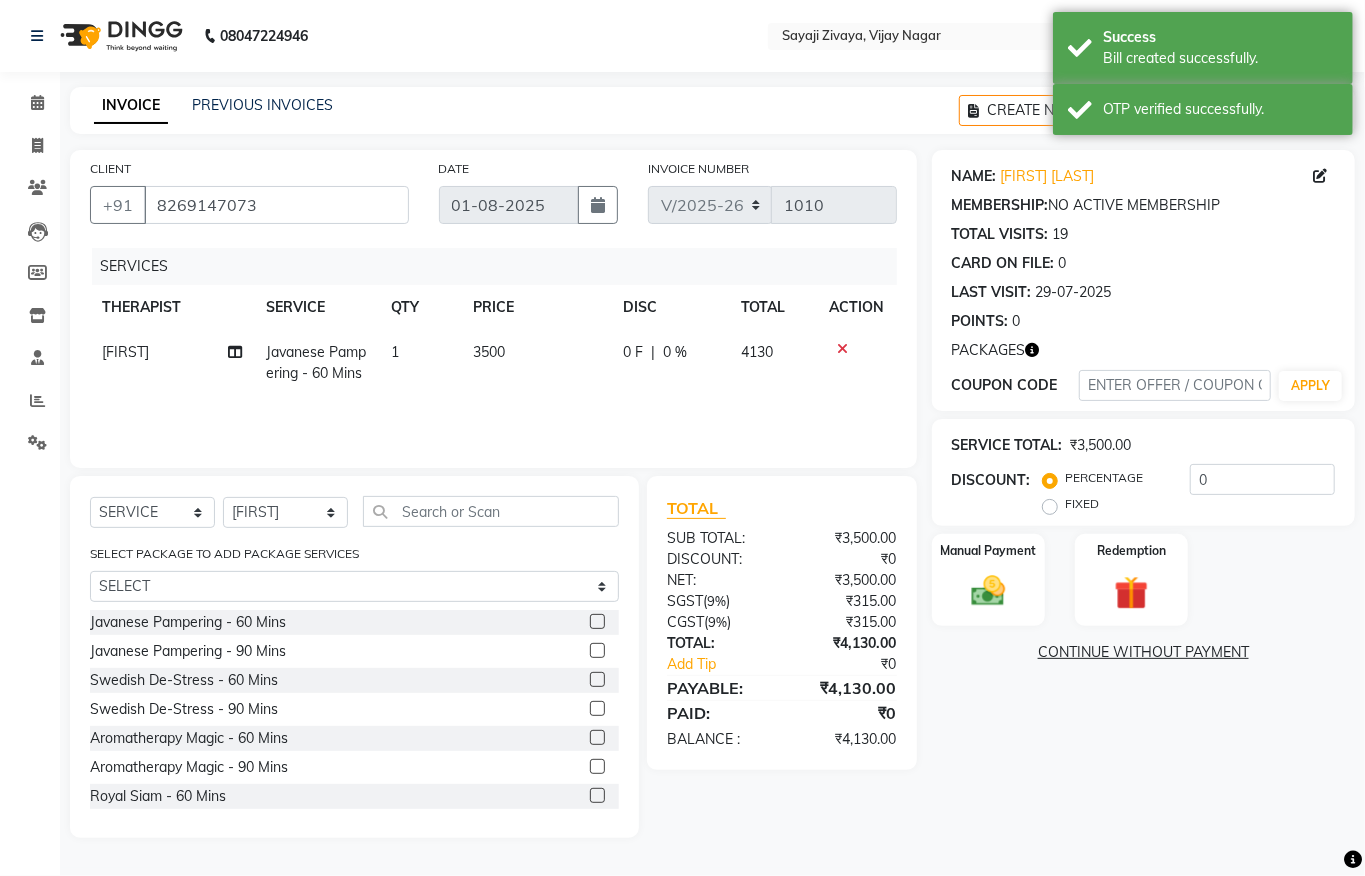 click on "NAME: [FIRST] [LAST] MEMBERSHIP:  NO ACTIVE MEMBERSHIP  TOTAL VISITS:  19 CARD ON FILE:  0 LAST VISIT:   29-07-2025 POINTS:   0  PACKAGES COUPON CODE APPLY SERVICE TOTAL:  ₹3,500.00  DISCOUNT:  PERCENTAGE   FIXED  0 Manual Payment Redemption  CONTINUE WITHOUT PAYMENT" 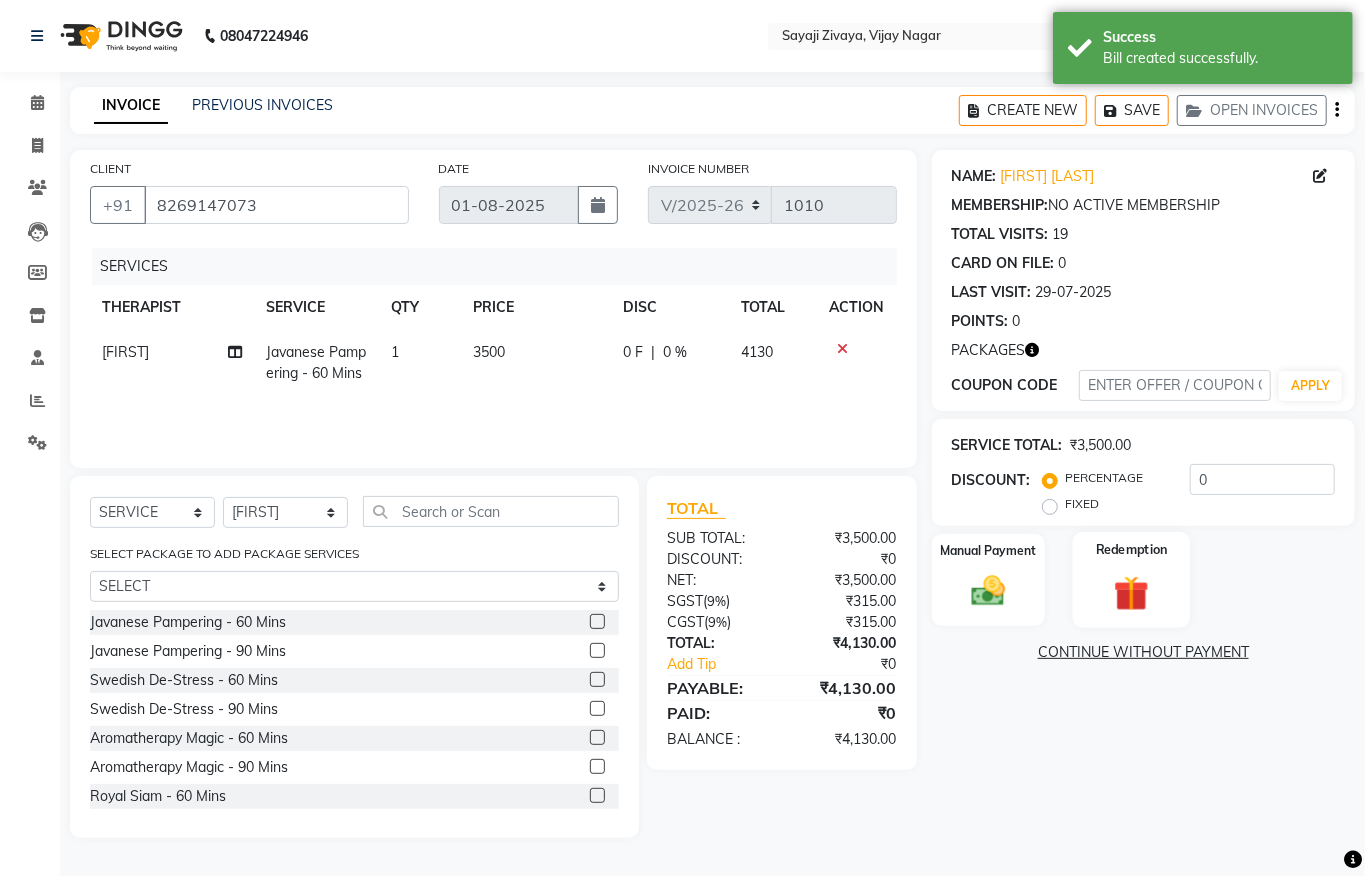 drag, startPoint x: 1133, startPoint y: 540, endPoint x: 1128, endPoint y: 629, distance: 89.140335 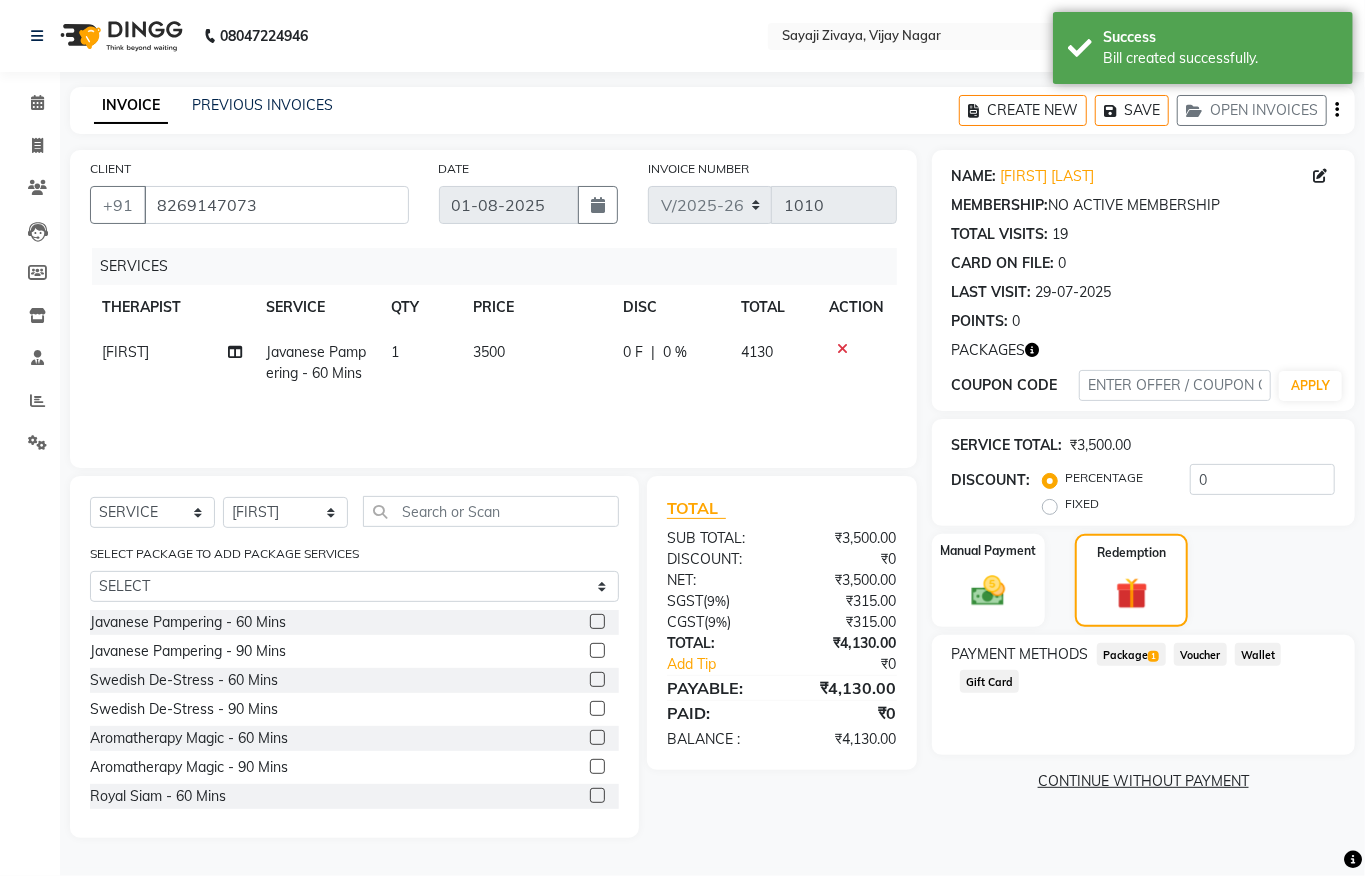 click on "Package  1" 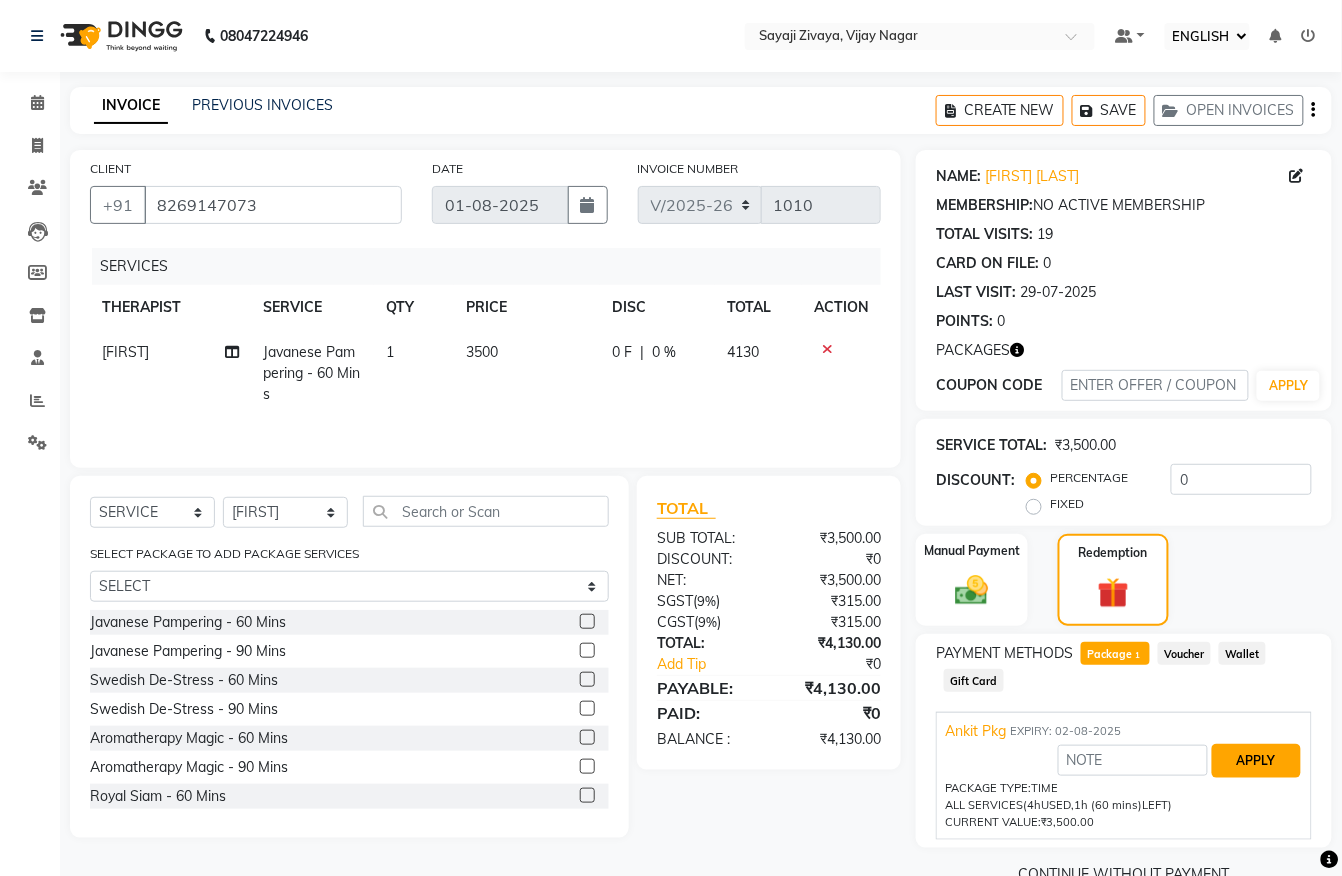 click on "APPLY" at bounding box center [1256, 761] 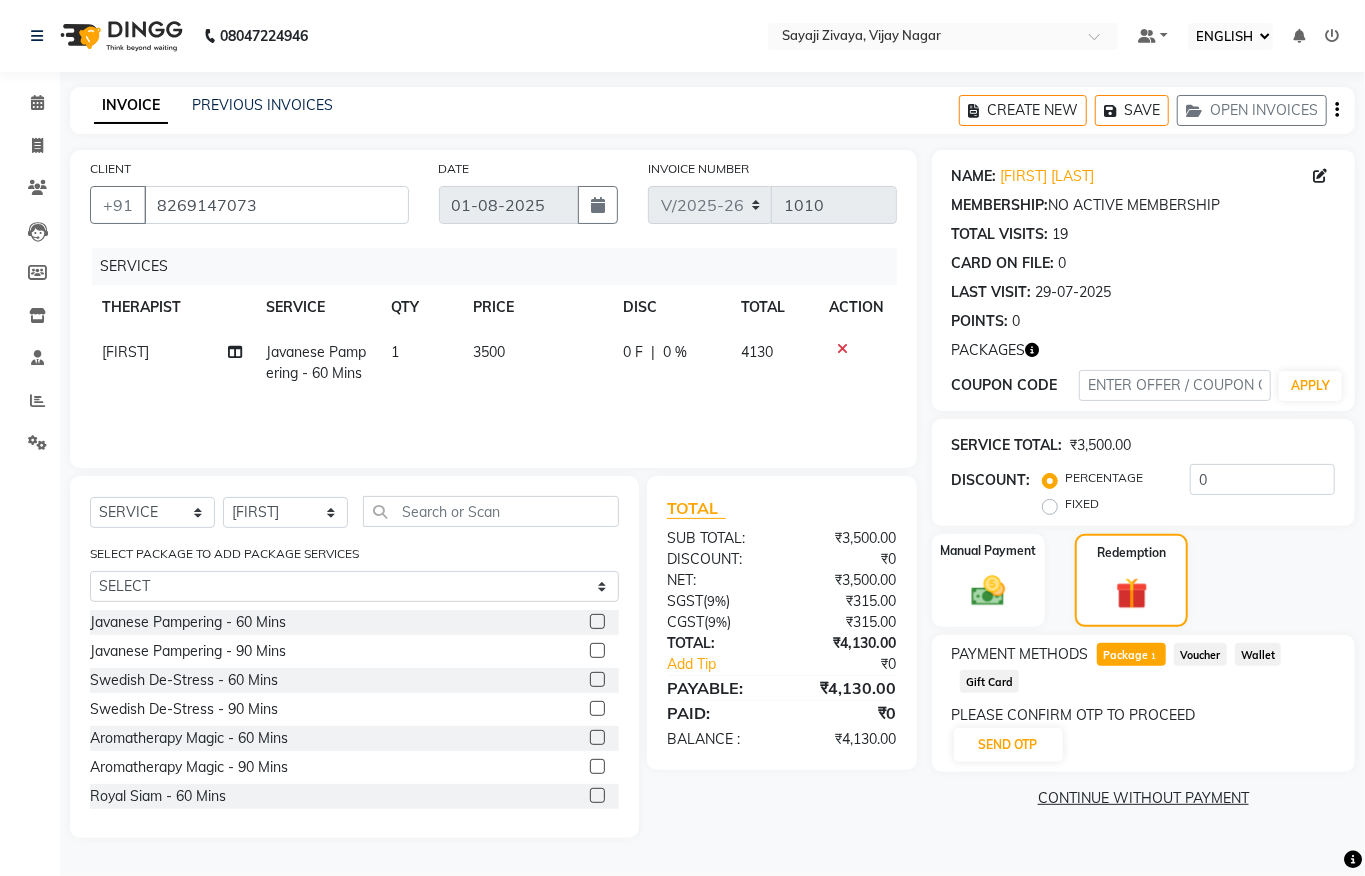click on "PLEASE CONFIRM OTP TO PROCEED SEND OTP" 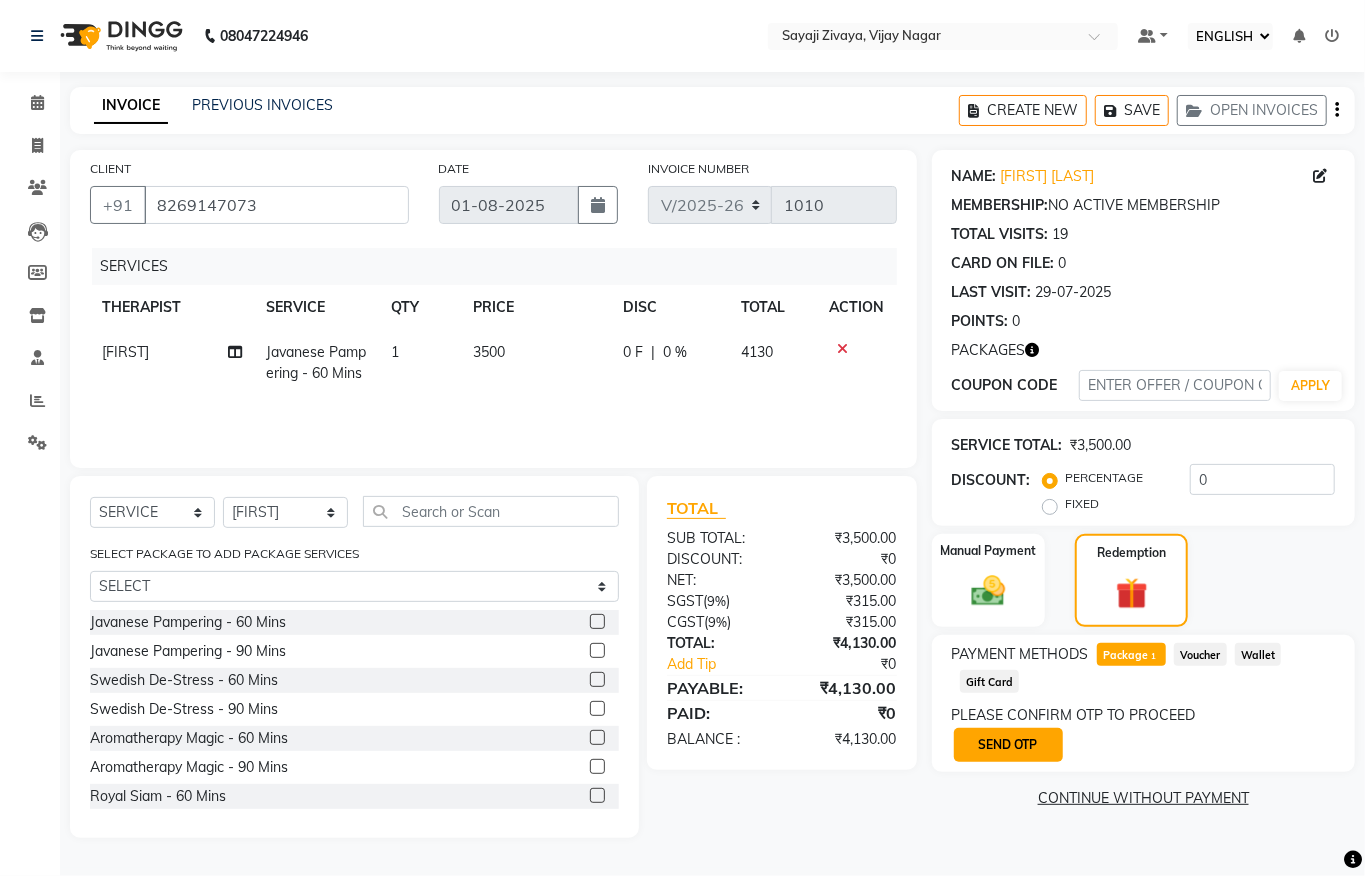 click on "SEND OTP" 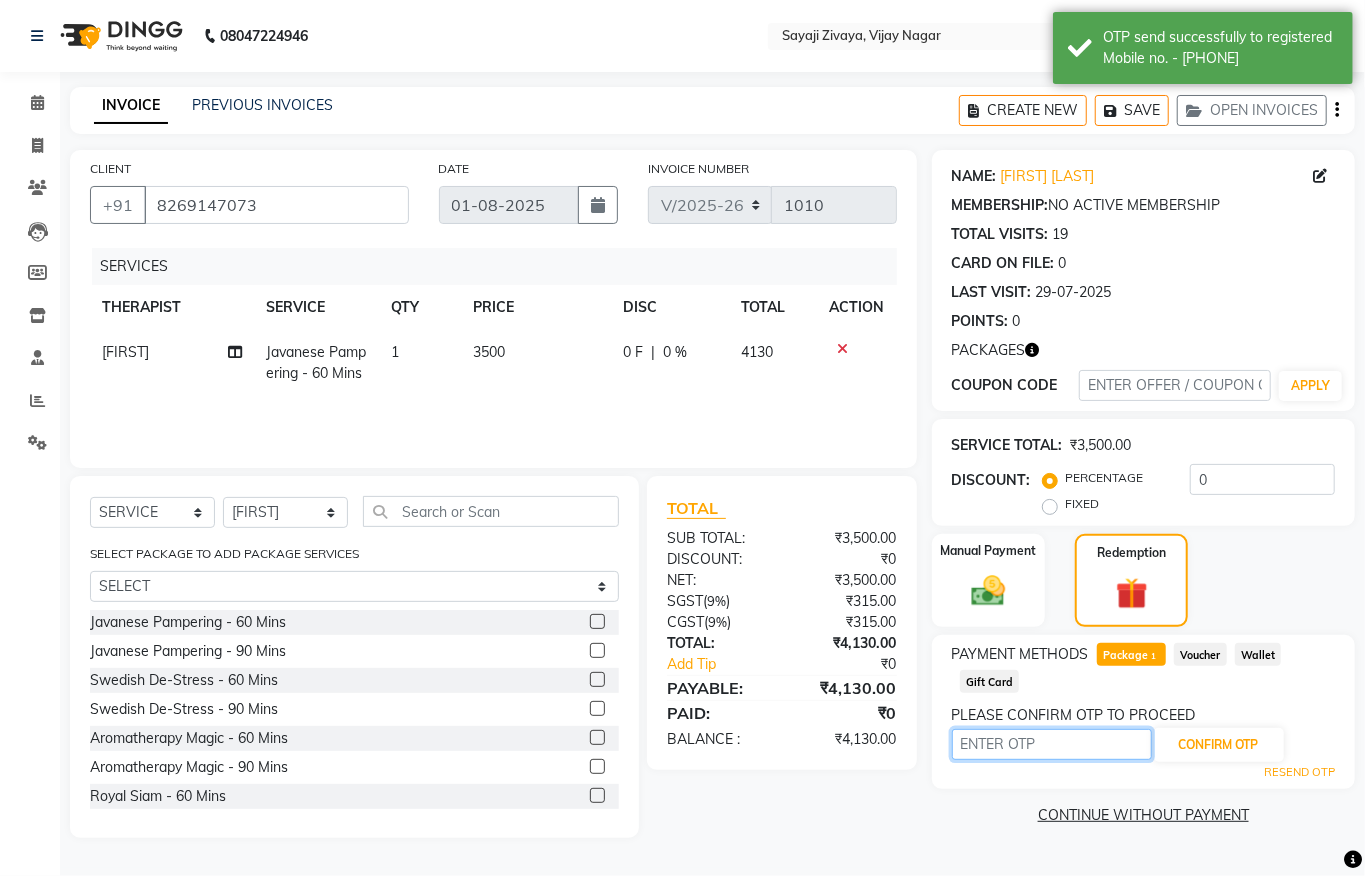 drag, startPoint x: 1057, startPoint y: 756, endPoint x: 1046, endPoint y: 734, distance: 24.596748 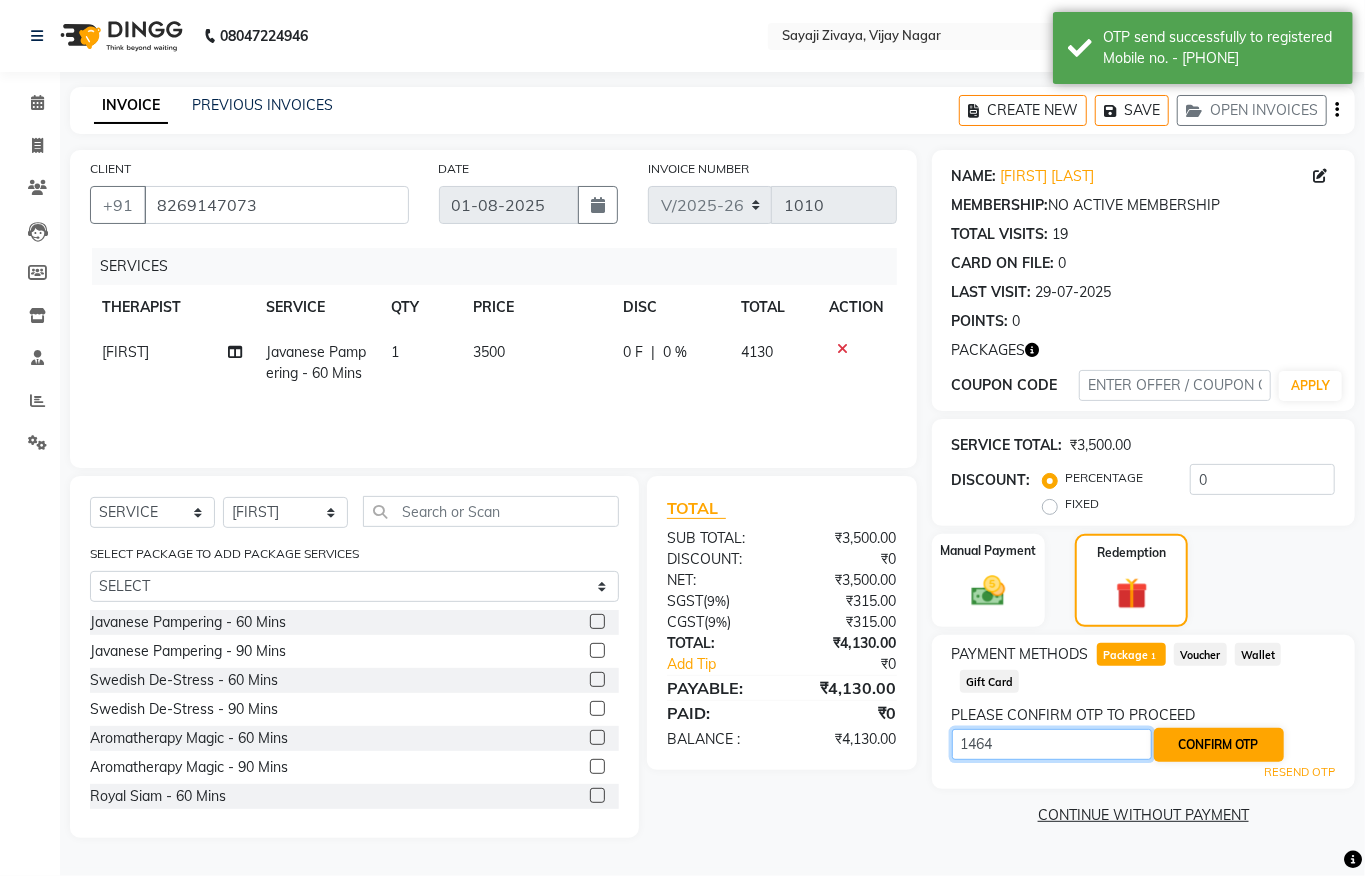 type on "1464" 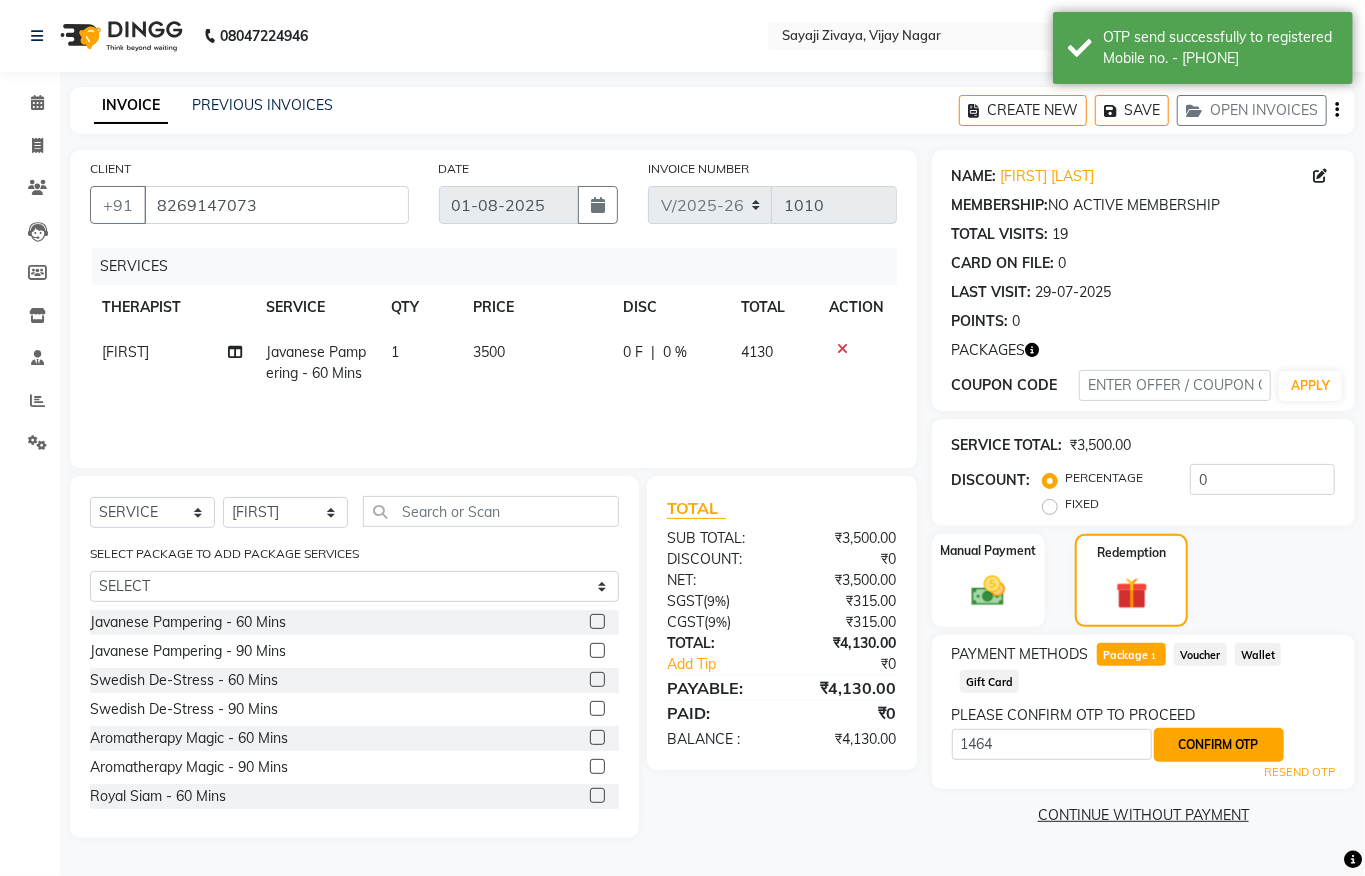 click on "CONFIRM OTP" 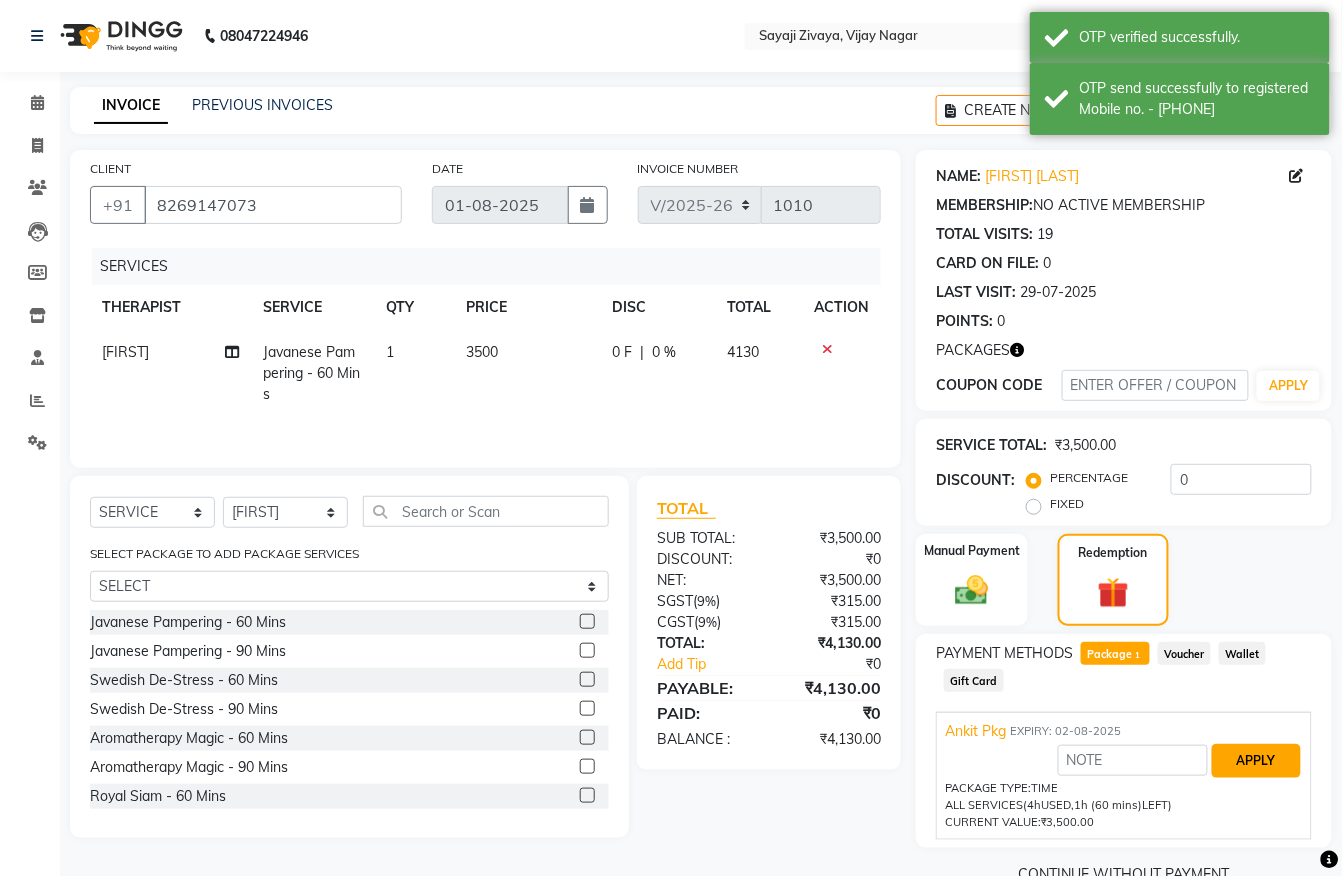 click on "APPLY" at bounding box center (1256, 761) 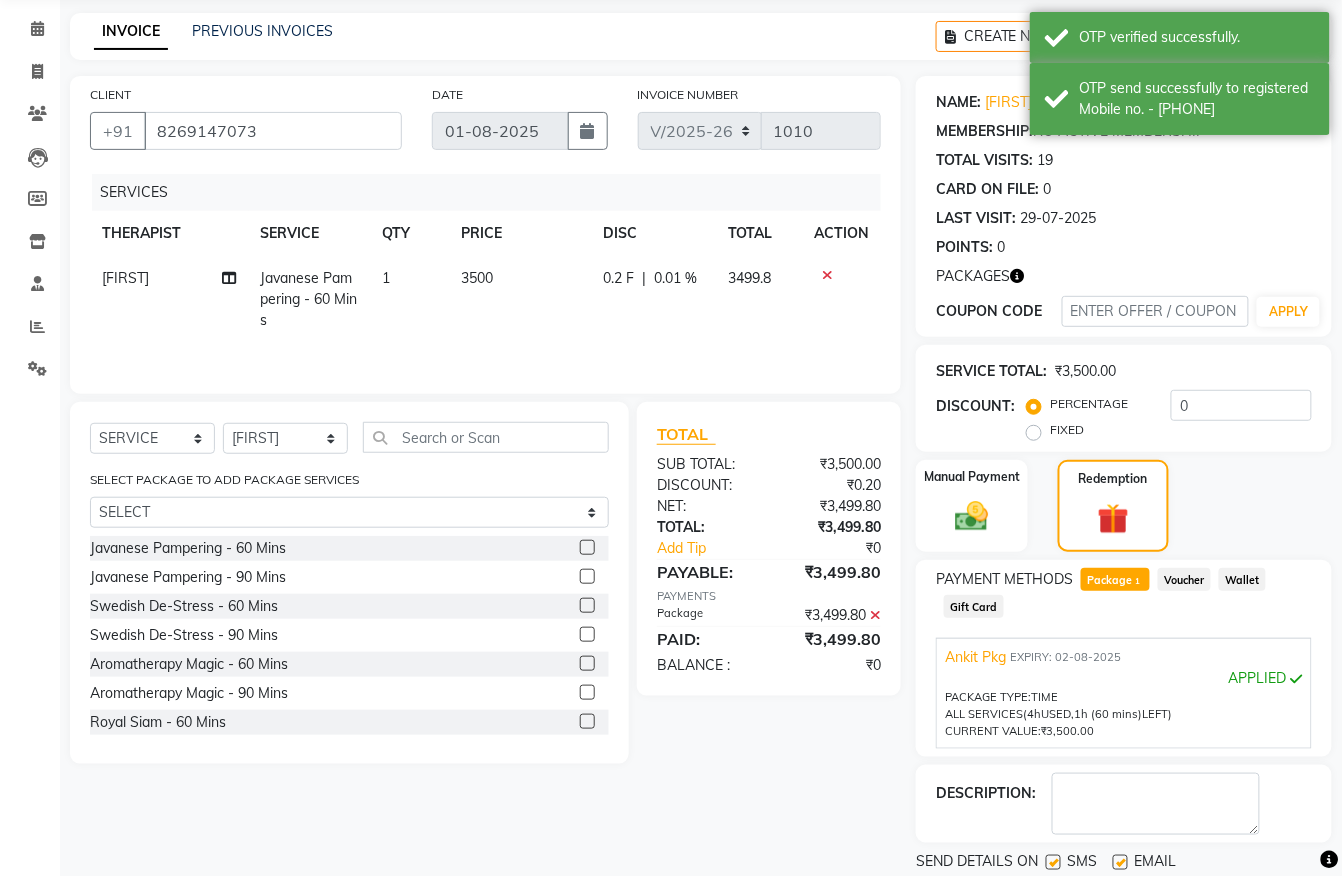 scroll, scrollTop: 141, scrollLeft: 0, axis: vertical 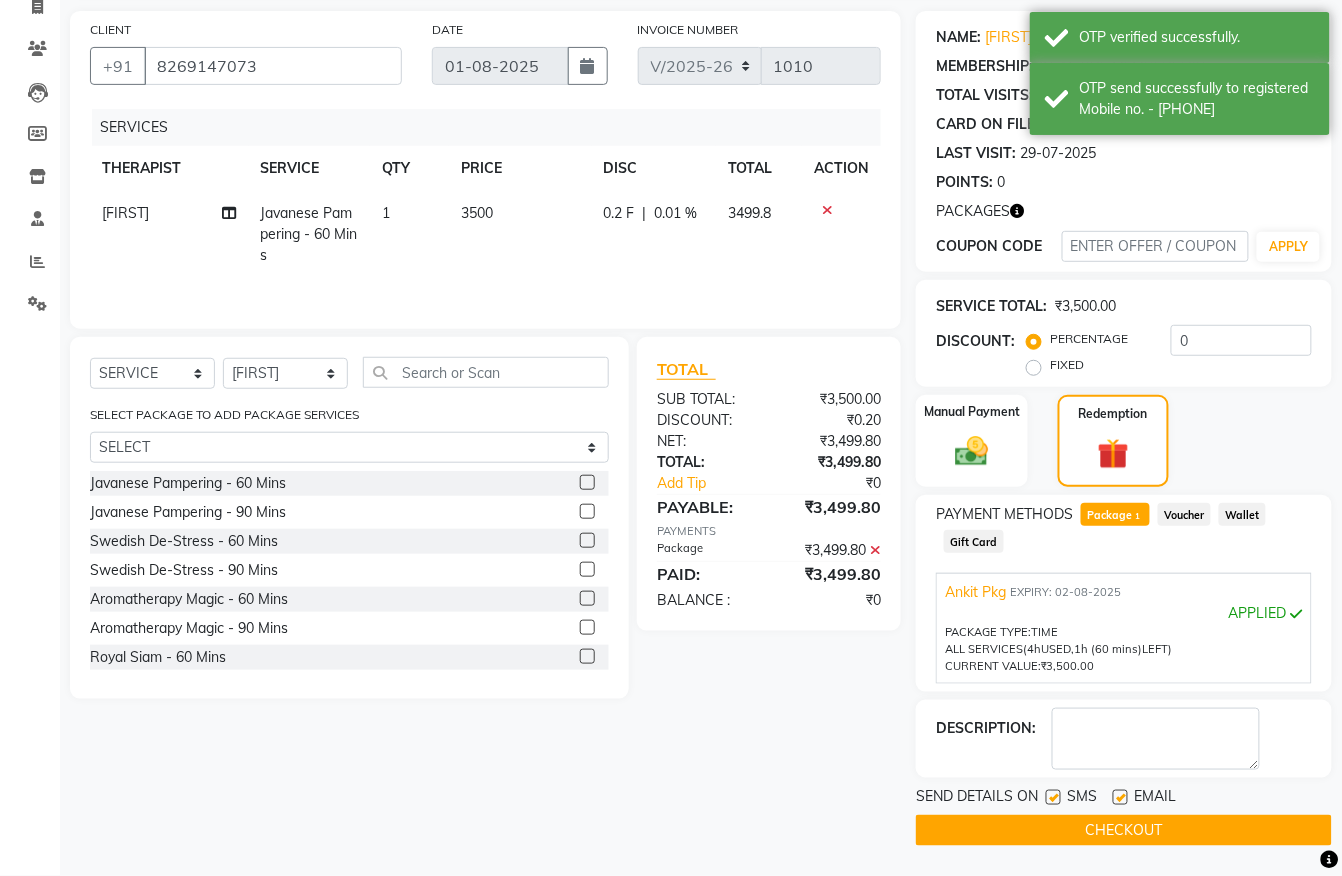 click on "CHECKOUT" 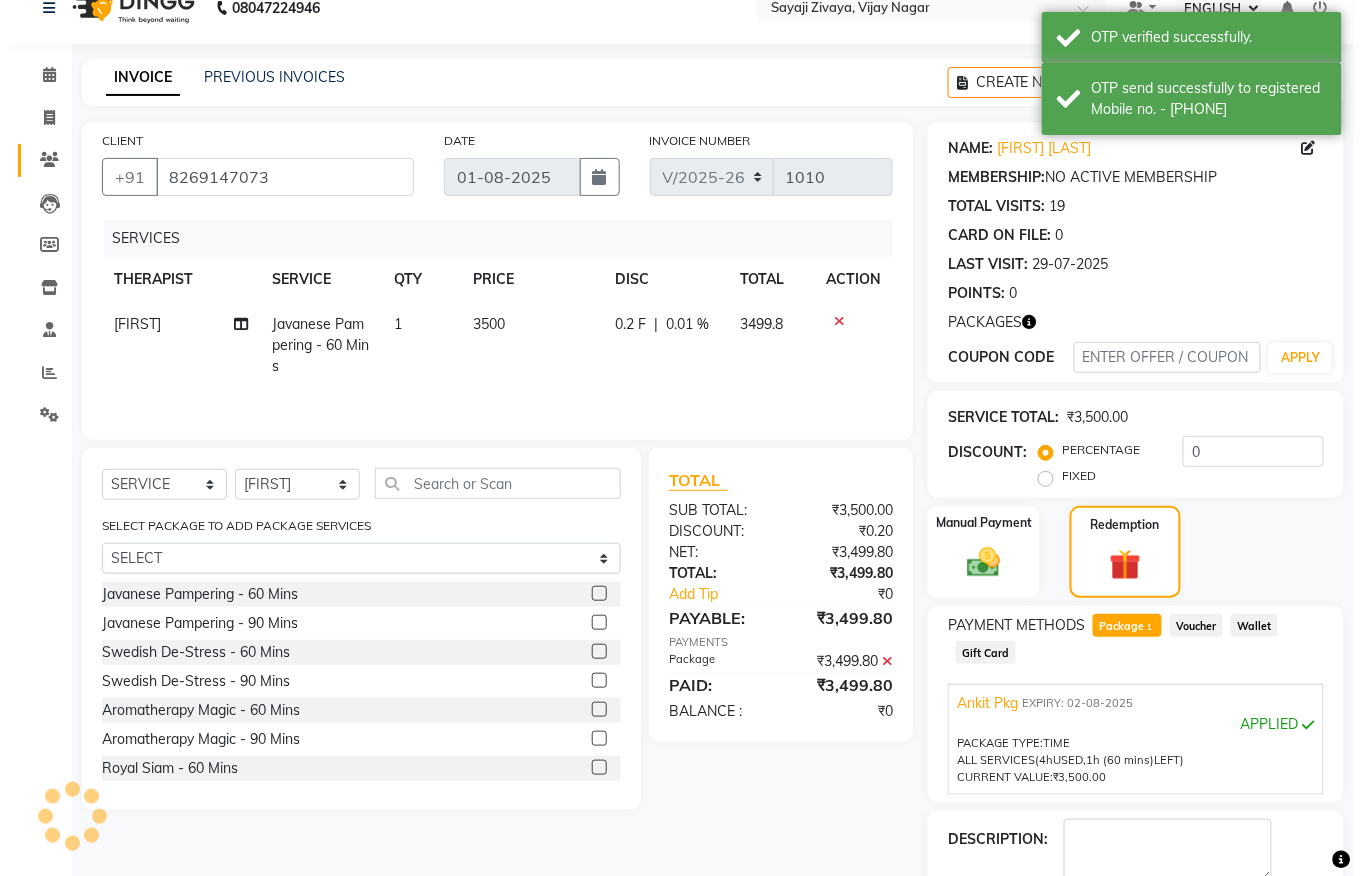 scroll, scrollTop: 0, scrollLeft: 0, axis: both 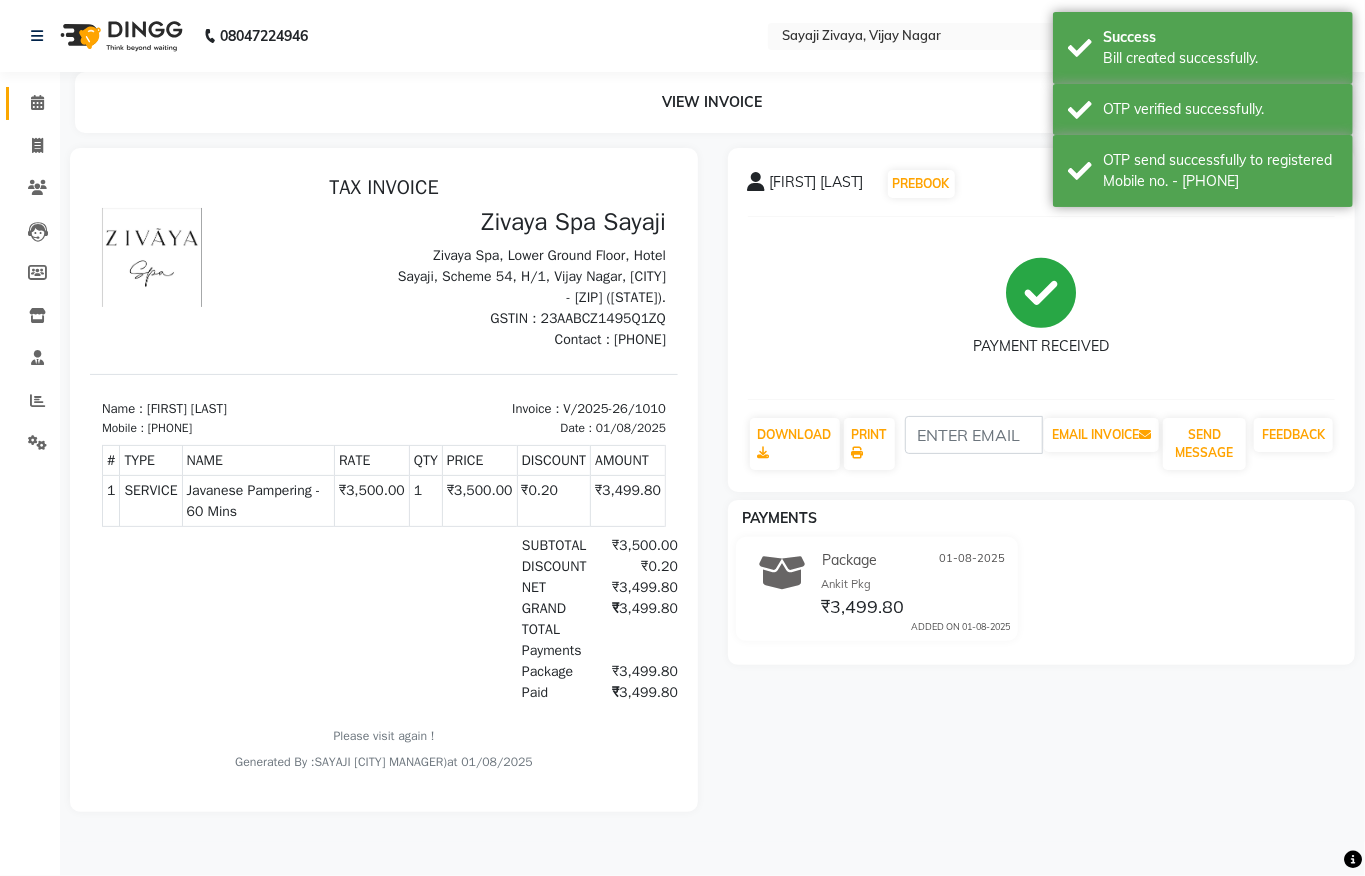 click on "CALENDAR" 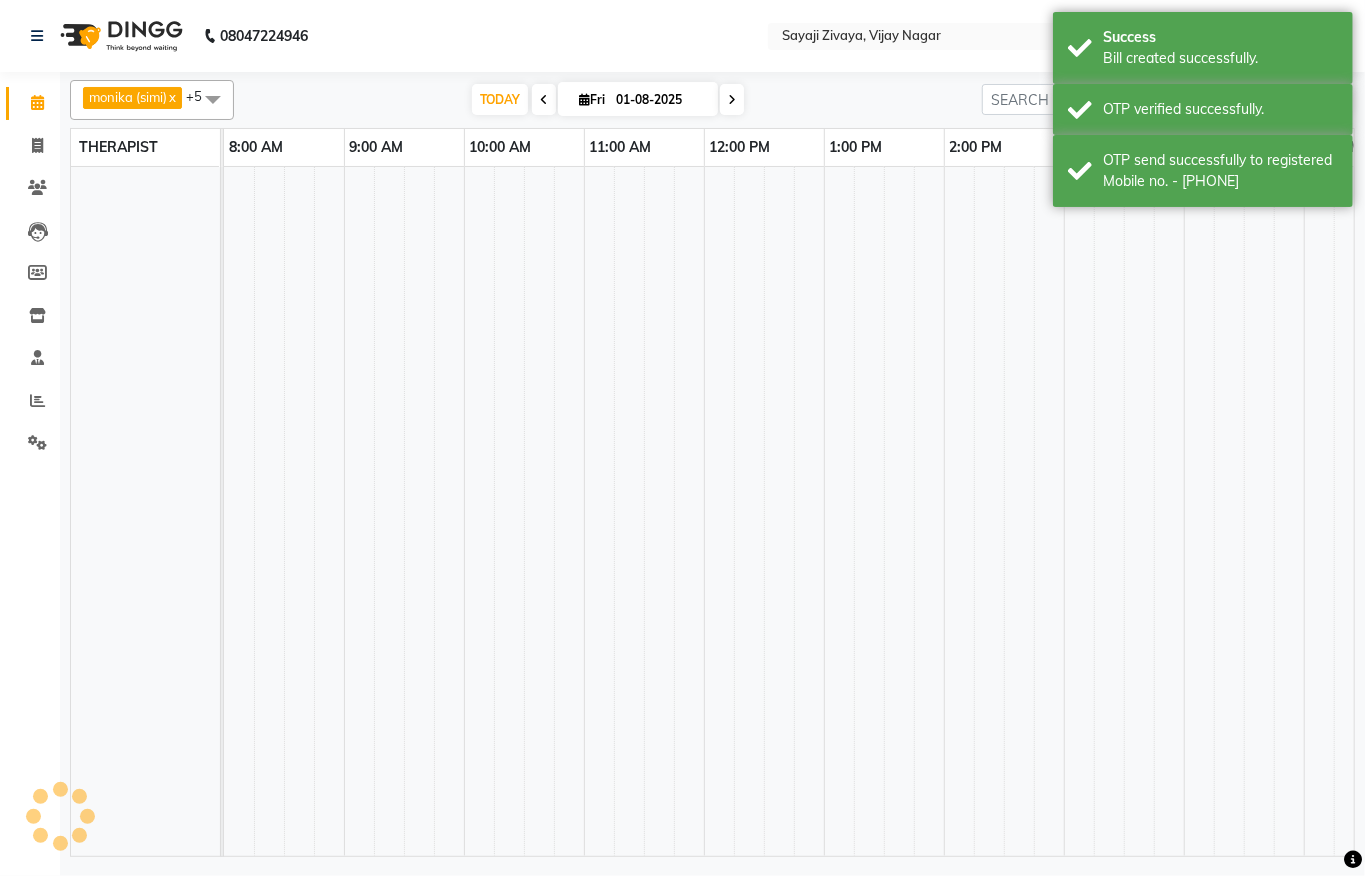 scroll, scrollTop: 0, scrollLeft: 0, axis: both 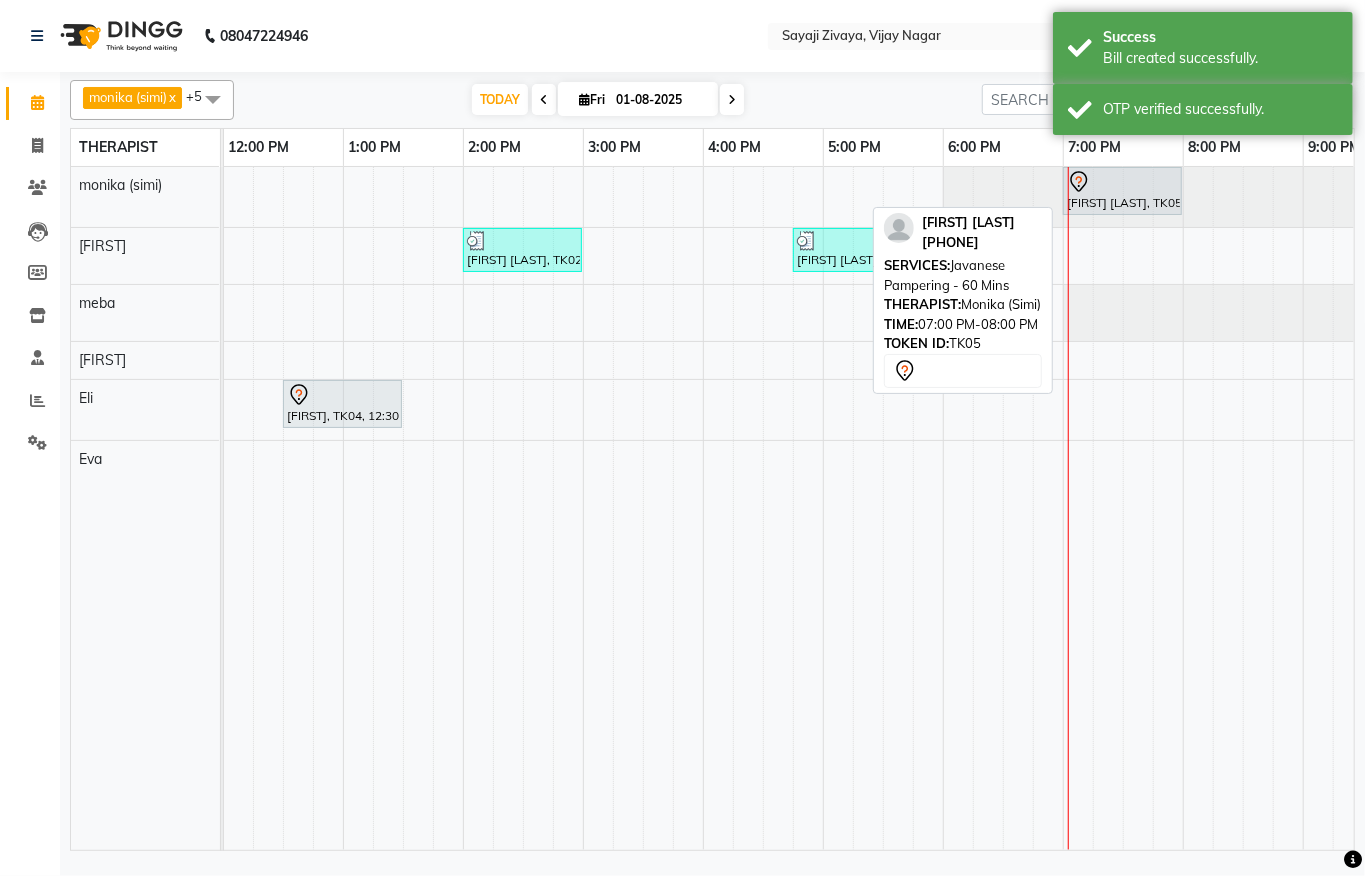 click at bounding box center [1122, 182] 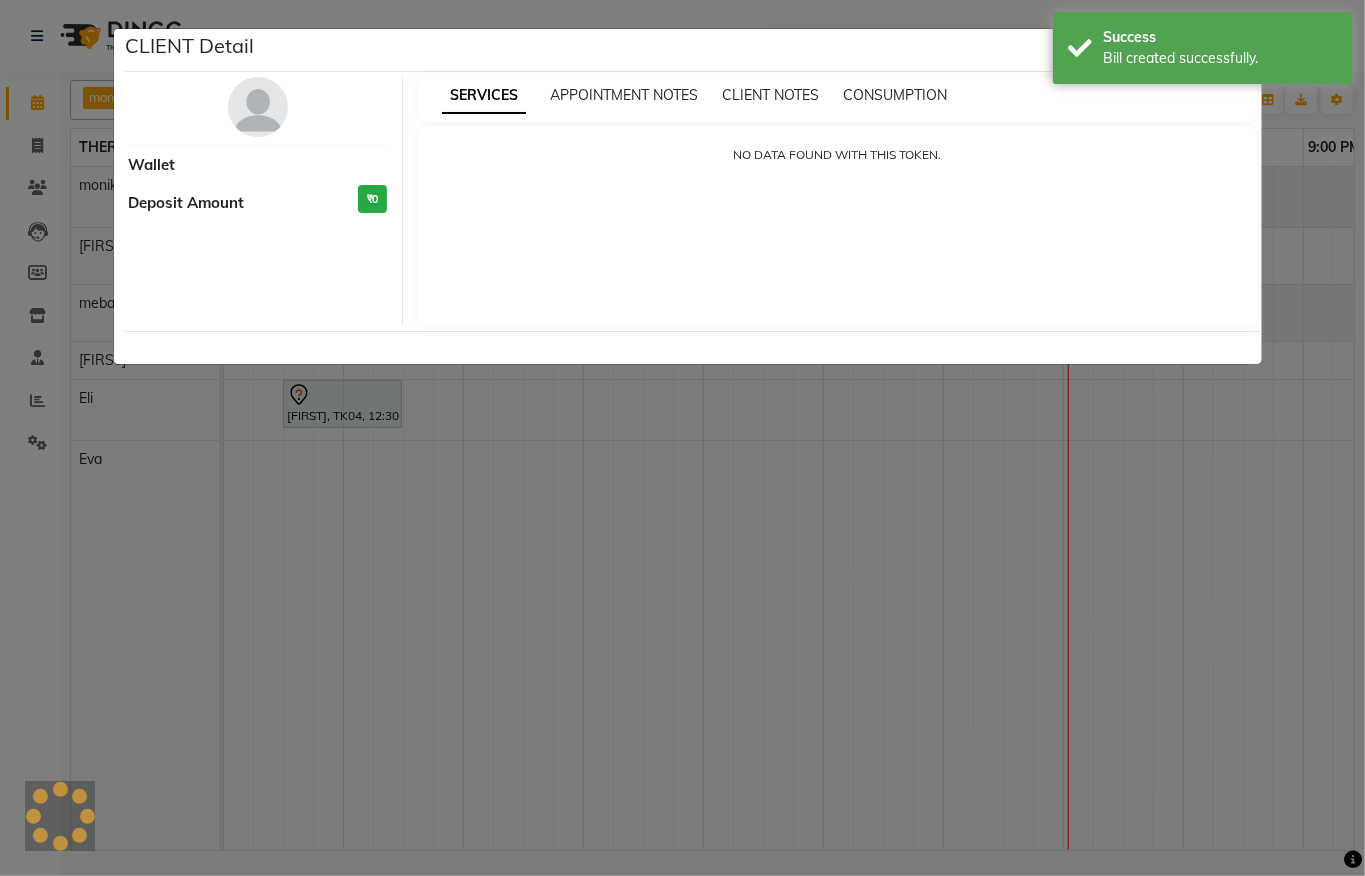 select on "7" 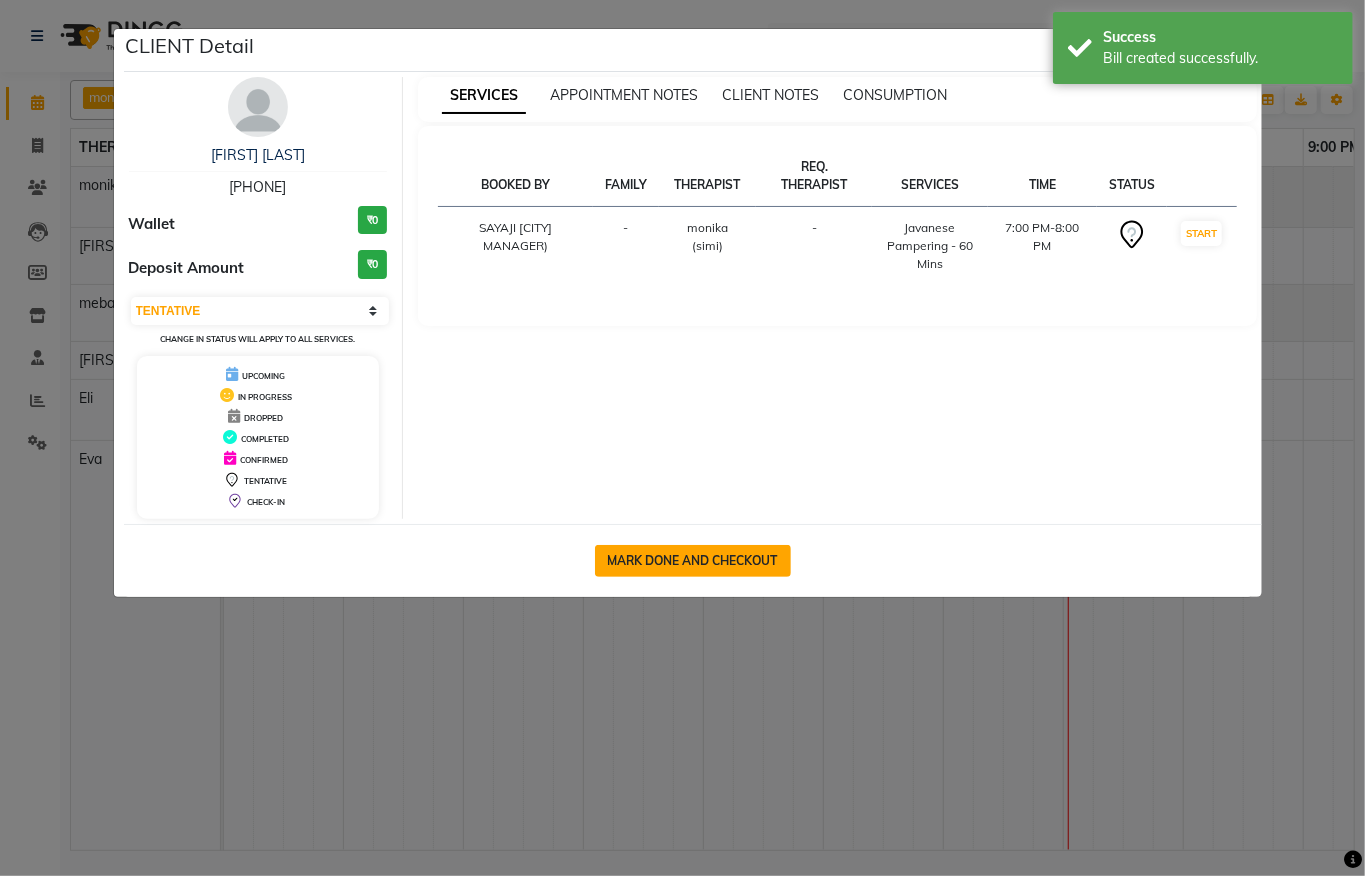 click on "MARK DONE AND CHECKOUT" 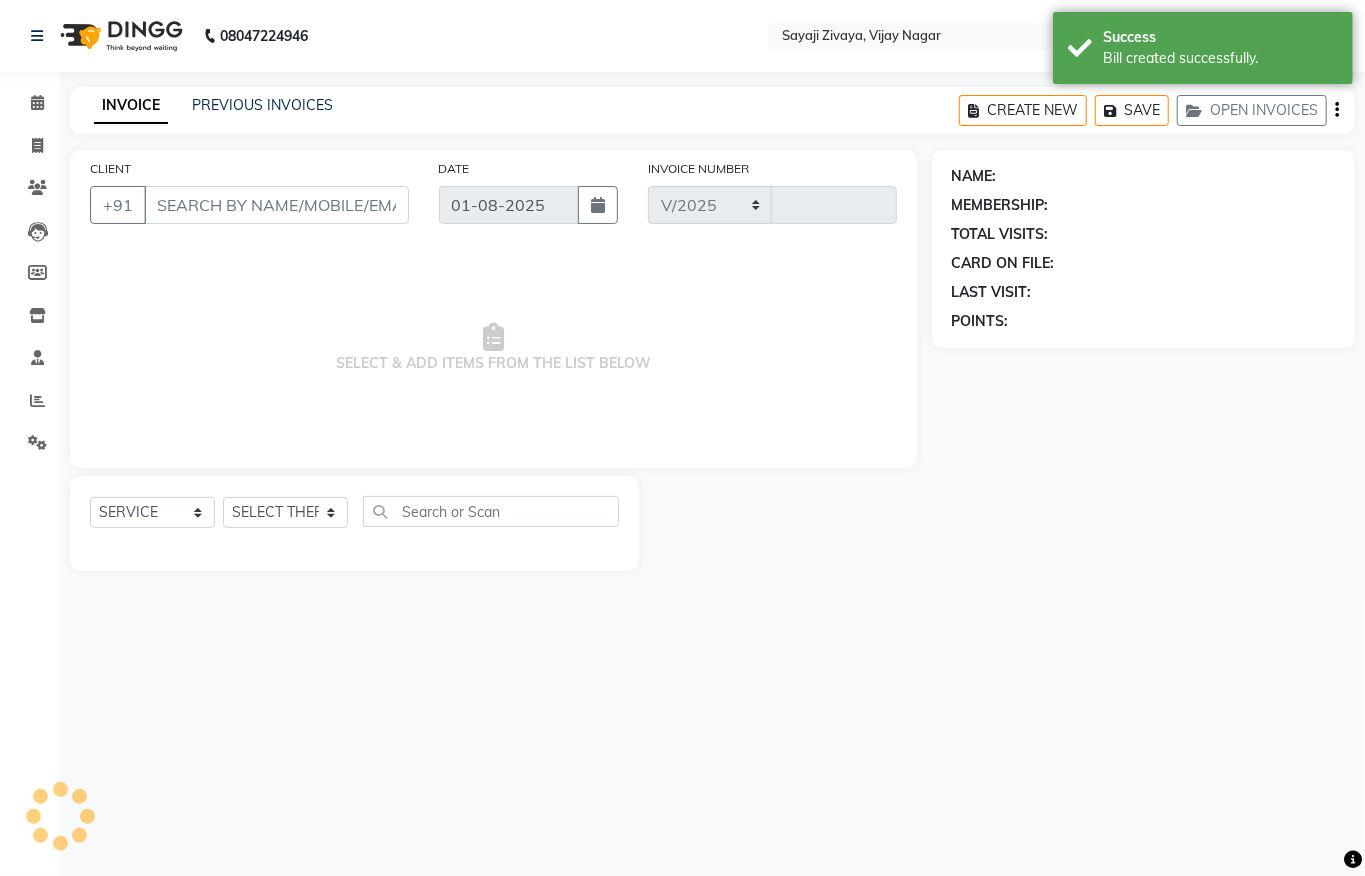 select on "6399" 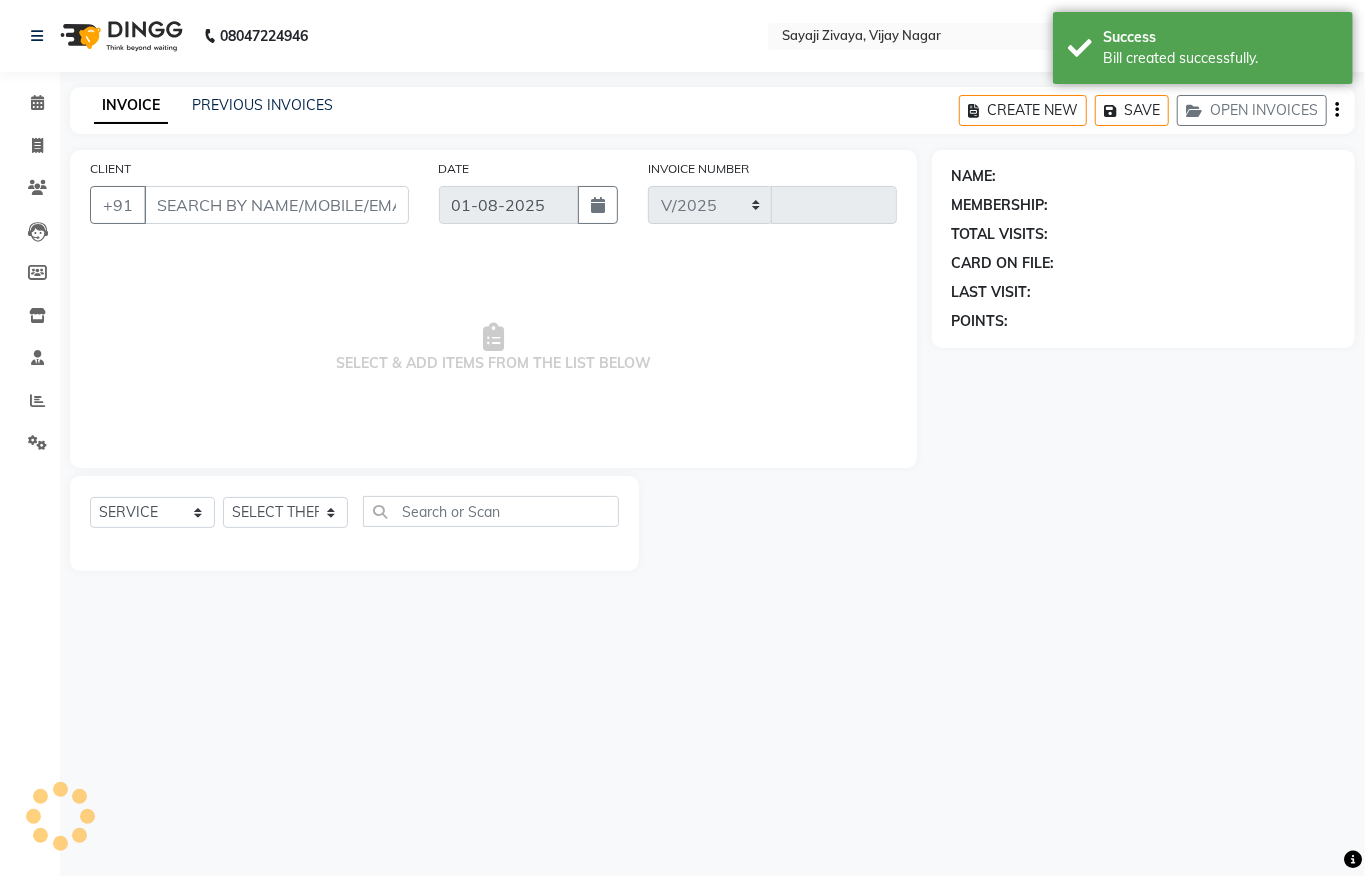 type on "1011" 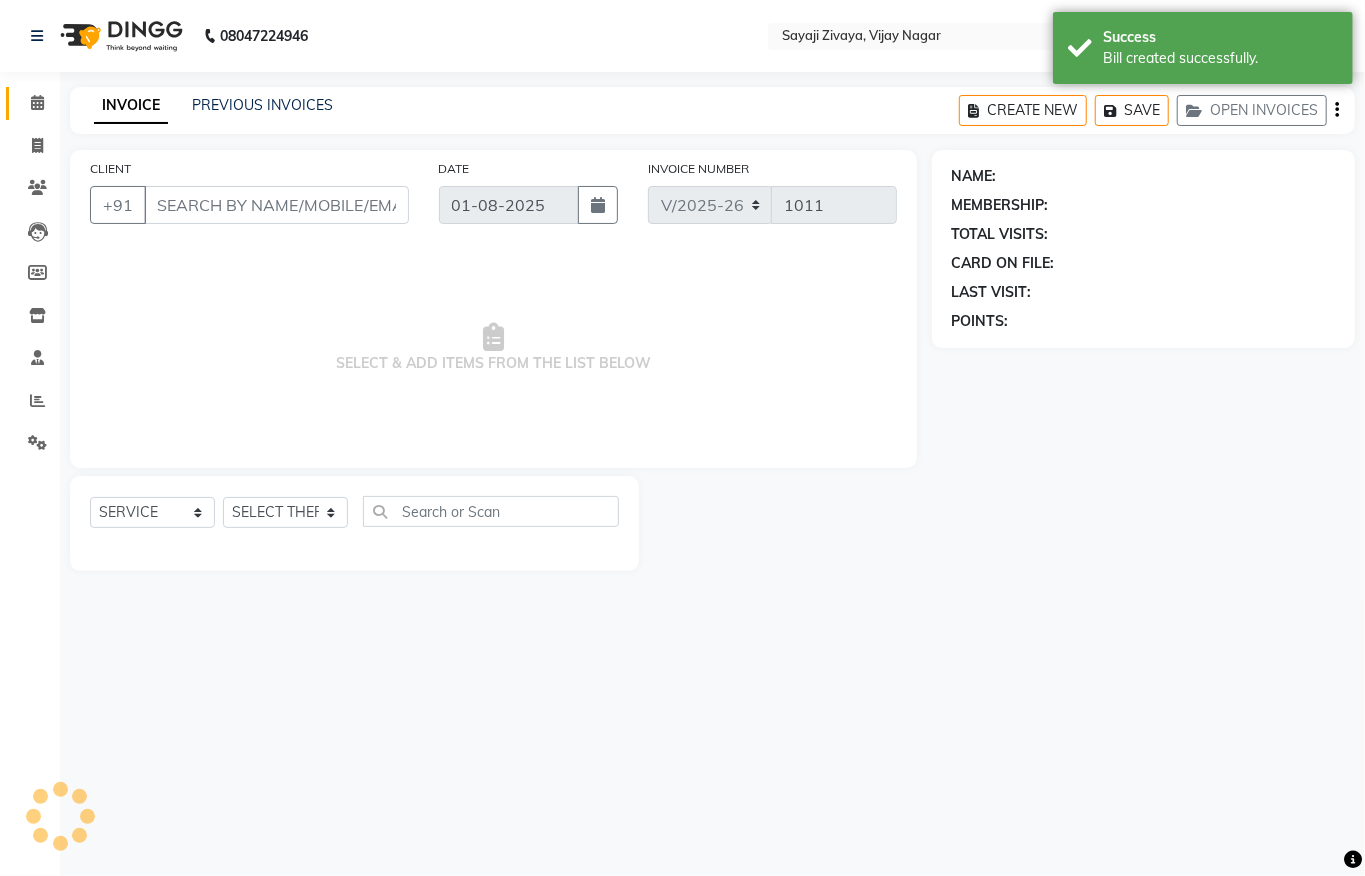type on "[PHONE]" 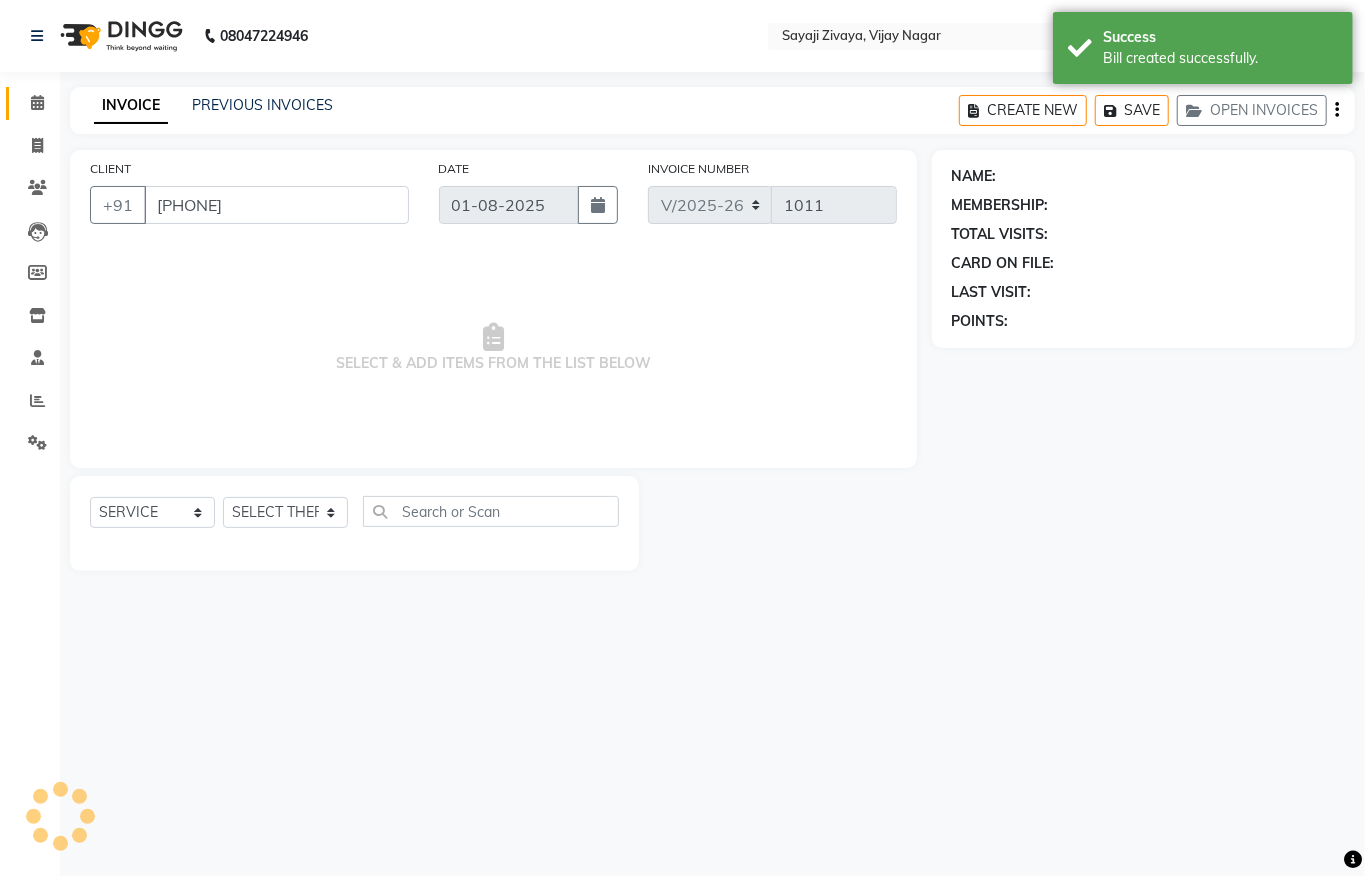 select on "55791" 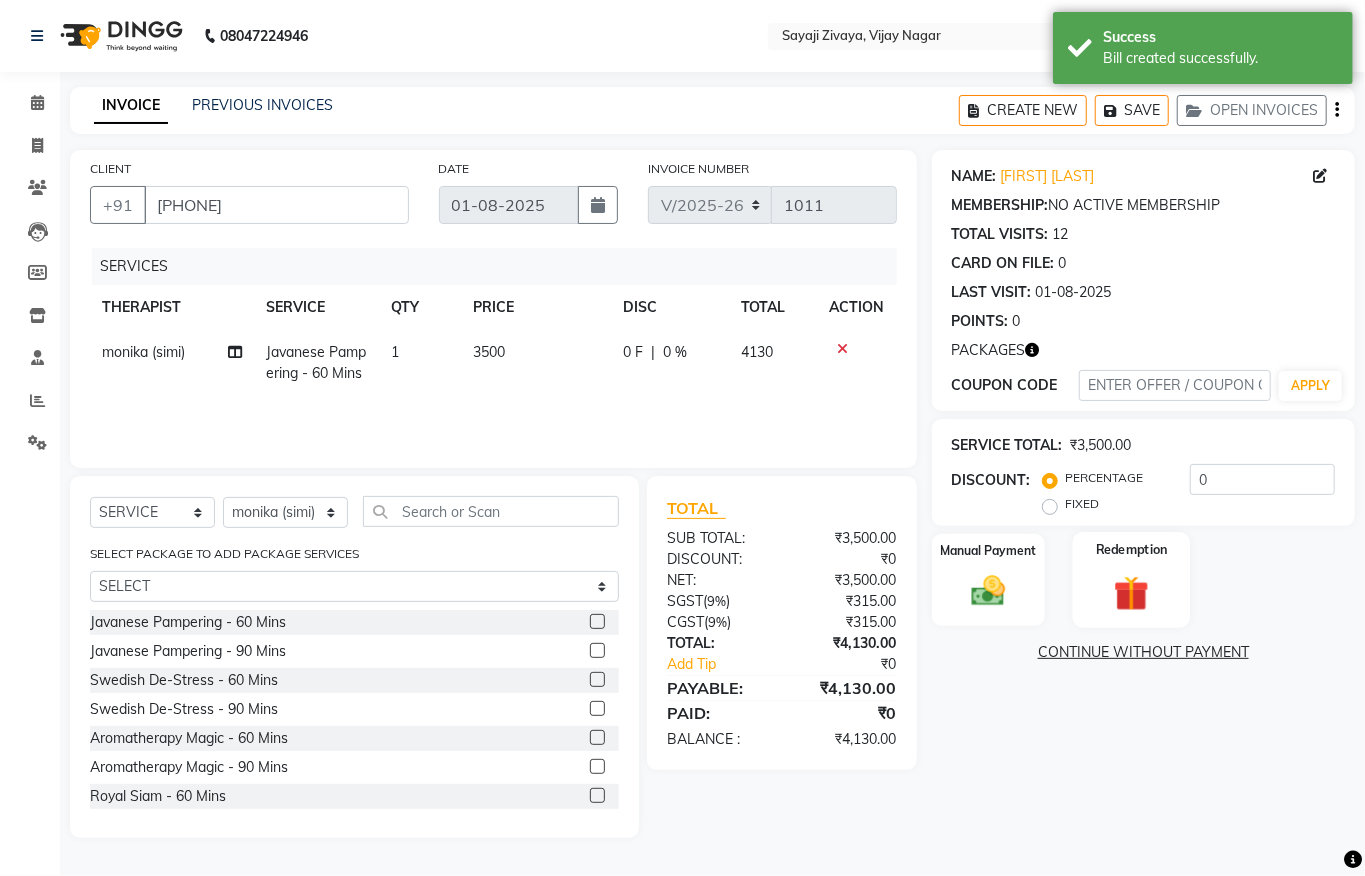 click on "Redemption" 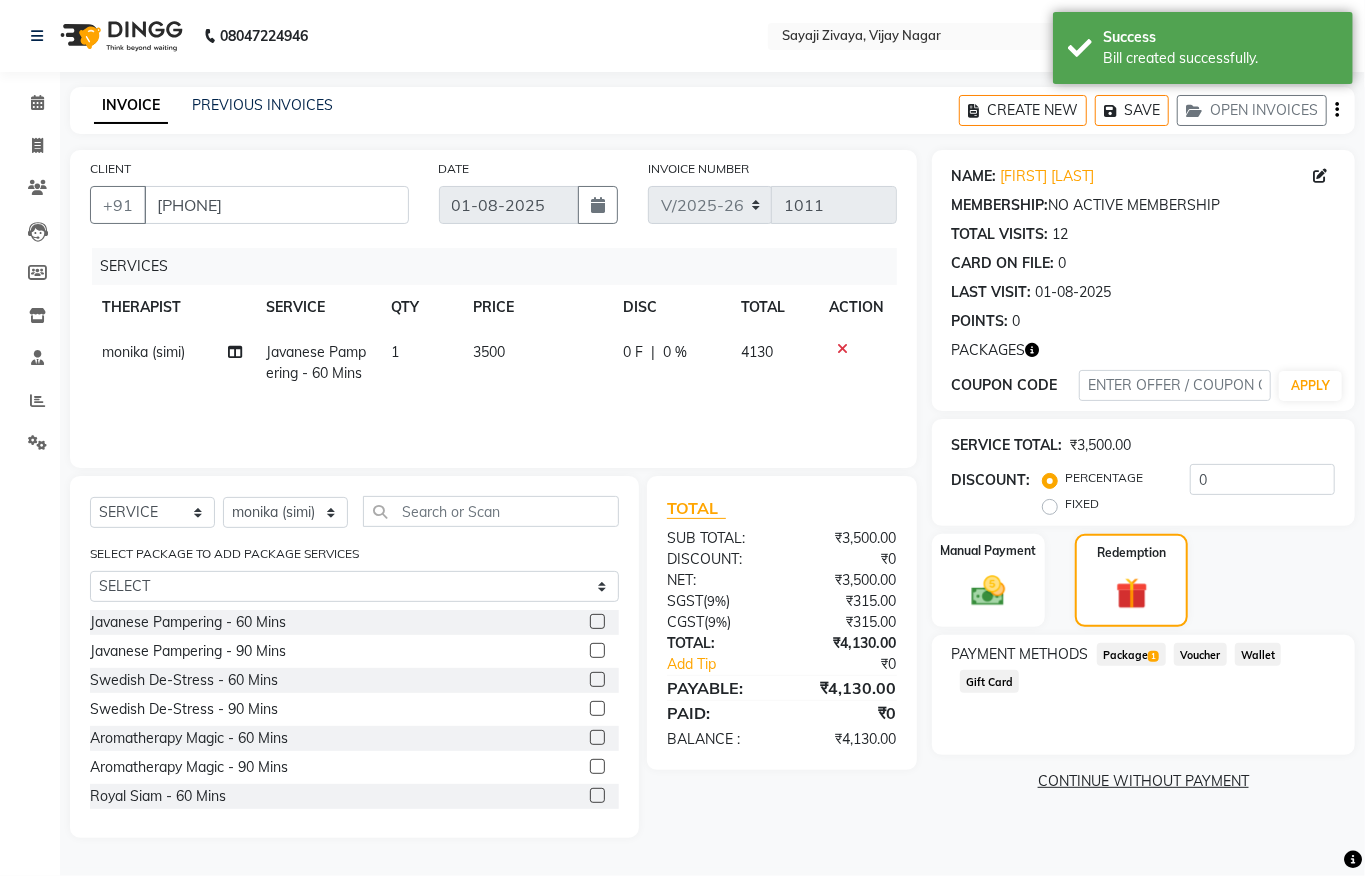 click on "Package  1" 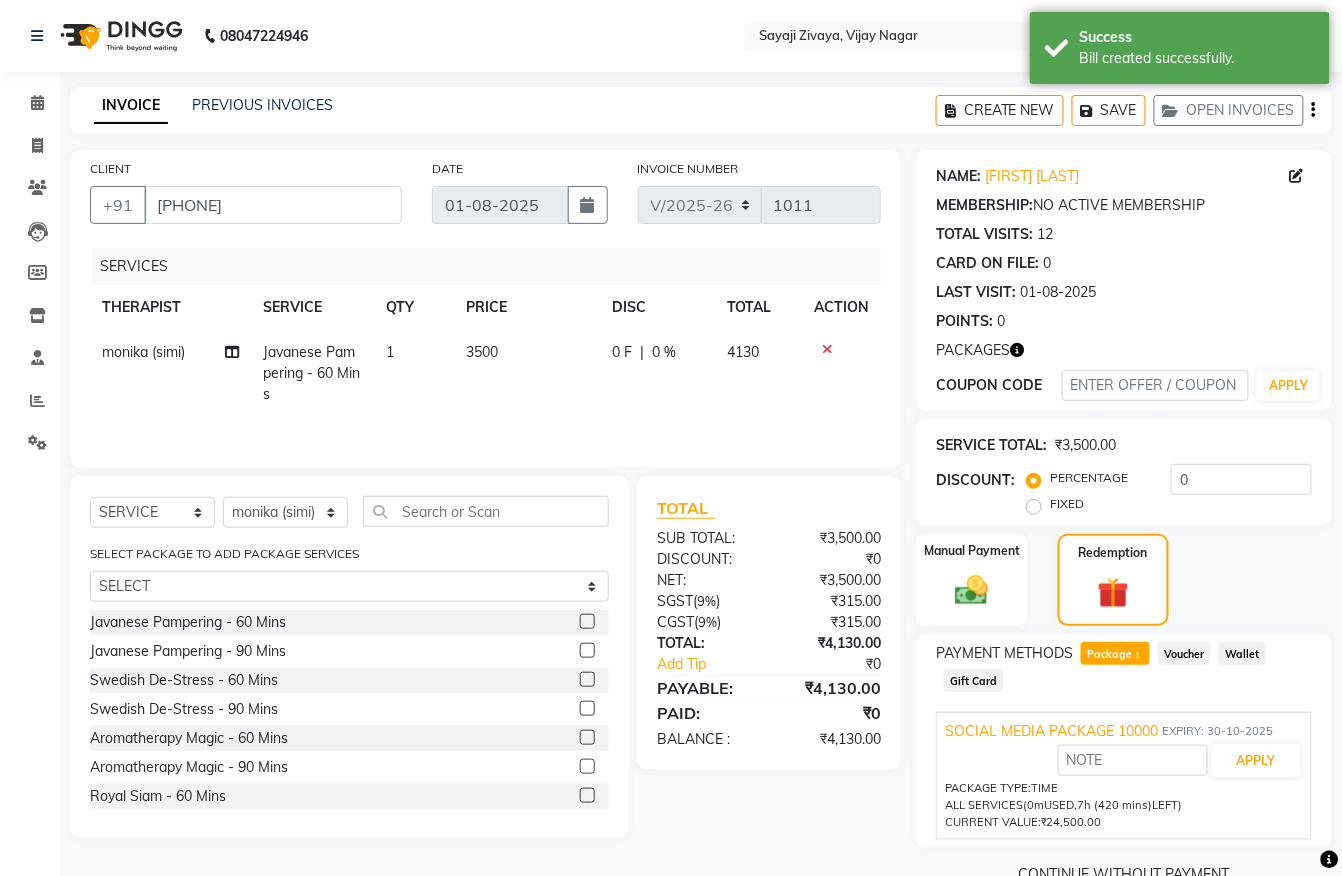 click on "EXPIRY: 30-10-2025" at bounding box center [1217, 731] 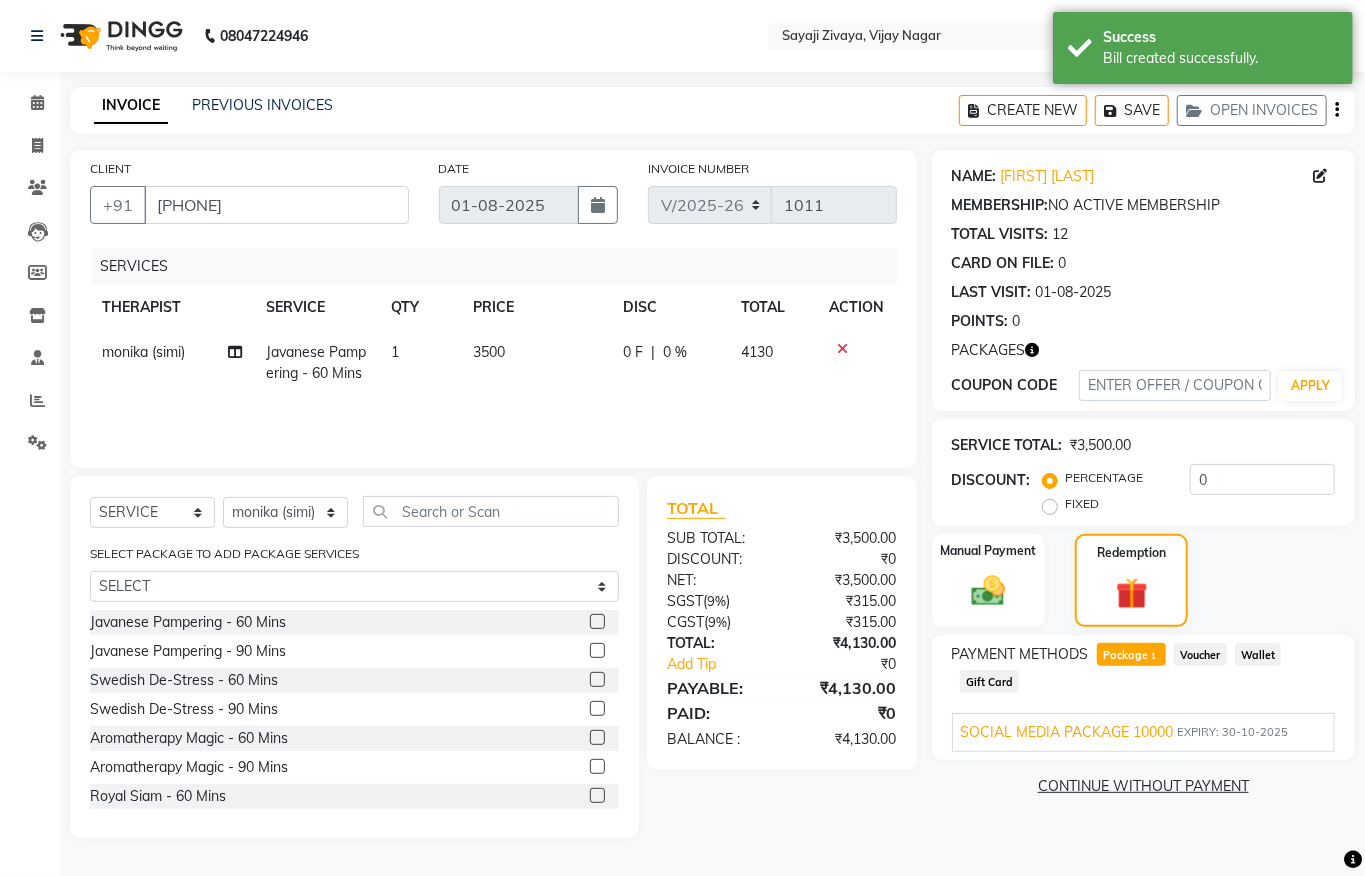 click on "NAME: [FIRST] [LAST] MEMBERSHIP:  NO ACTIVE MEMBERSHIP  TOTAL VISITS:  12 CARD ON FILE:  0 LAST VISIT:   01-08-2025 POINTS:   0  PACKAGES COUPON CODE APPLY SERVICE TOTAL:  ₹3,500.00  DISCOUNT:  PERCENTAGE   FIXED  0 Manual Payment Redemption PAYMENT METHODS  Package  1  Voucher   Wallet   Gift Card  SOCIAL MEDIA PACKAGE 10000 EXPIRY: 30-10-2025 APPLY PACKAGE TYPE:  TIME ALL SERVICES  (0m  USED,  7h (420 mins)   LEFT)  CURRENT VALUE:  ₹24,500.00  CONTINUE WITHOUT PAYMENT" 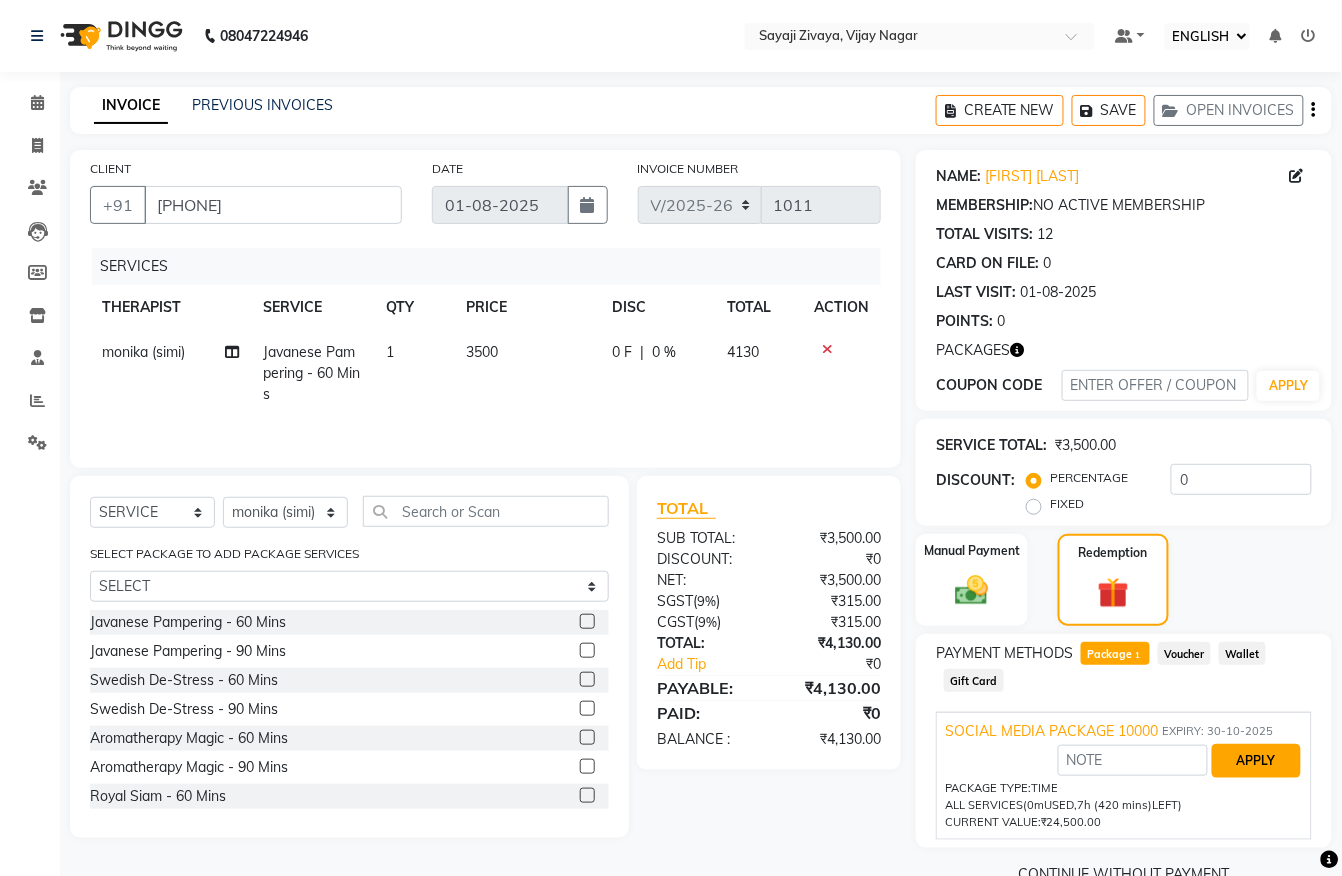 click on "APPLY" at bounding box center [1256, 761] 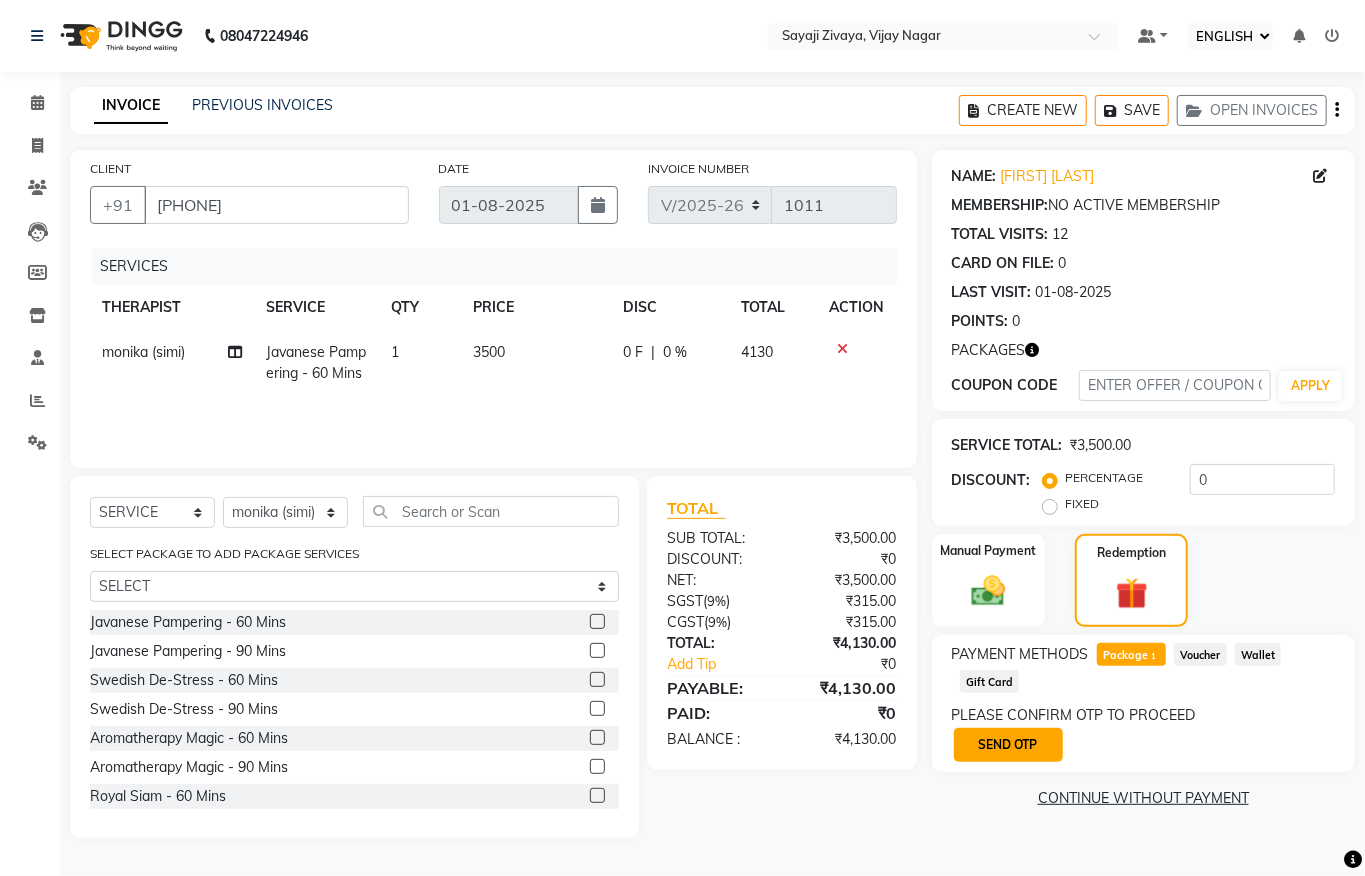 click on "SEND OTP" 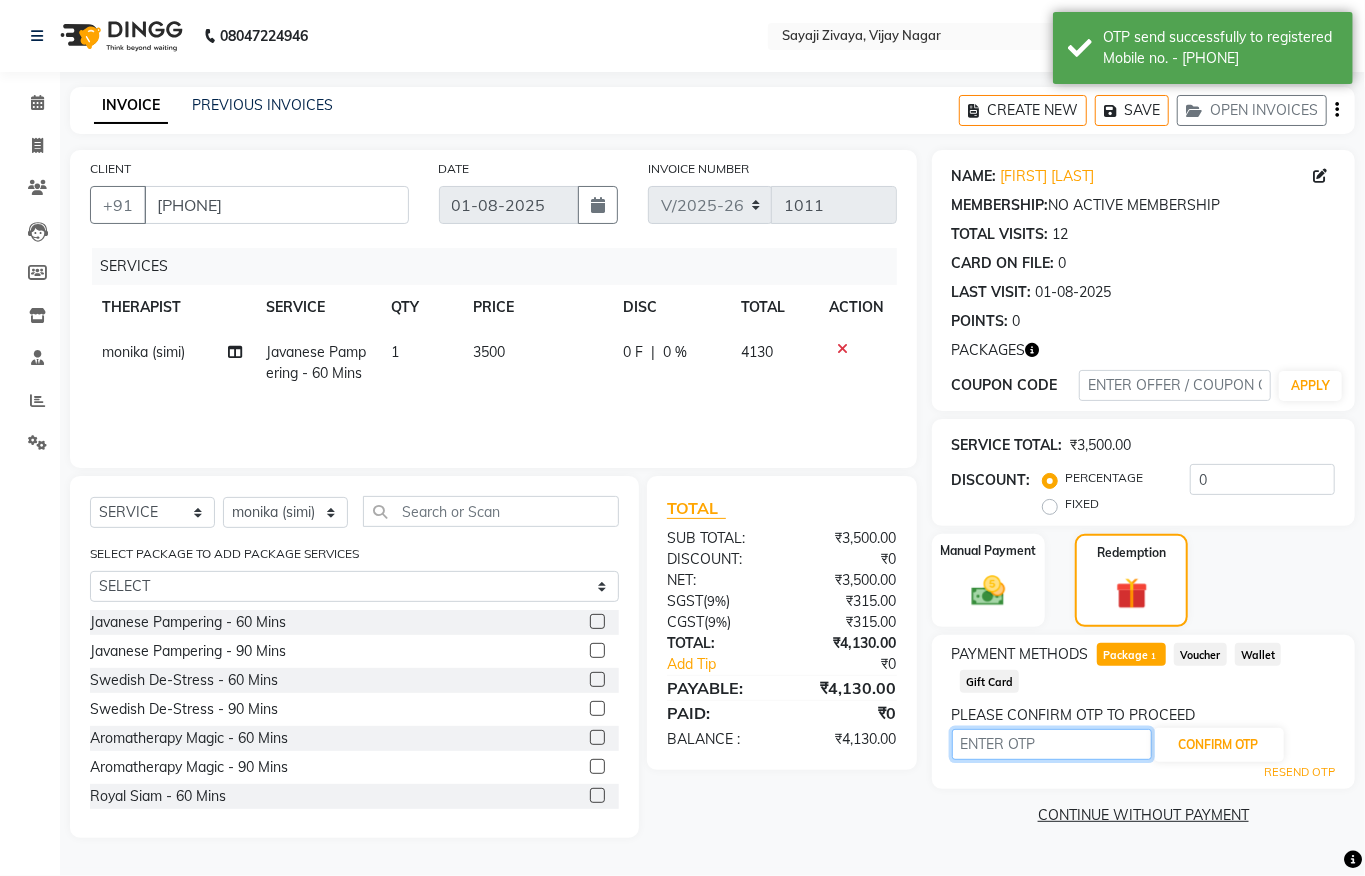 click at bounding box center (1052, 744) 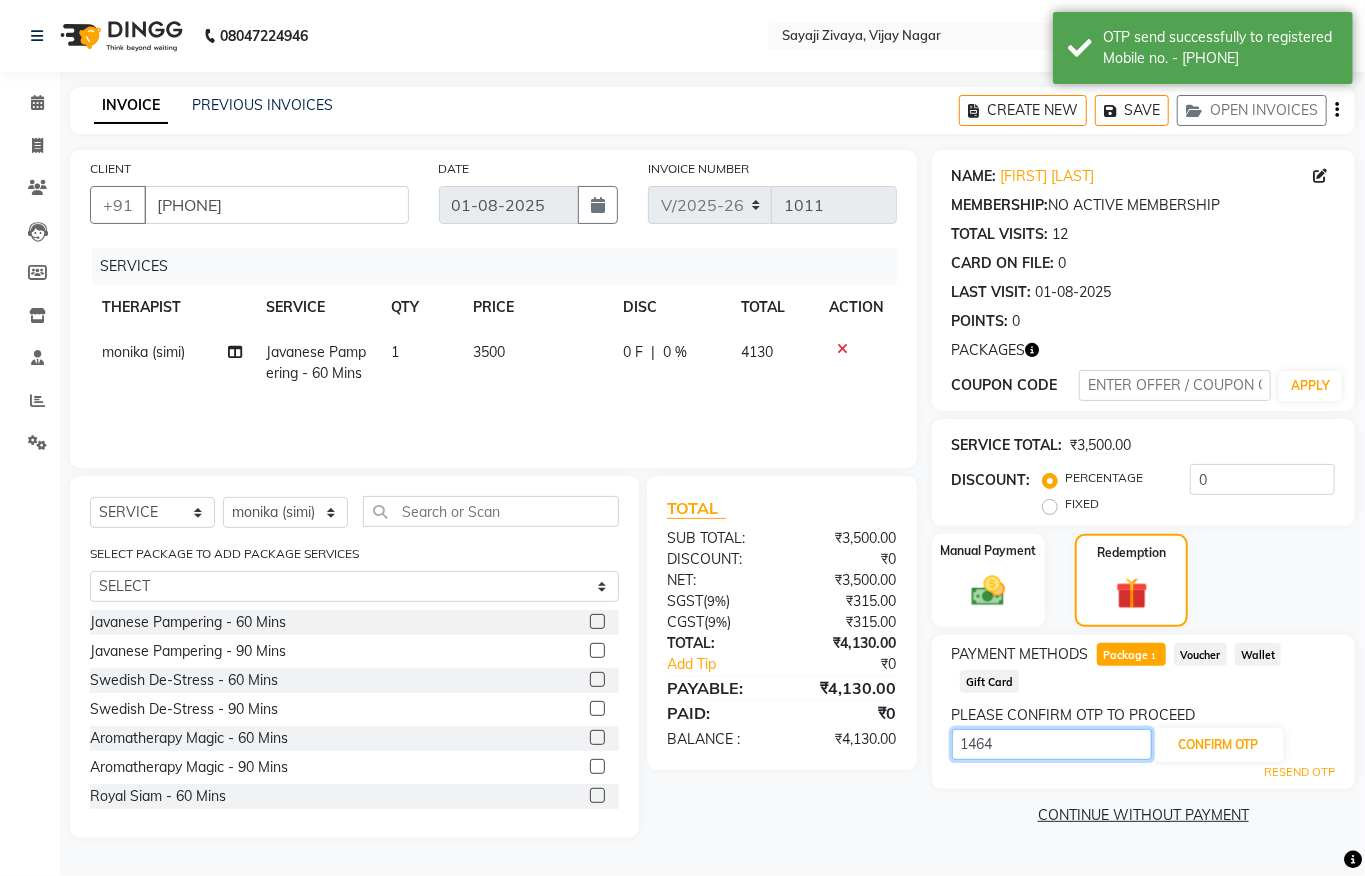type on "1464" 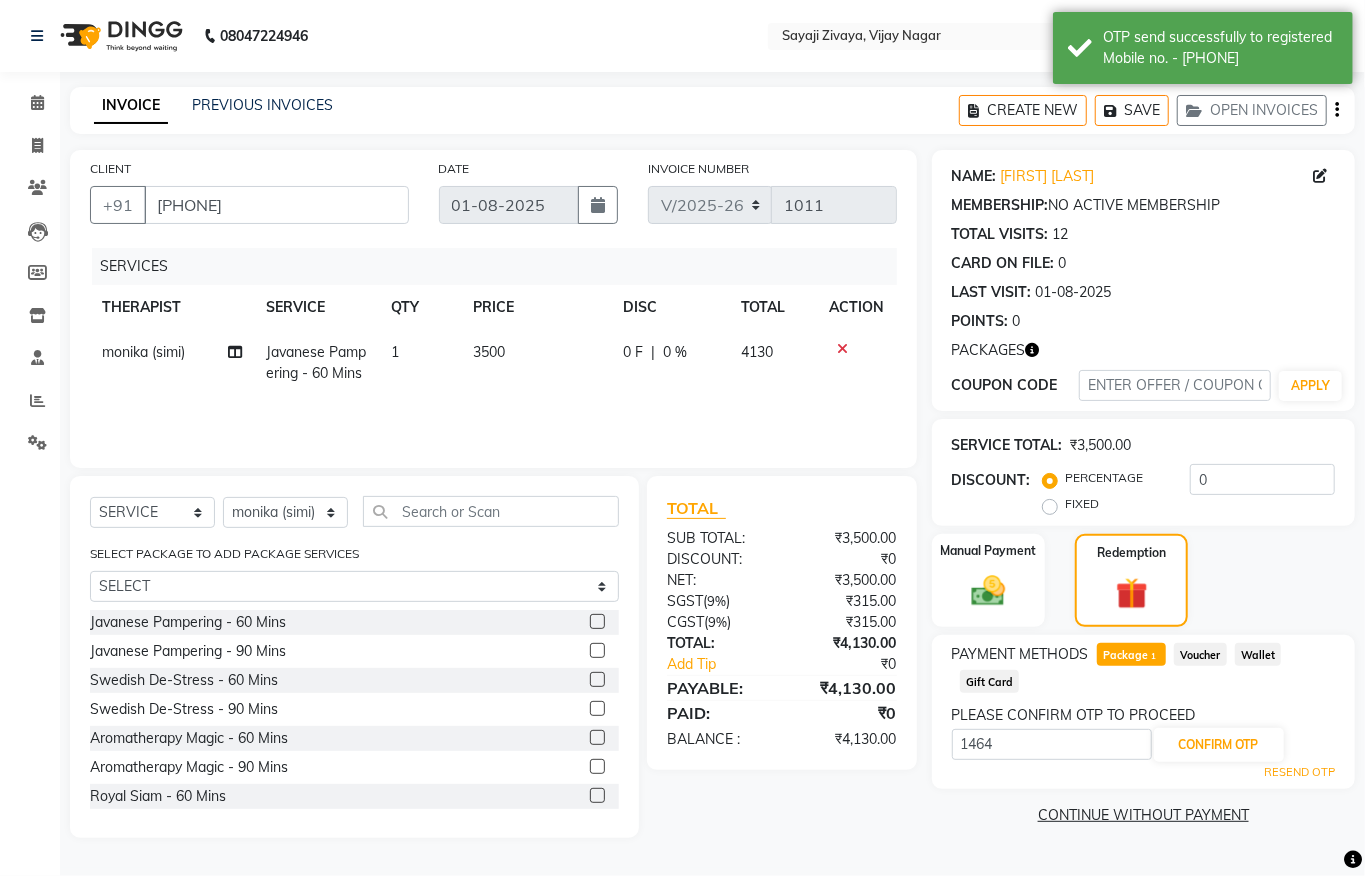 click on "1464 CONFIRM OTP" 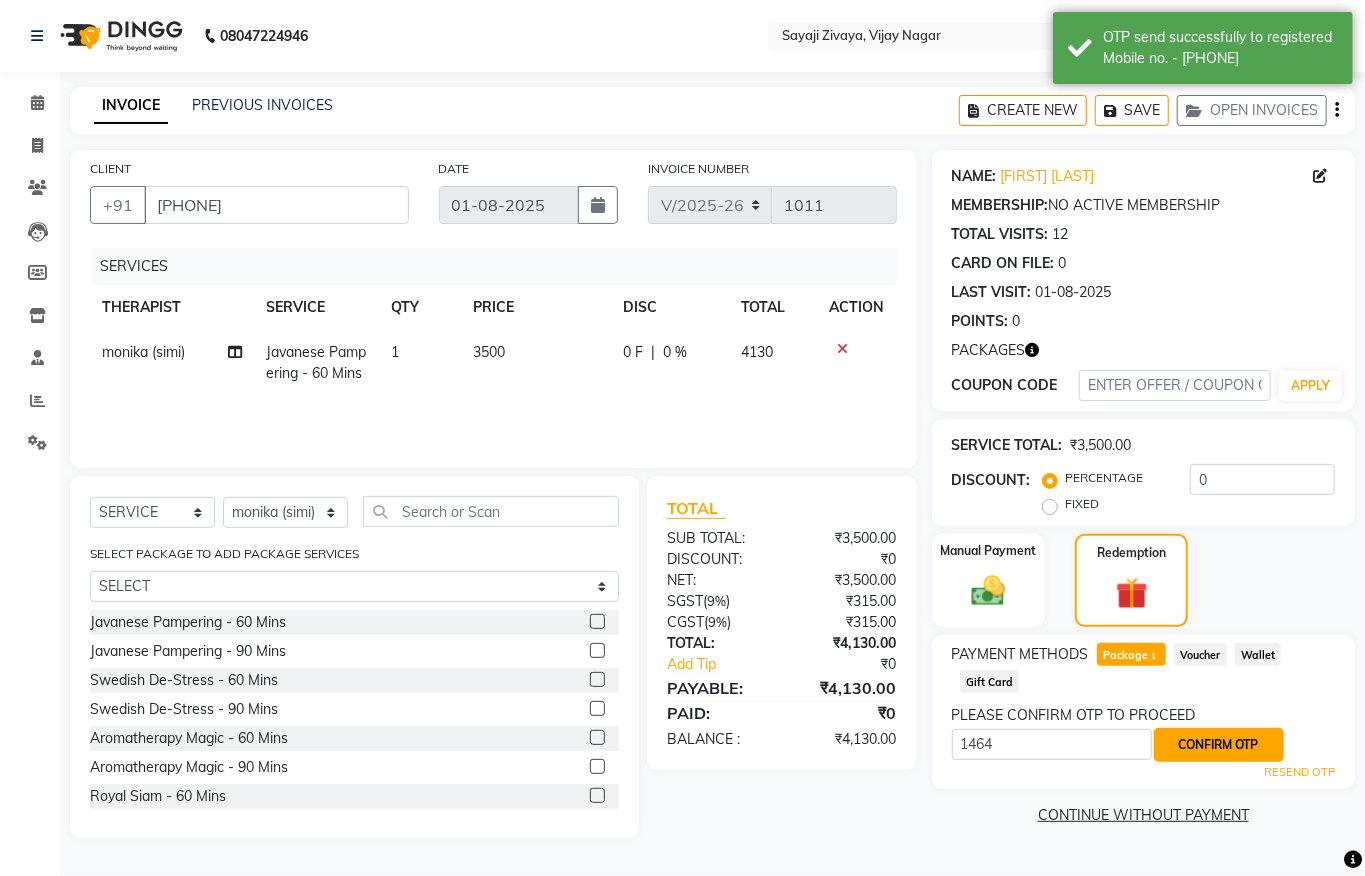 click on "CONFIRM OTP" 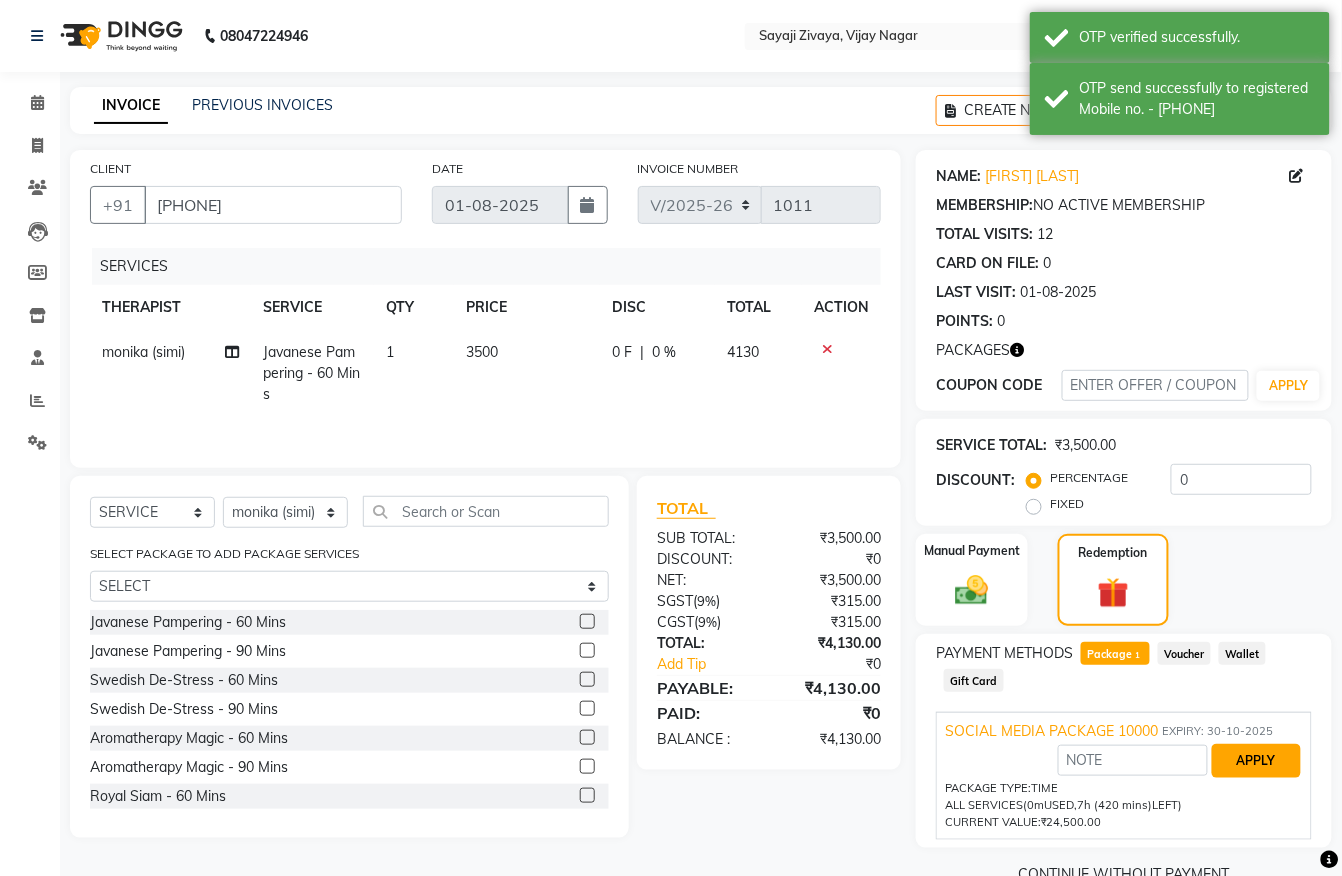 click on "APPLY" at bounding box center [1256, 761] 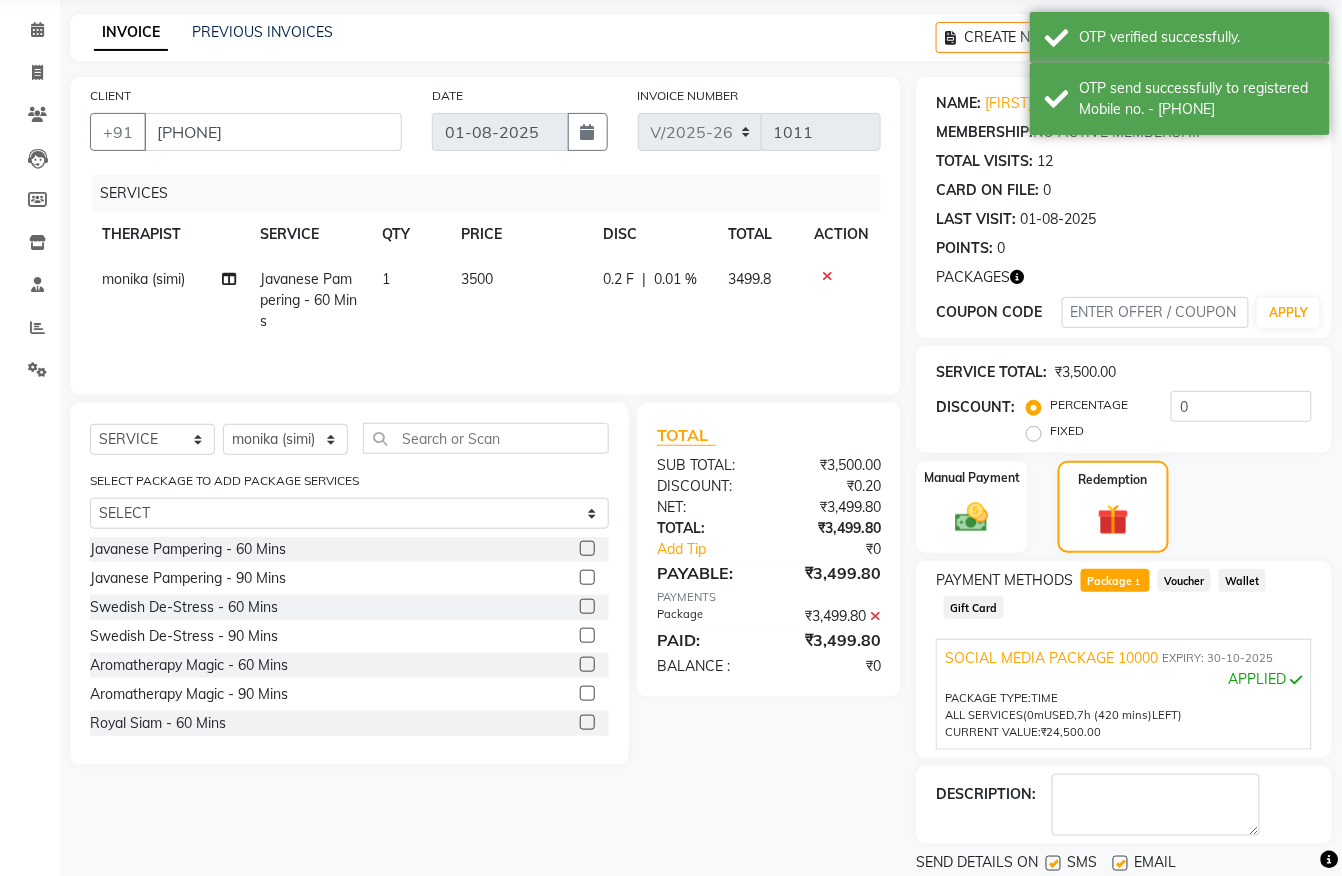 scroll, scrollTop: 141, scrollLeft: 0, axis: vertical 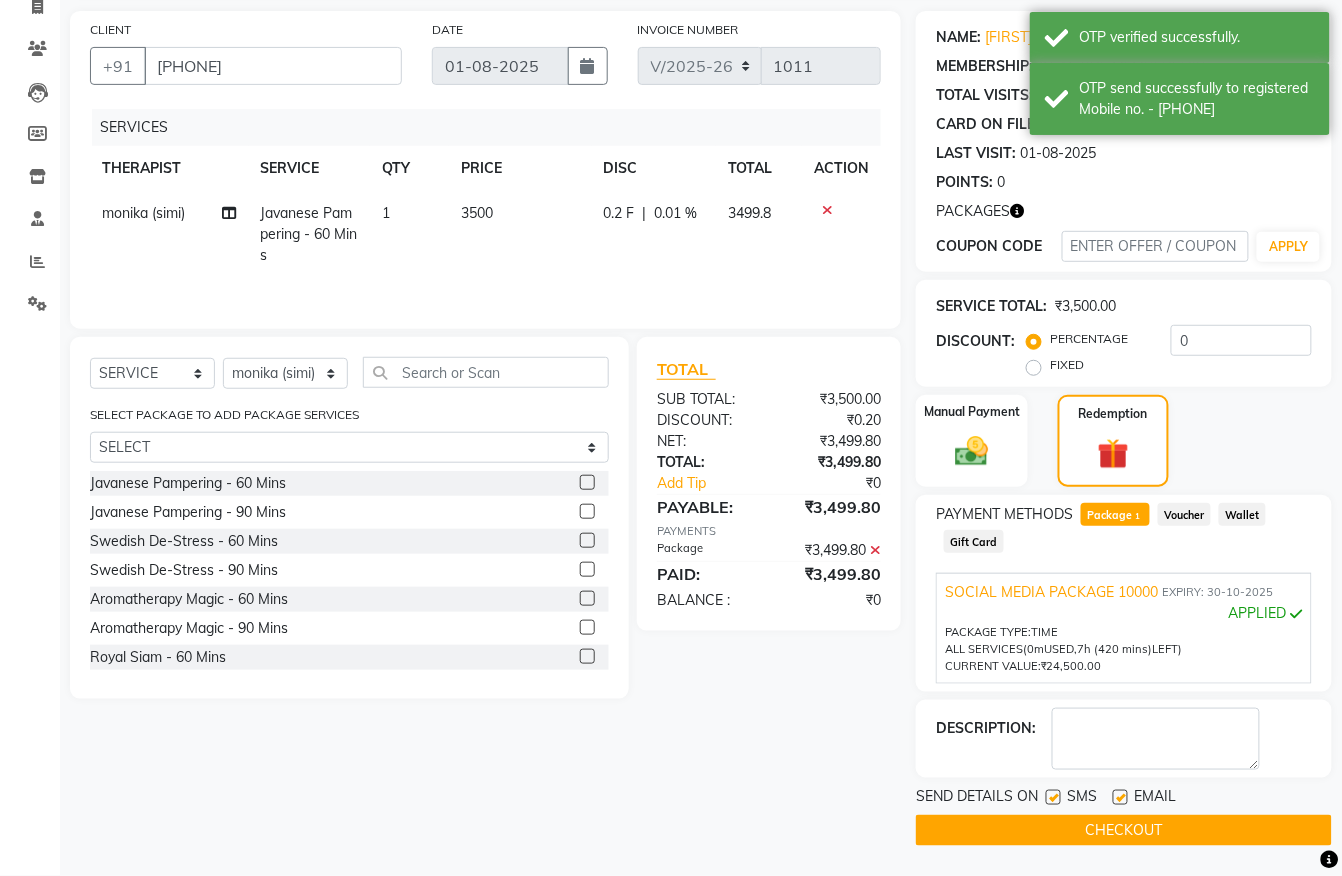 click on "CHECKOUT" 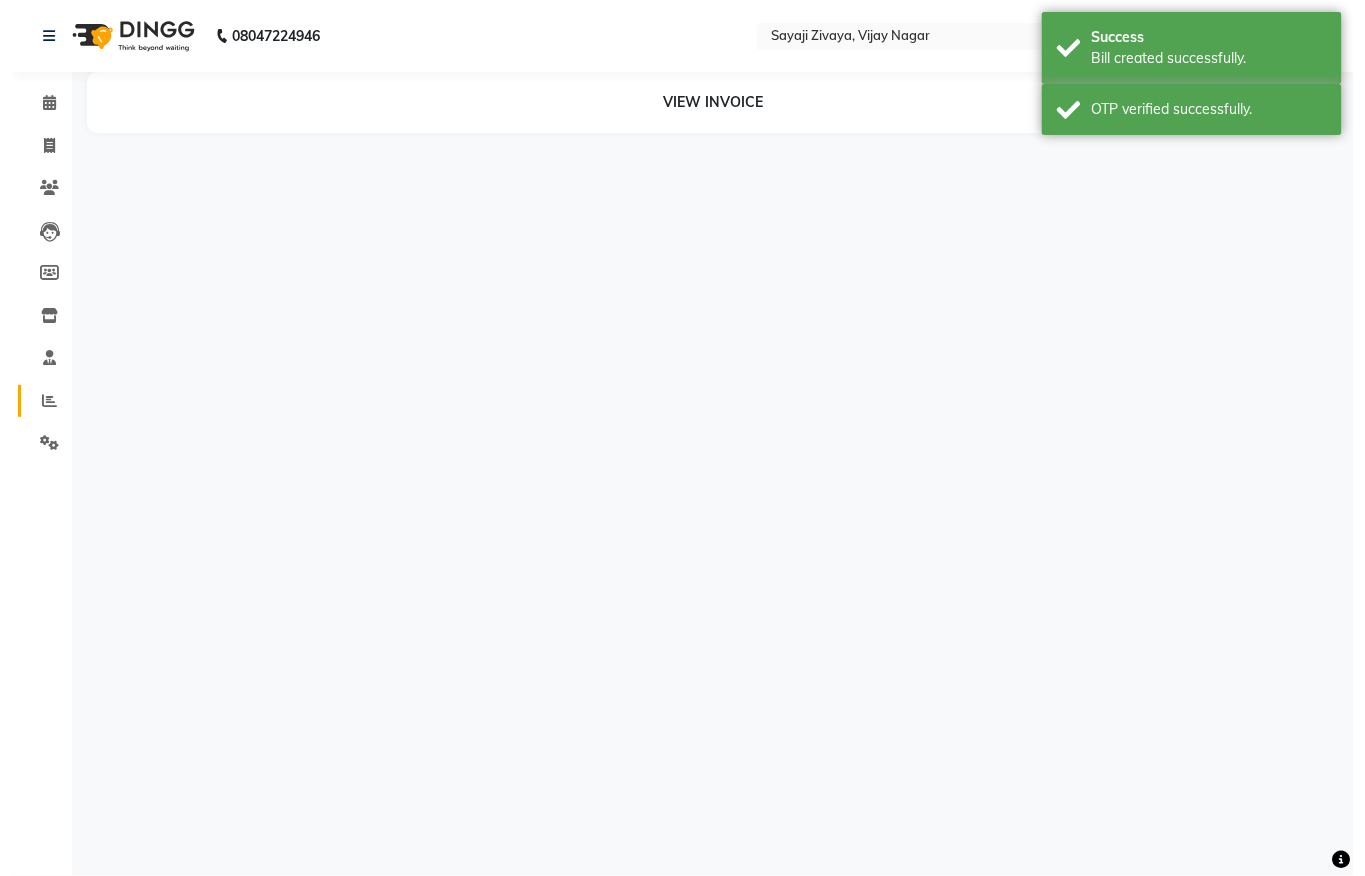 scroll, scrollTop: 0, scrollLeft: 0, axis: both 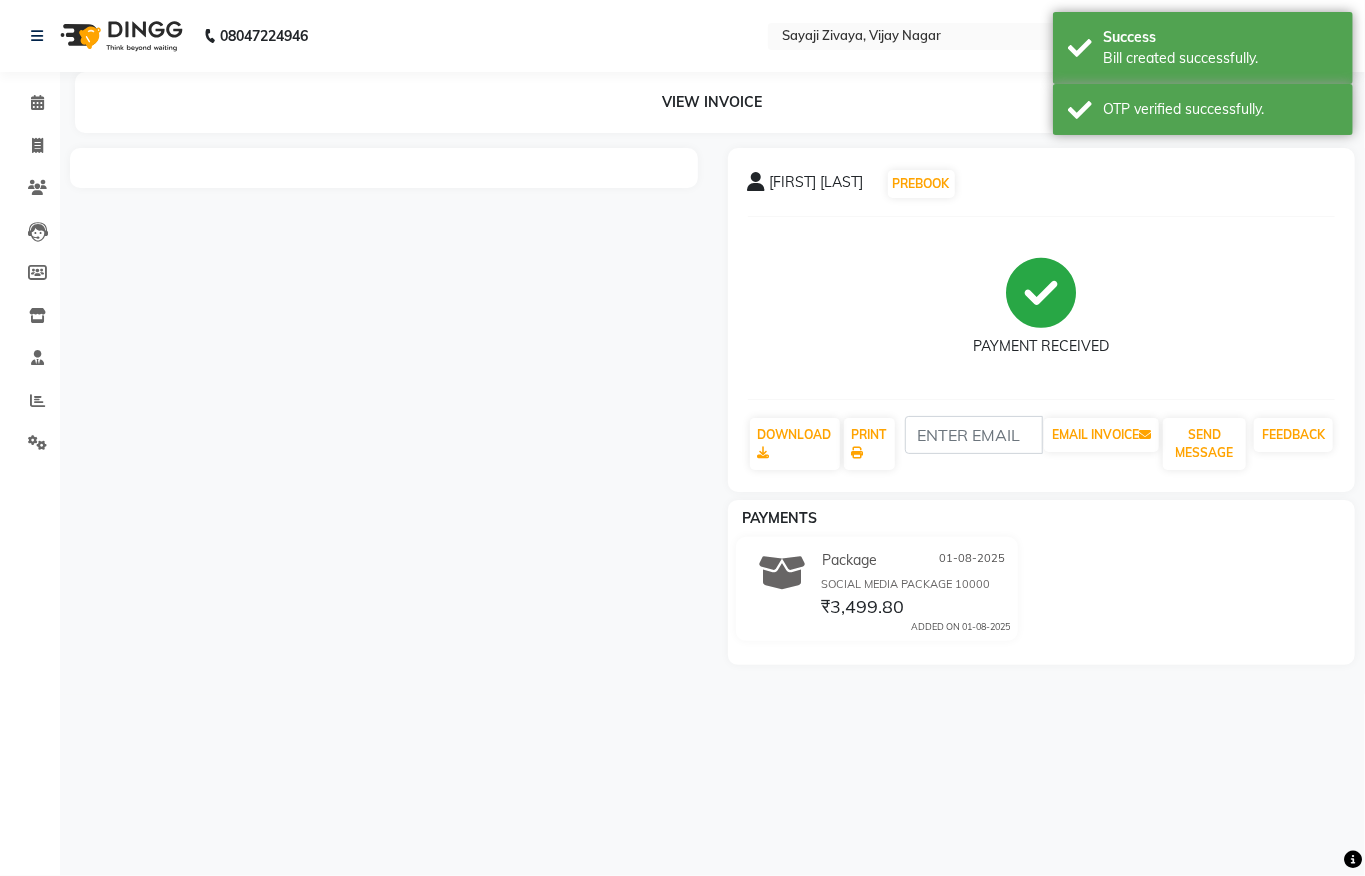 click on "MEMBERS" 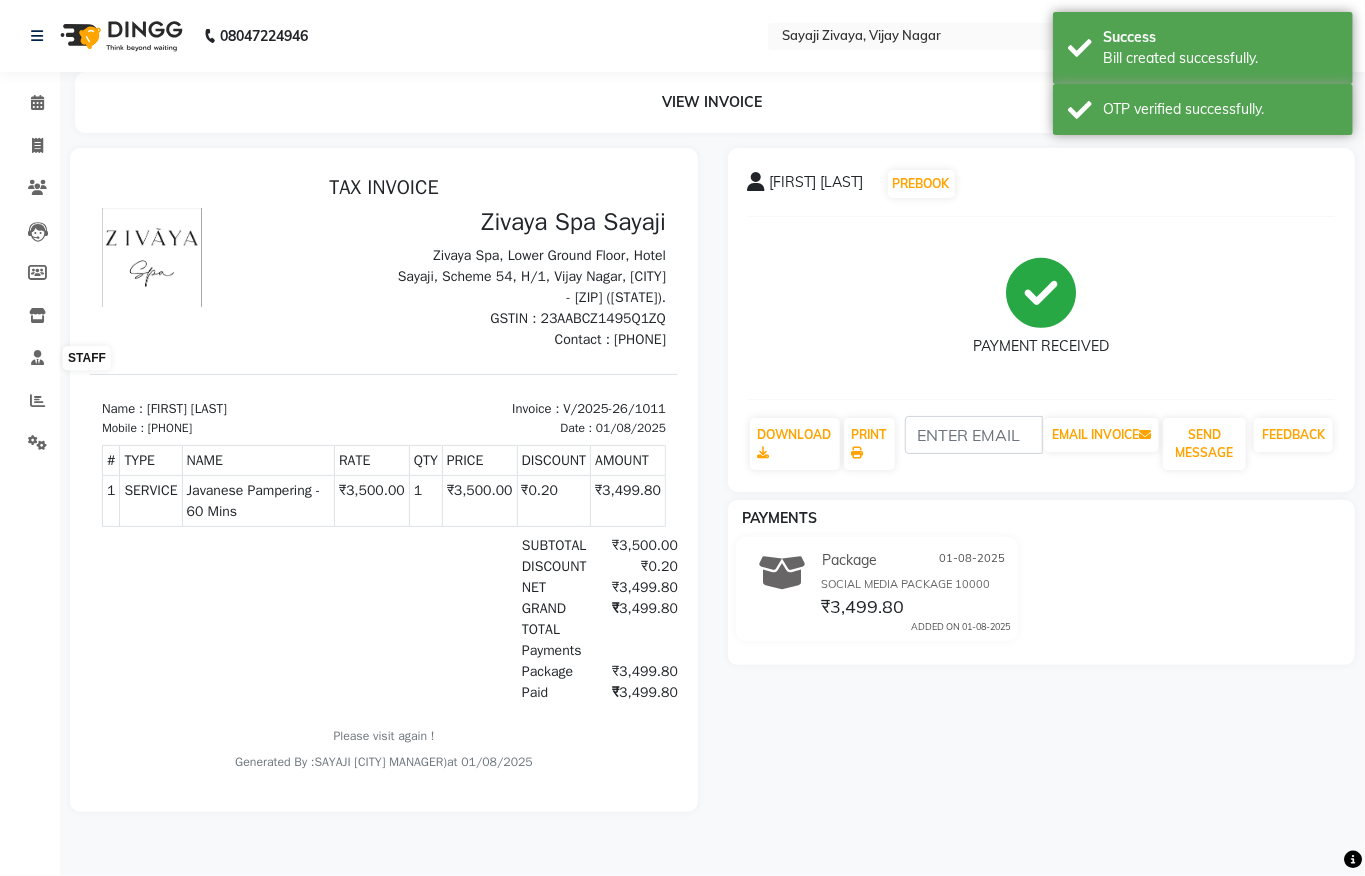 scroll, scrollTop: 0, scrollLeft: 0, axis: both 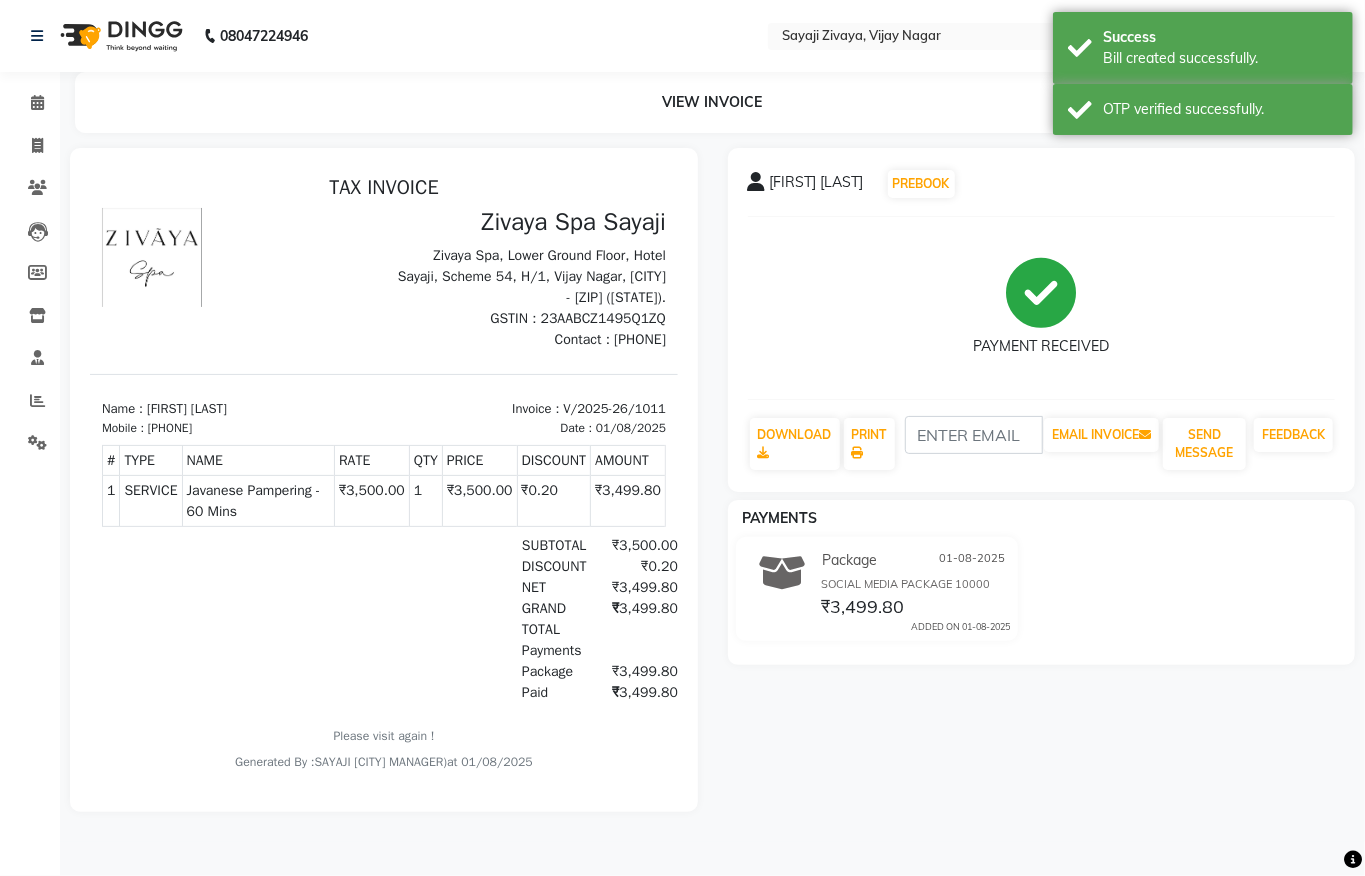 click on "REPORTS" 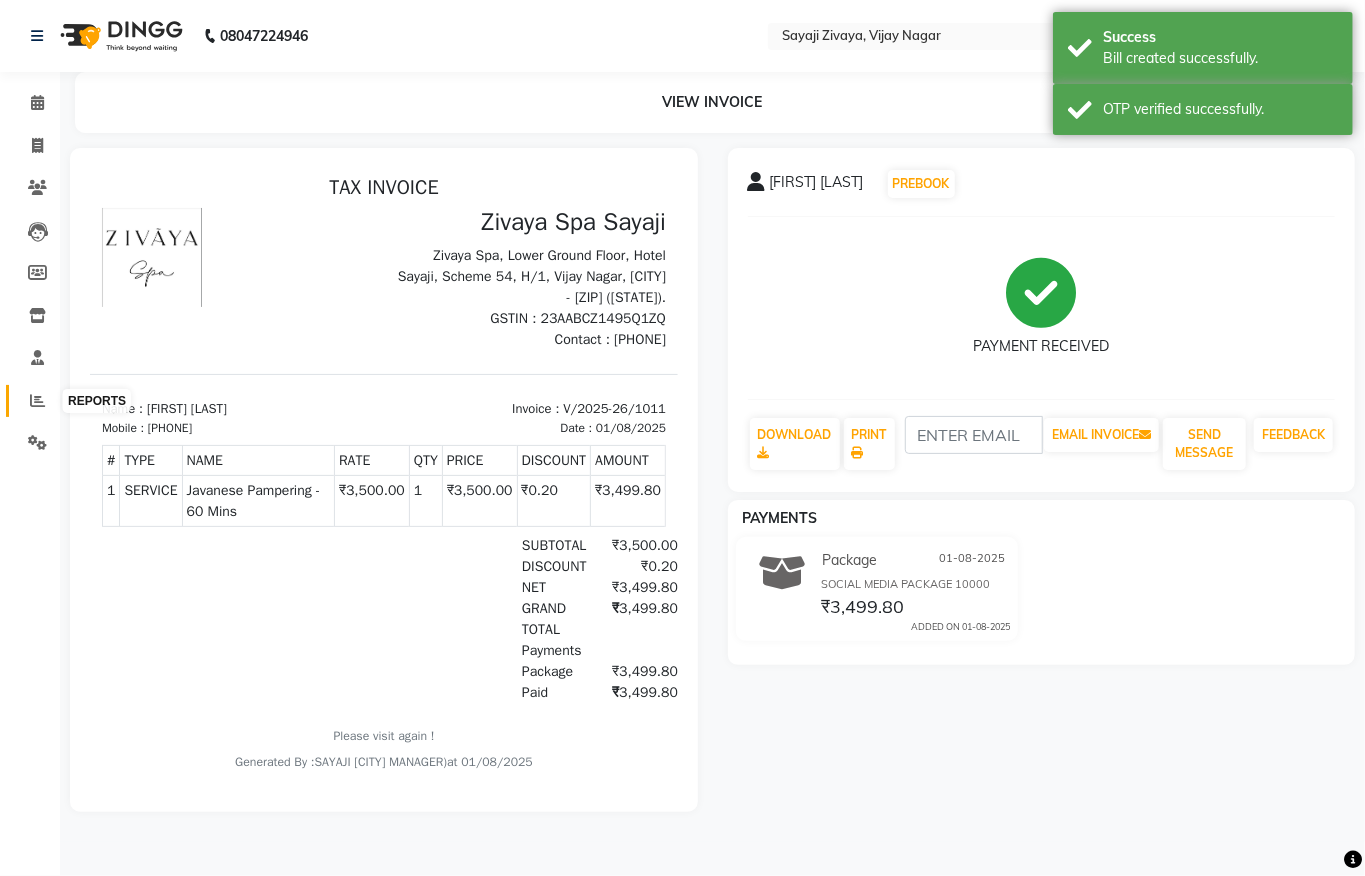 click 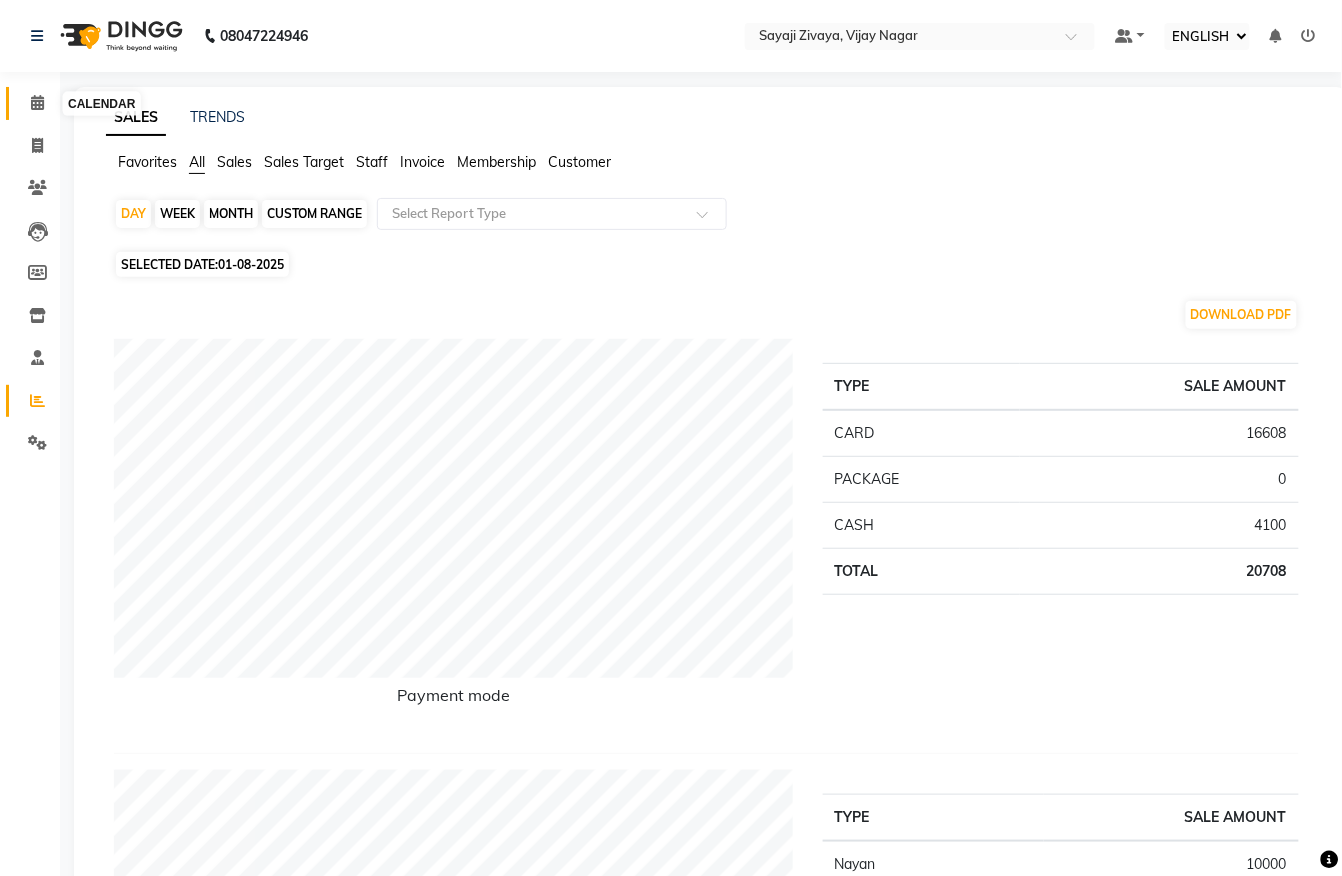click 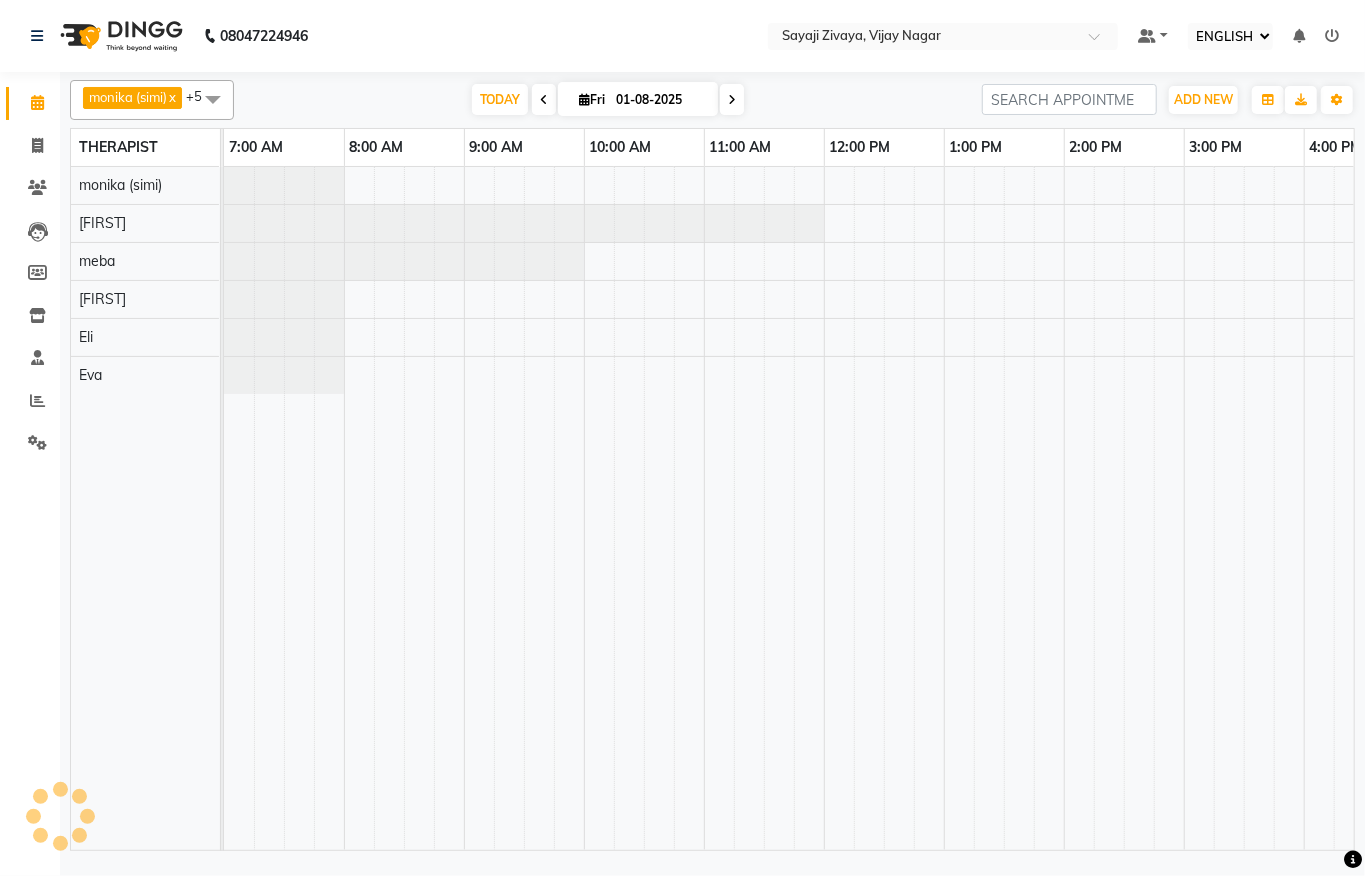 scroll, scrollTop: 0, scrollLeft: 0, axis: both 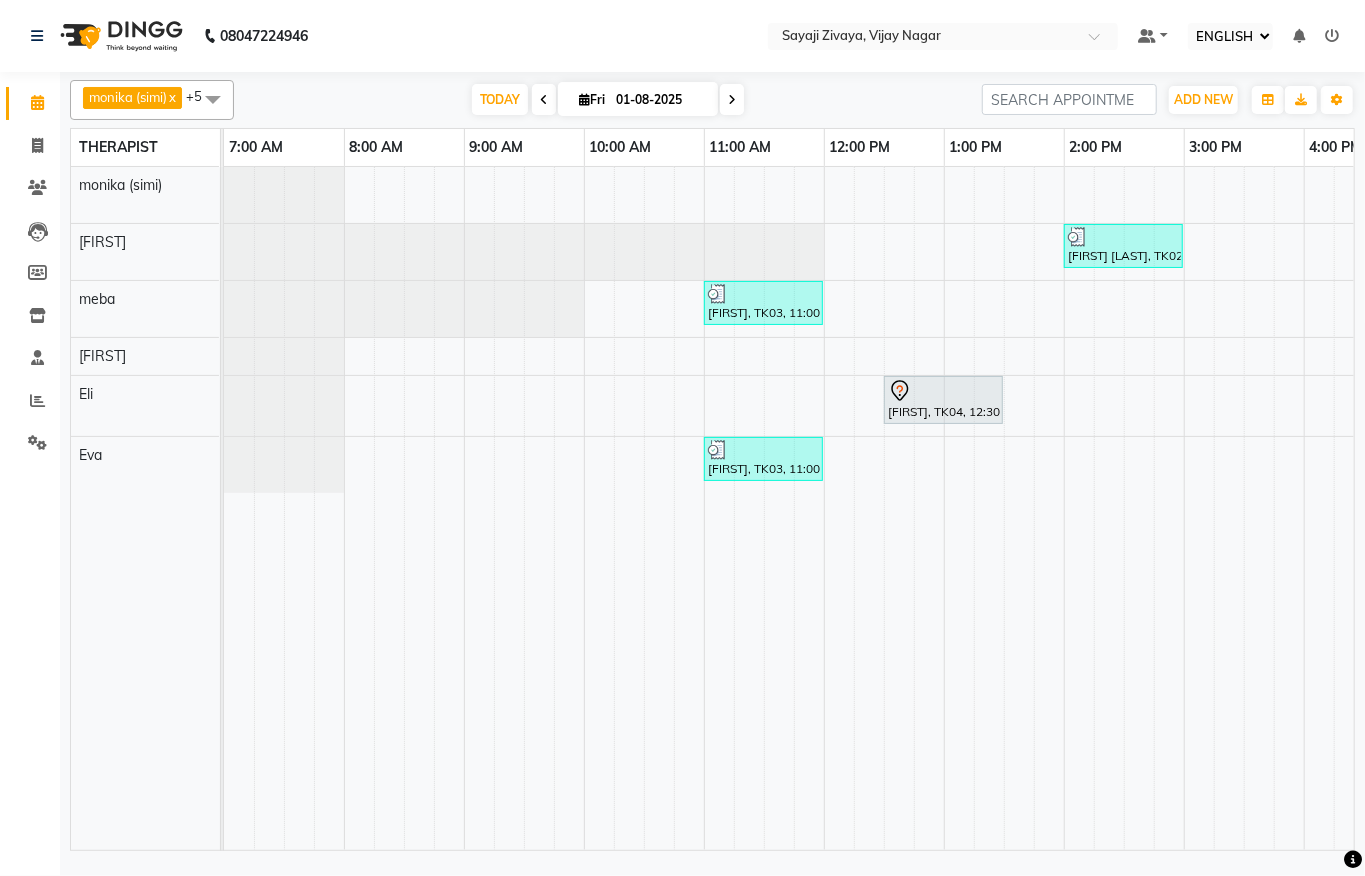 drag, startPoint x: 490, startPoint y: 826, endPoint x: 801, endPoint y: 809, distance: 311.4643 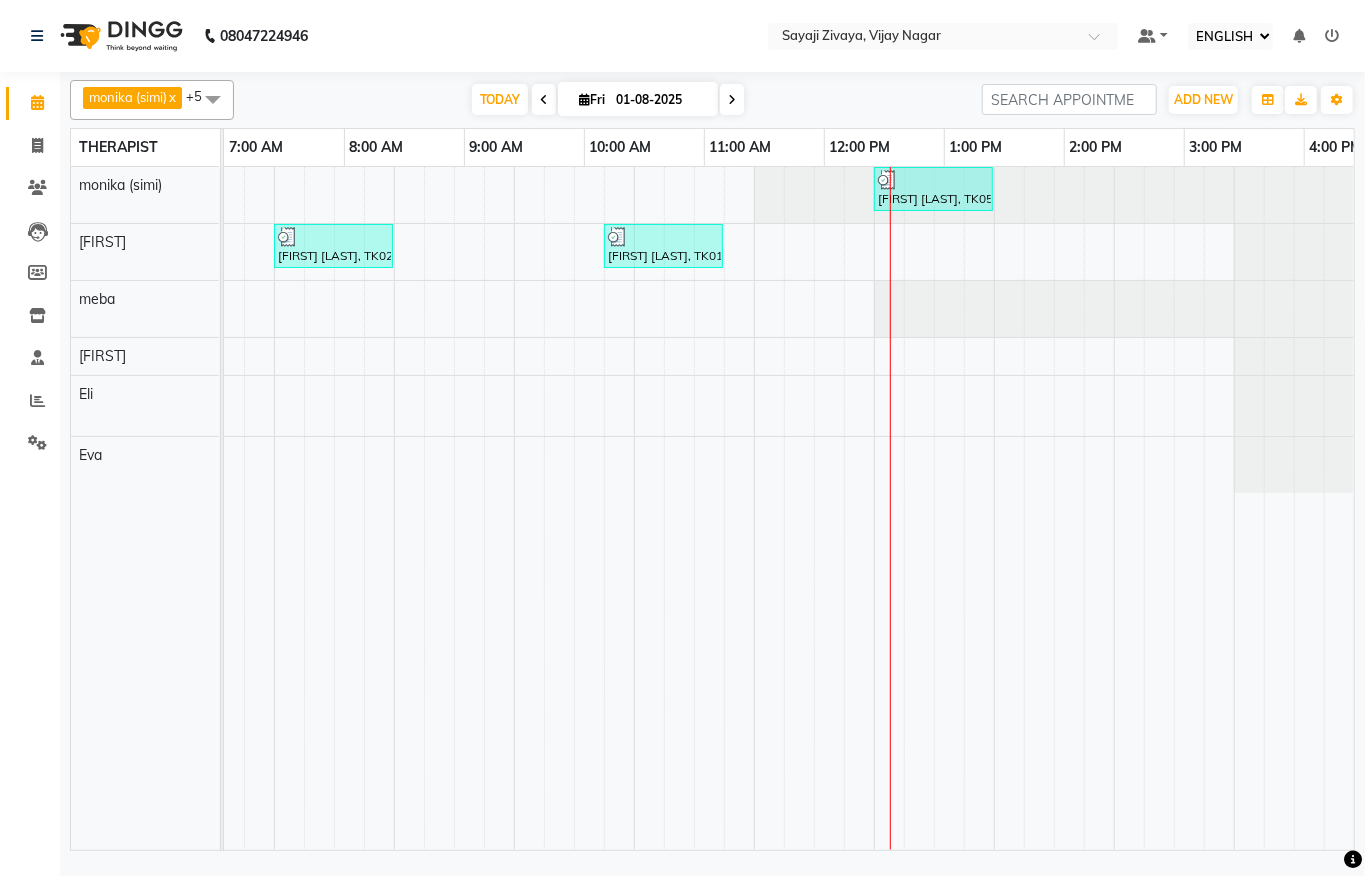 scroll, scrollTop: 0, scrollLeft: 790, axis: horizontal 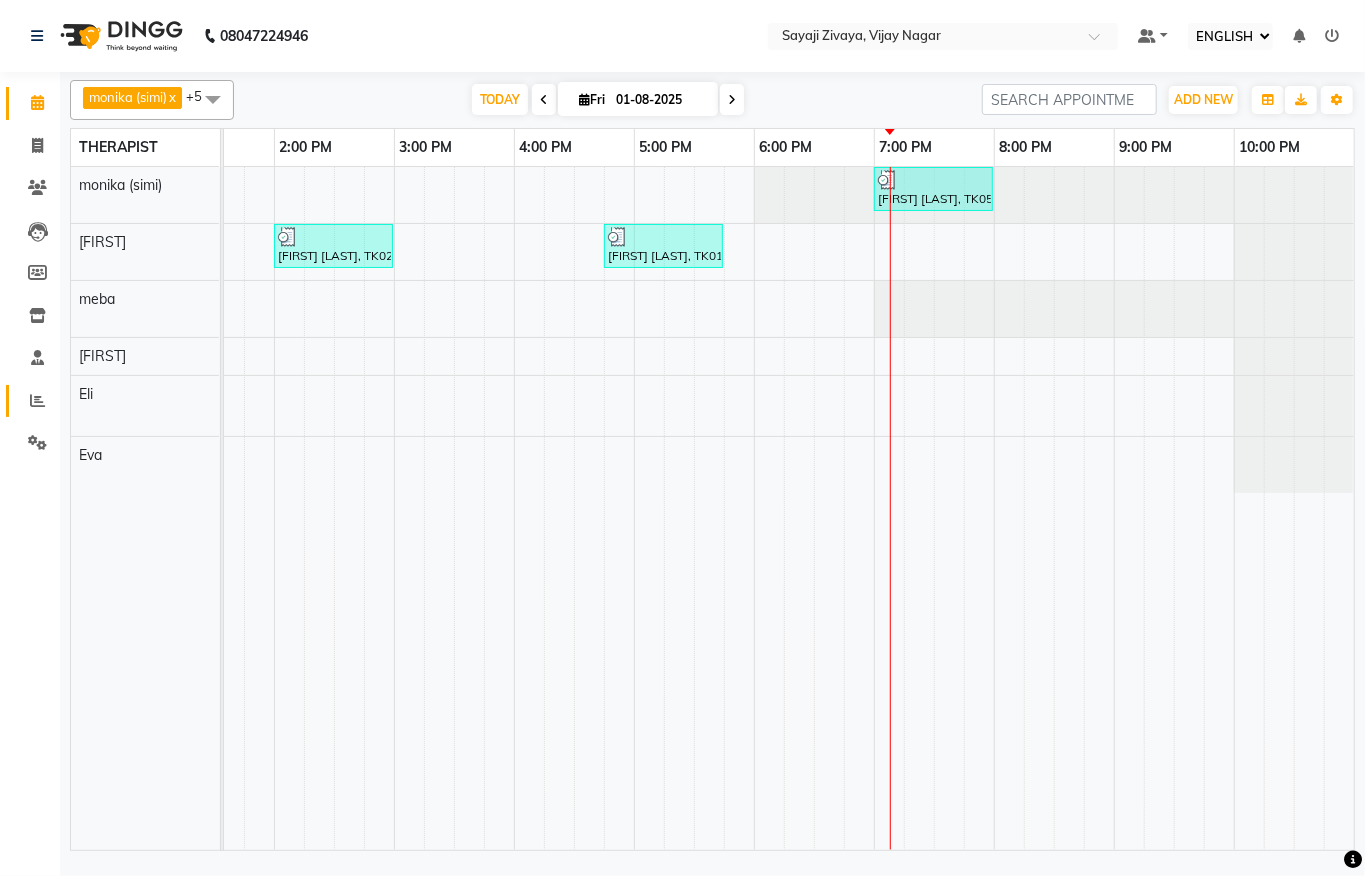 click on "REPORTS" 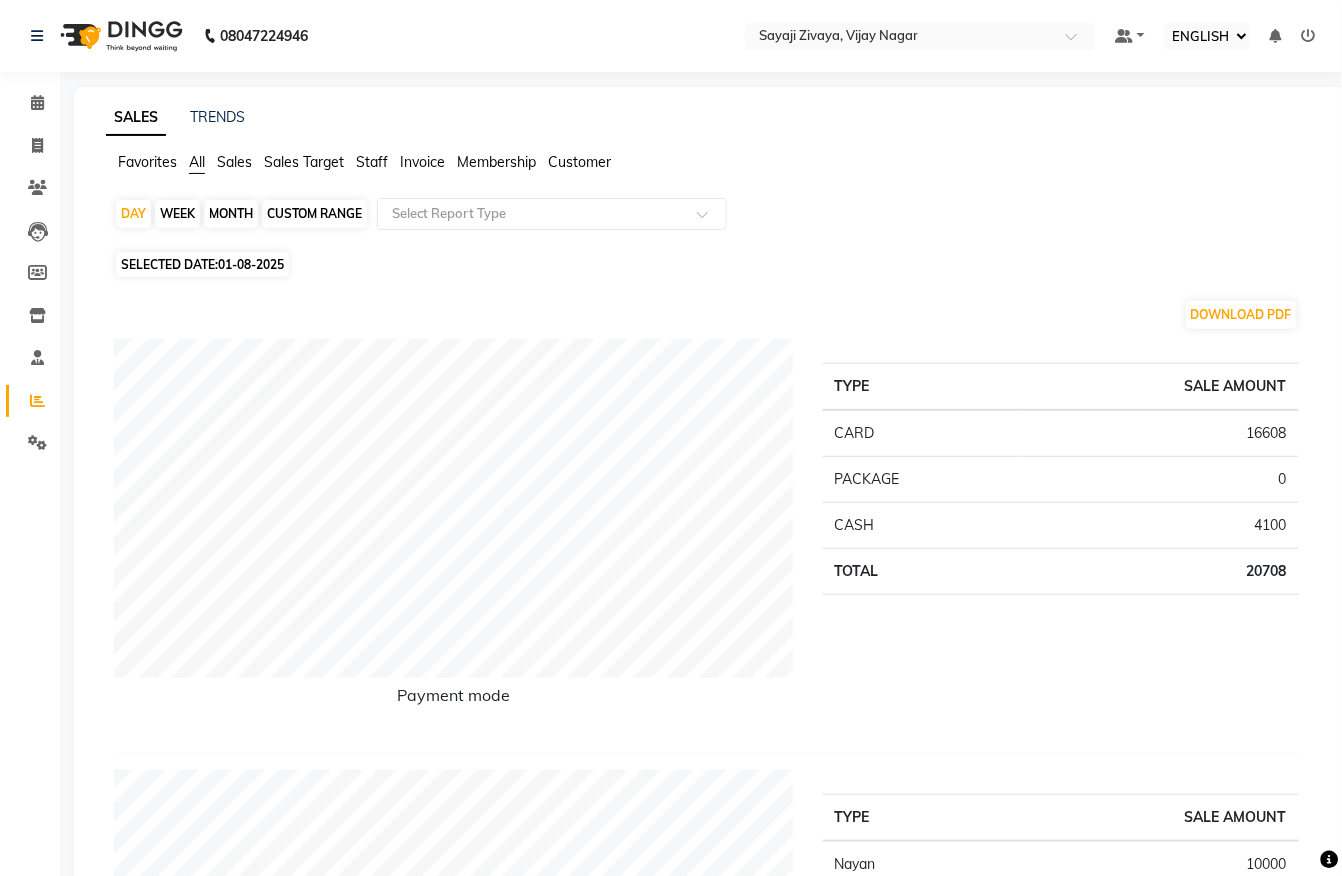 click on "CUSTOM RANGE" 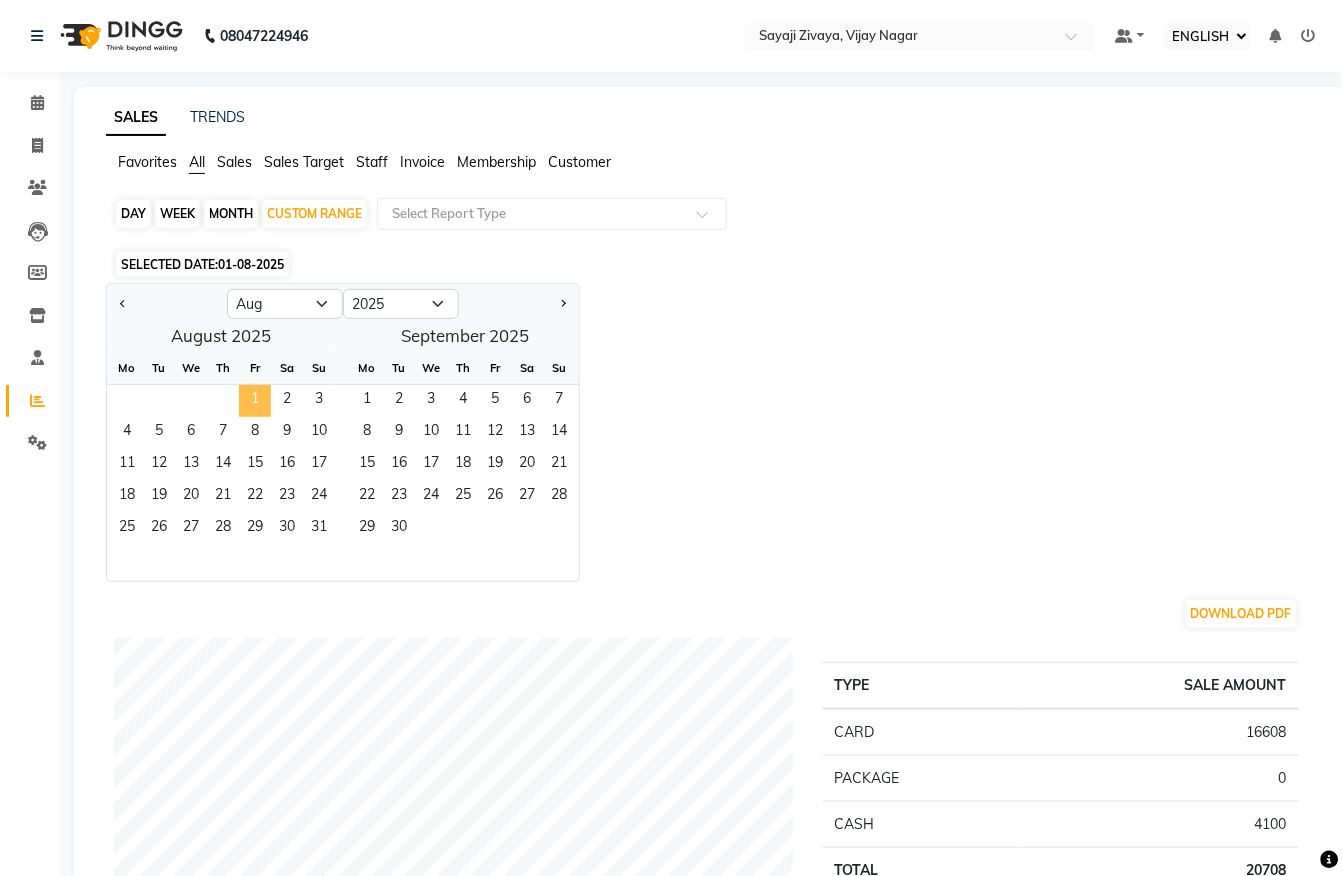 click on "1" 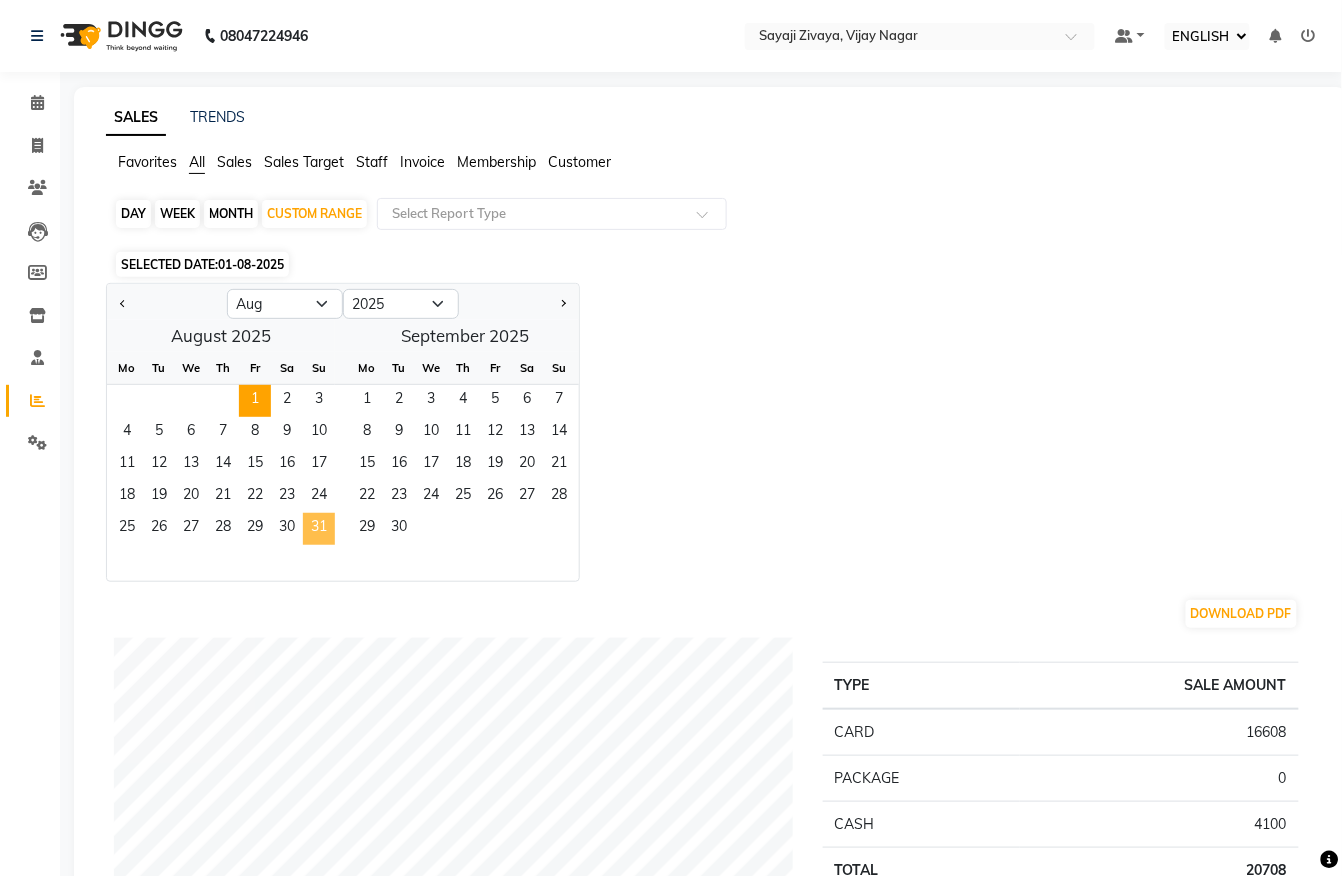 click on "31" 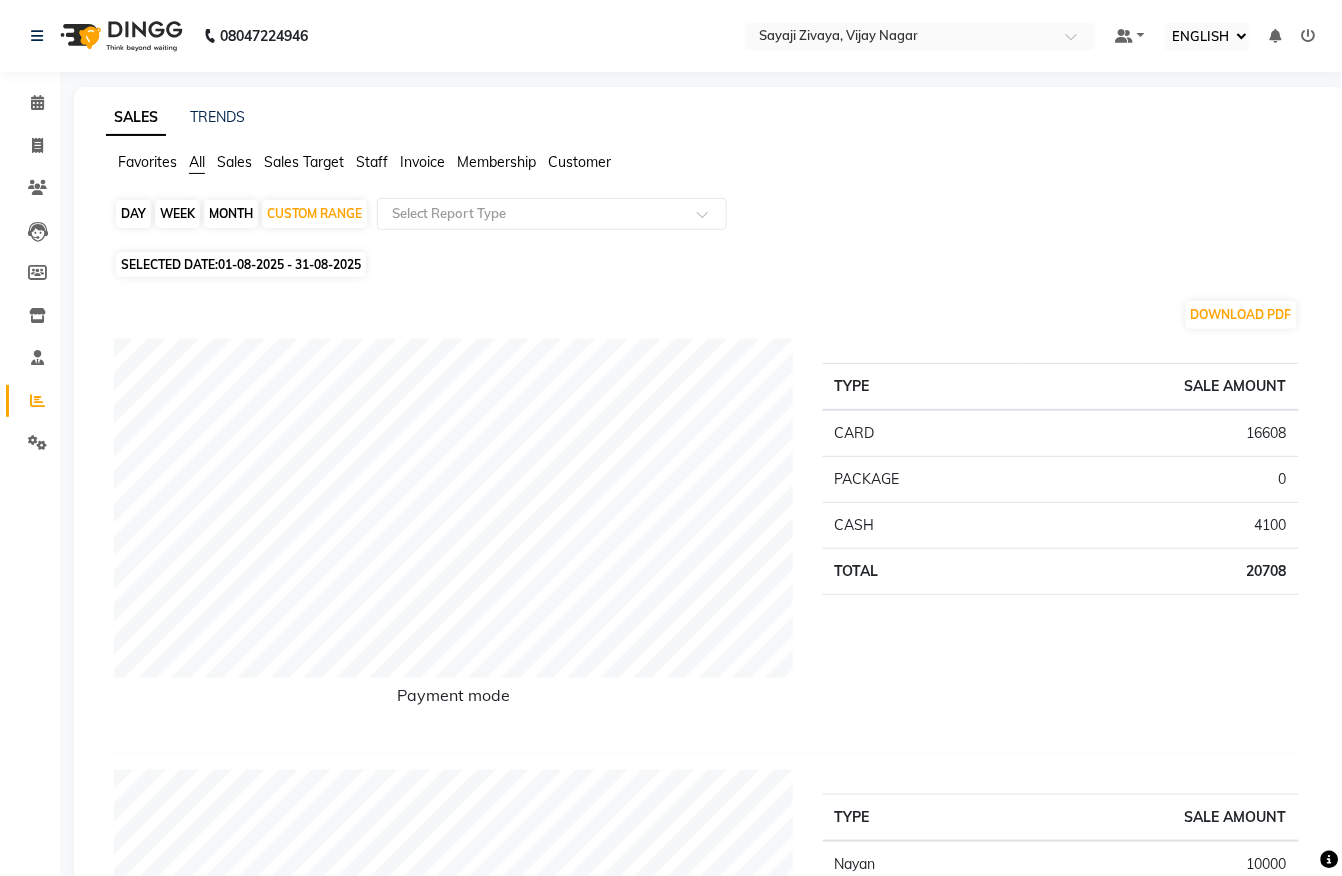 click on "REPORTS" 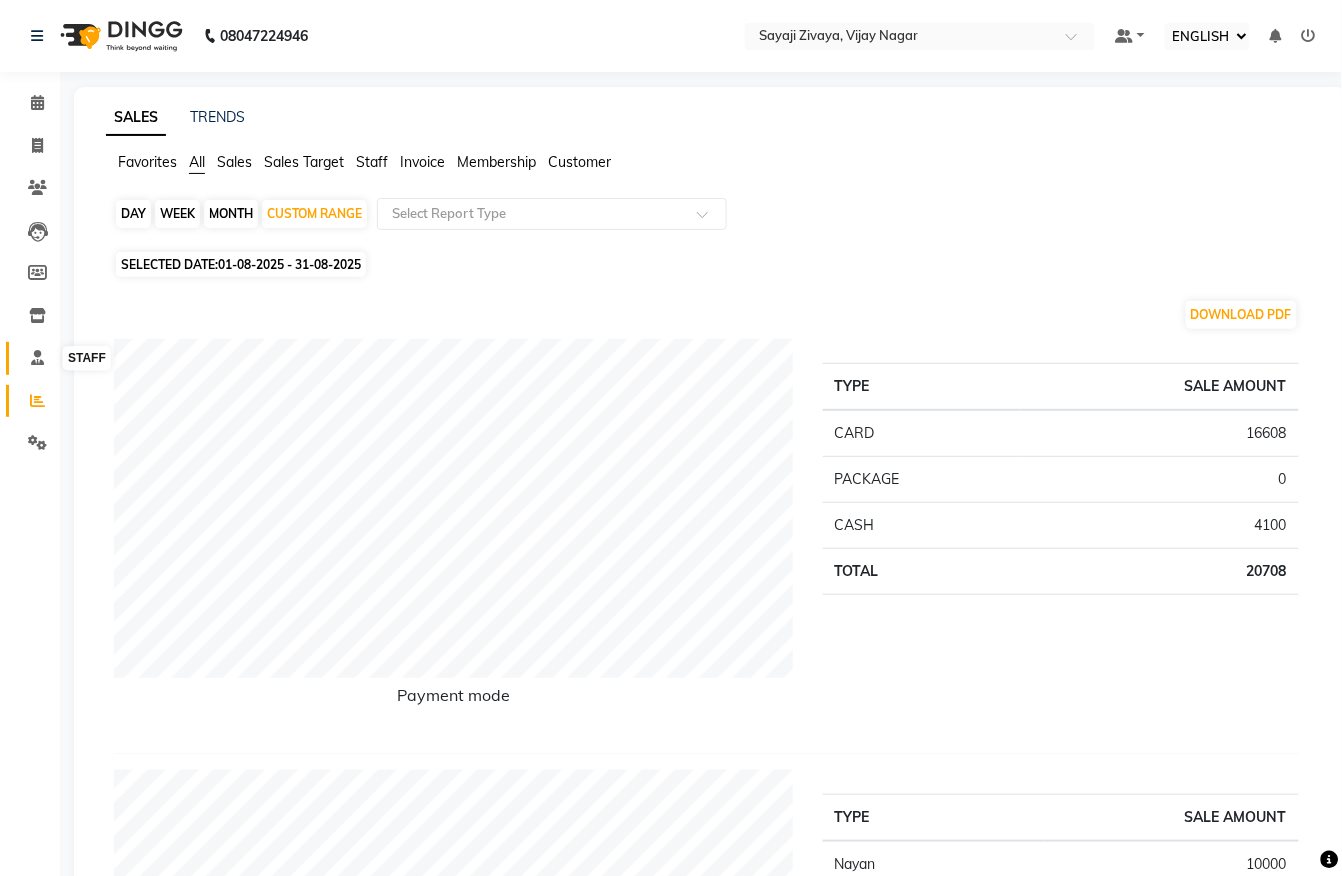 click 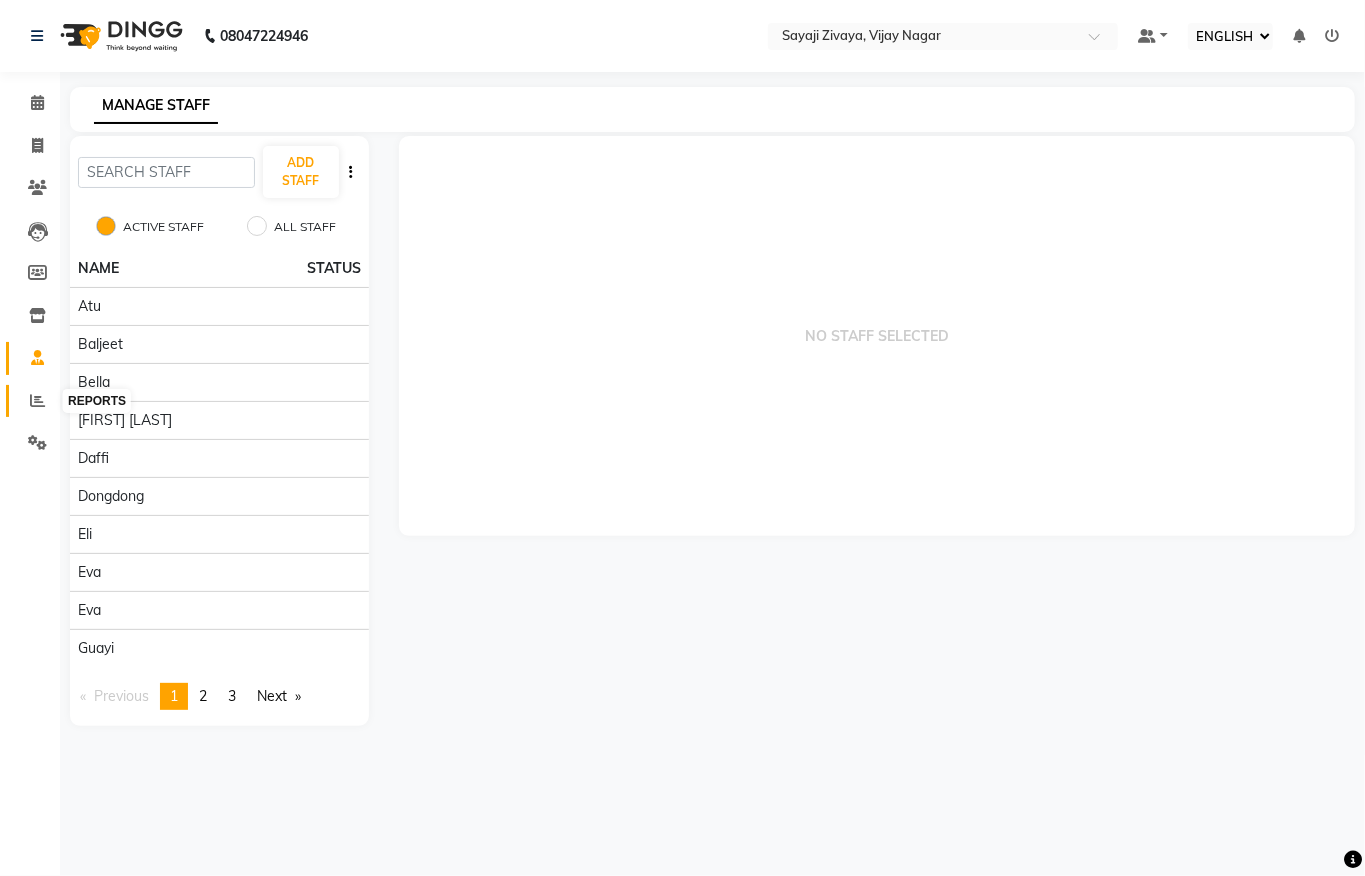click 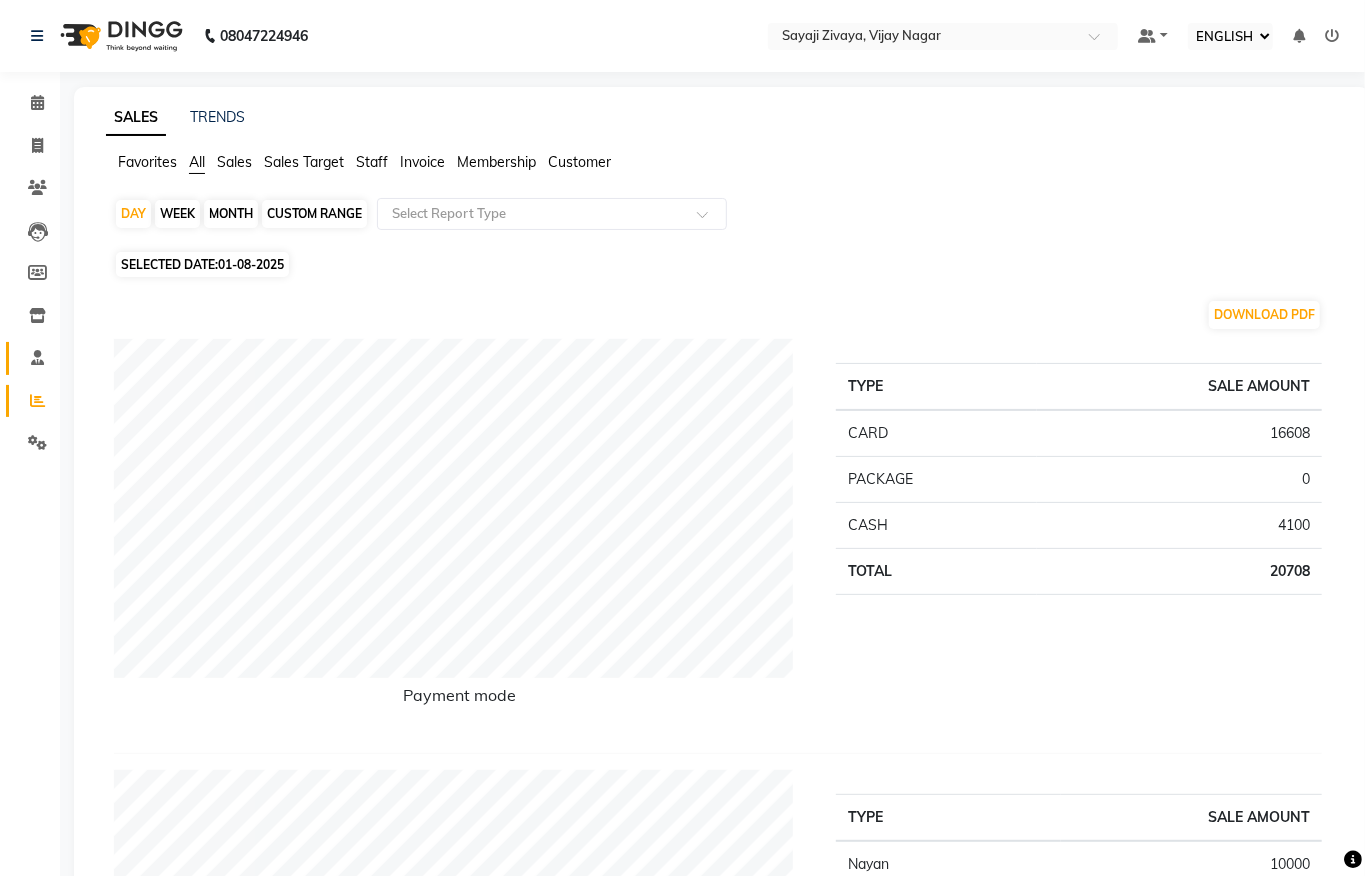 click on "STAFF" 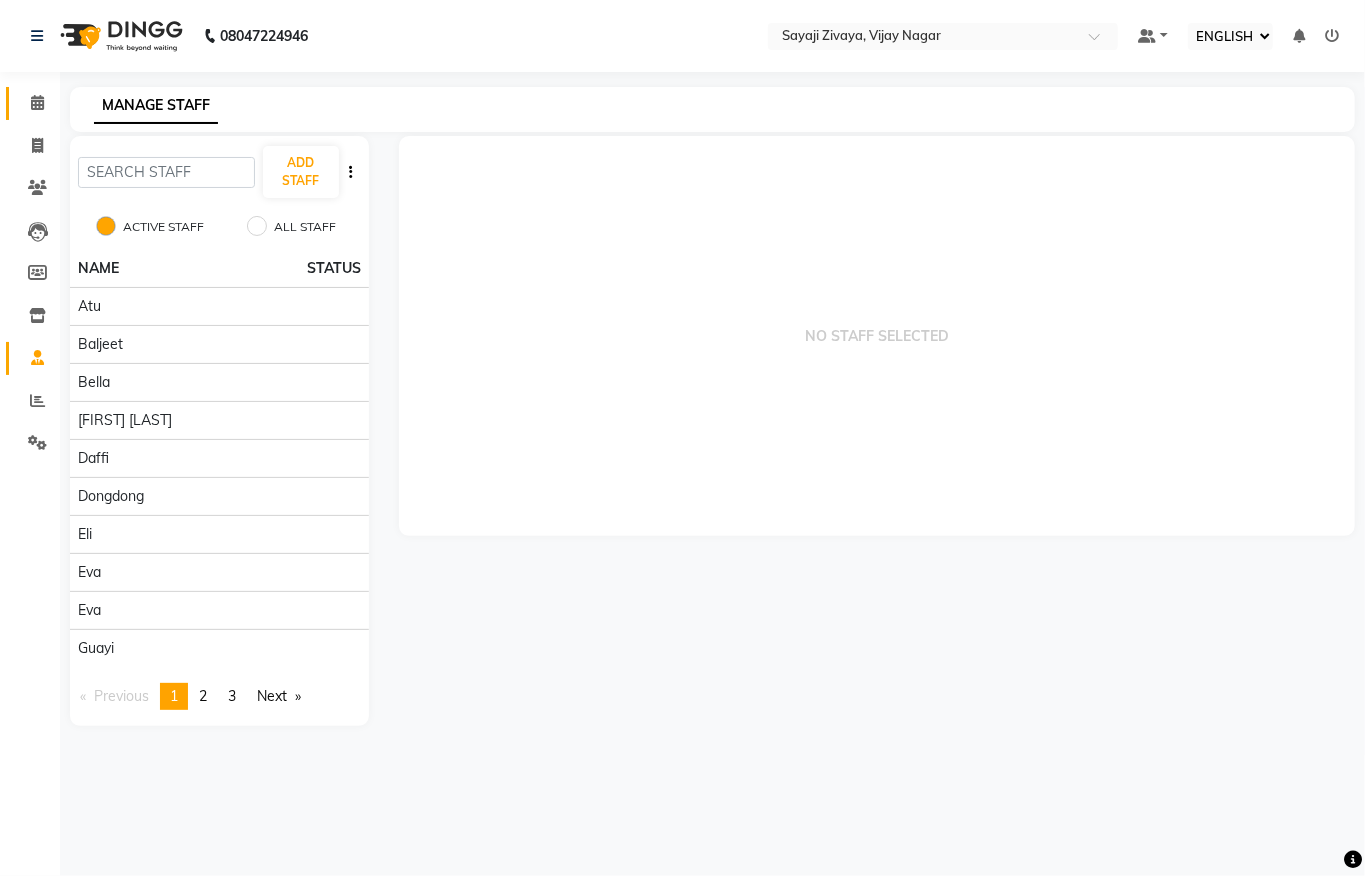 click 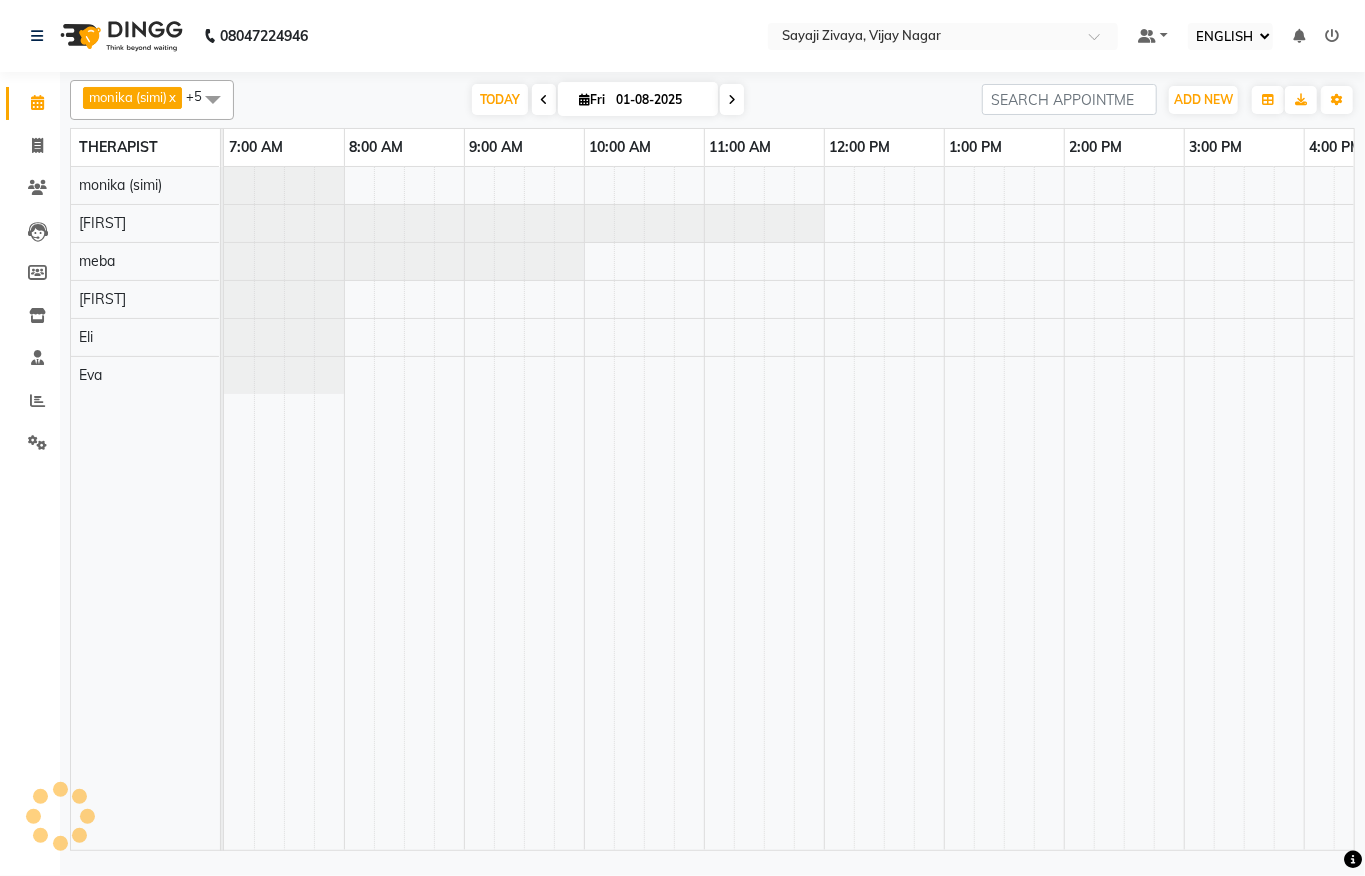 scroll, scrollTop: 0, scrollLeft: 0, axis: both 